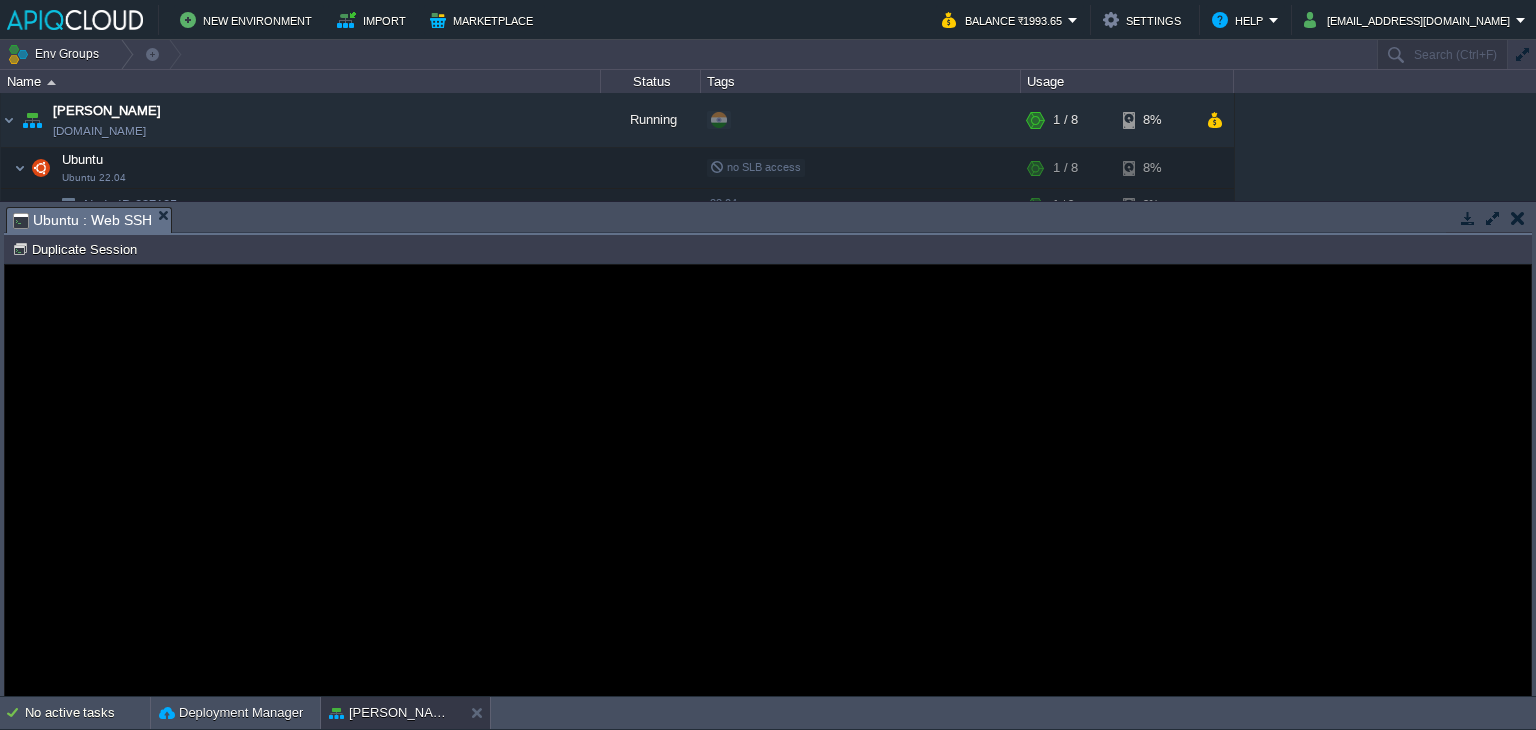 scroll, scrollTop: 0, scrollLeft: 0, axis: both 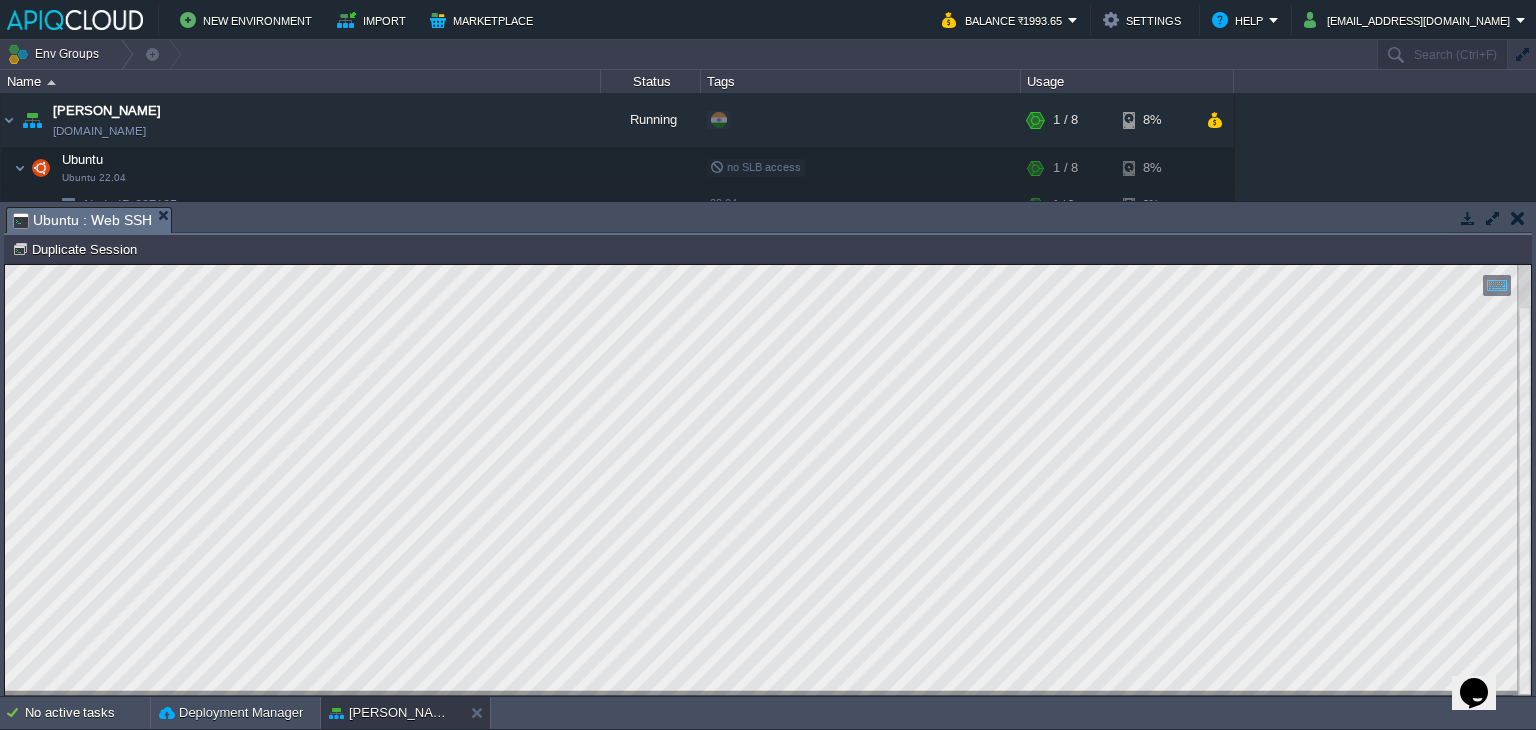 click on "Copy:                  Ctrl + Shift + C                                          Paste:                  Ctrl + V                                         Settings:                  Ctrl + Shift + Alt
0" at bounding box center [768, 265] 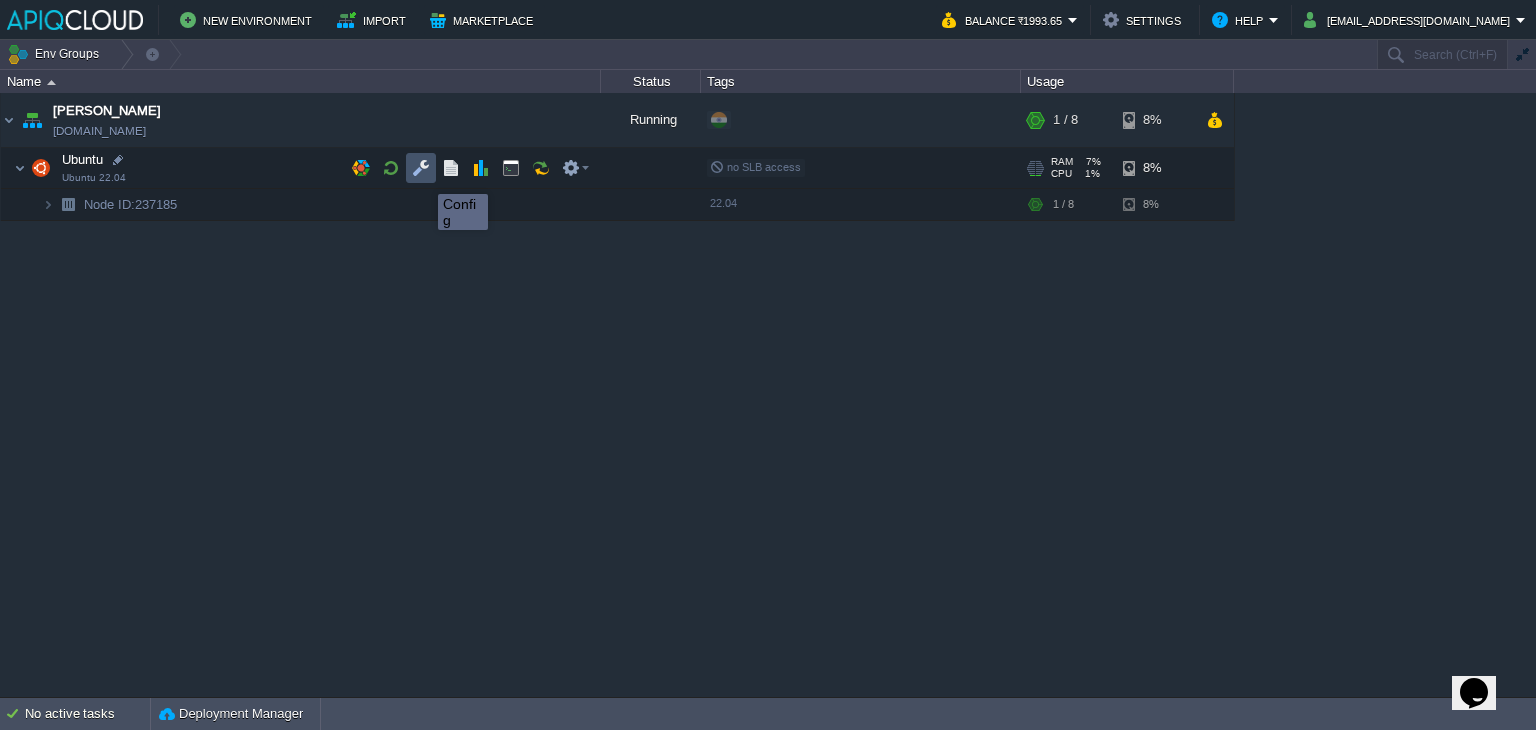 click at bounding box center [421, 168] 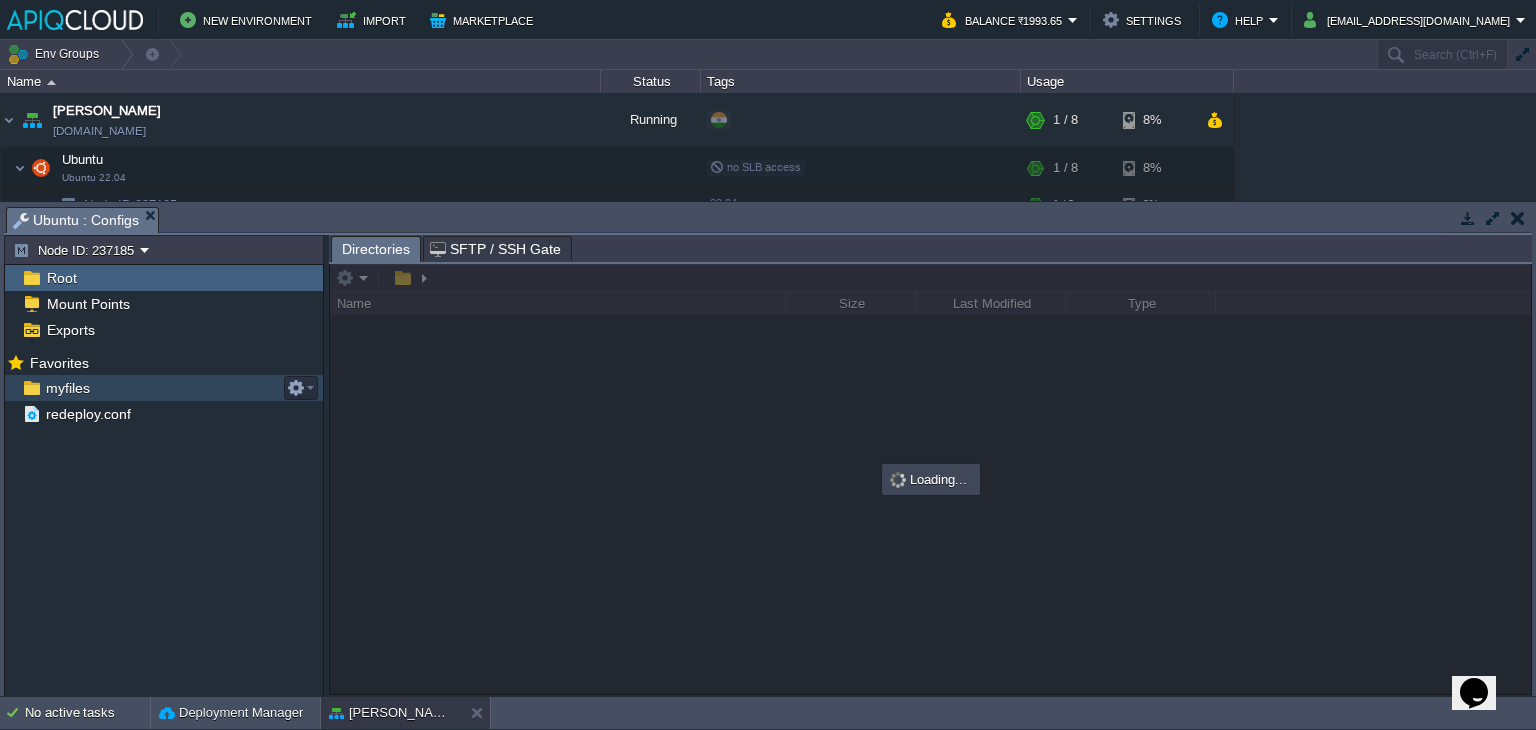 click on "myfiles" at bounding box center (67, 388) 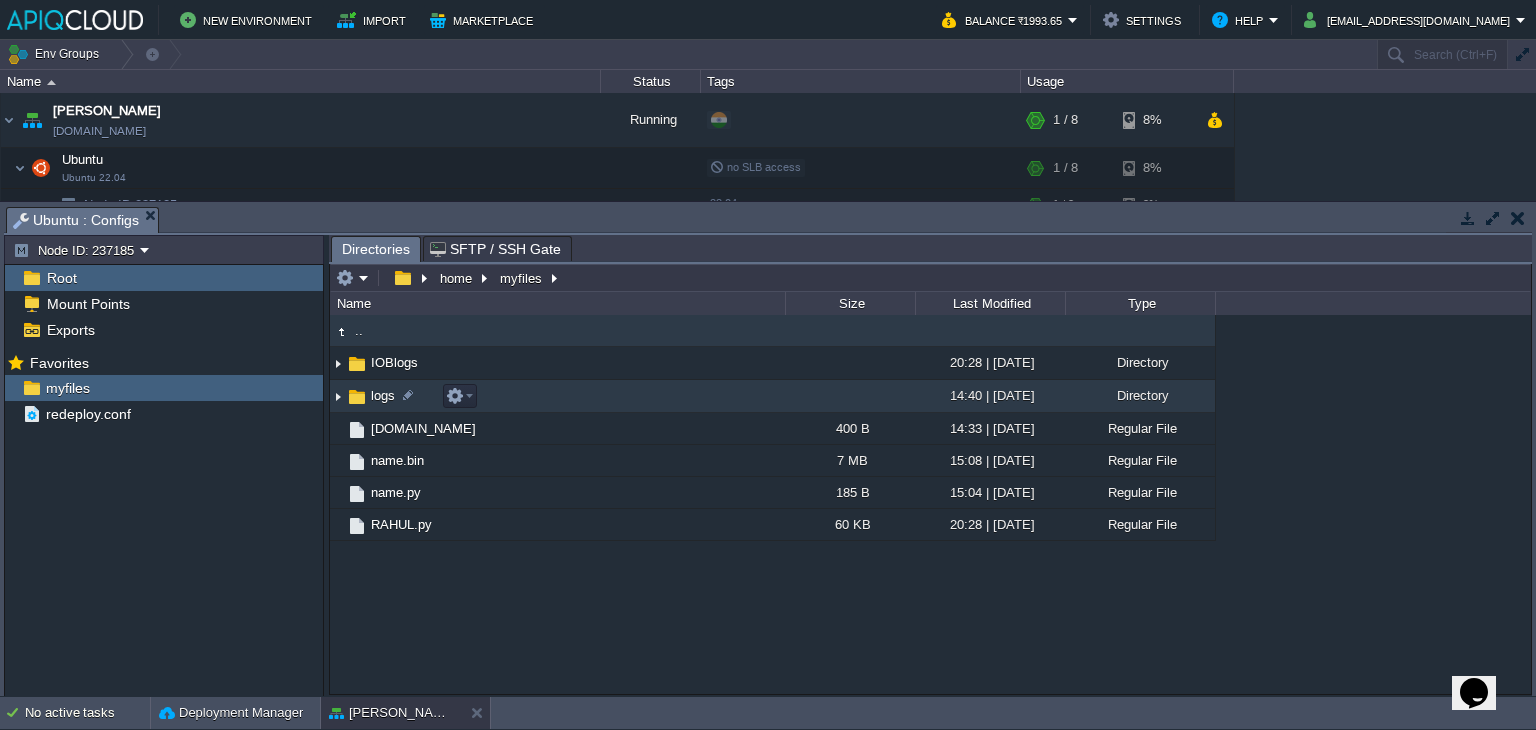 click at bounding box center (338, 396) 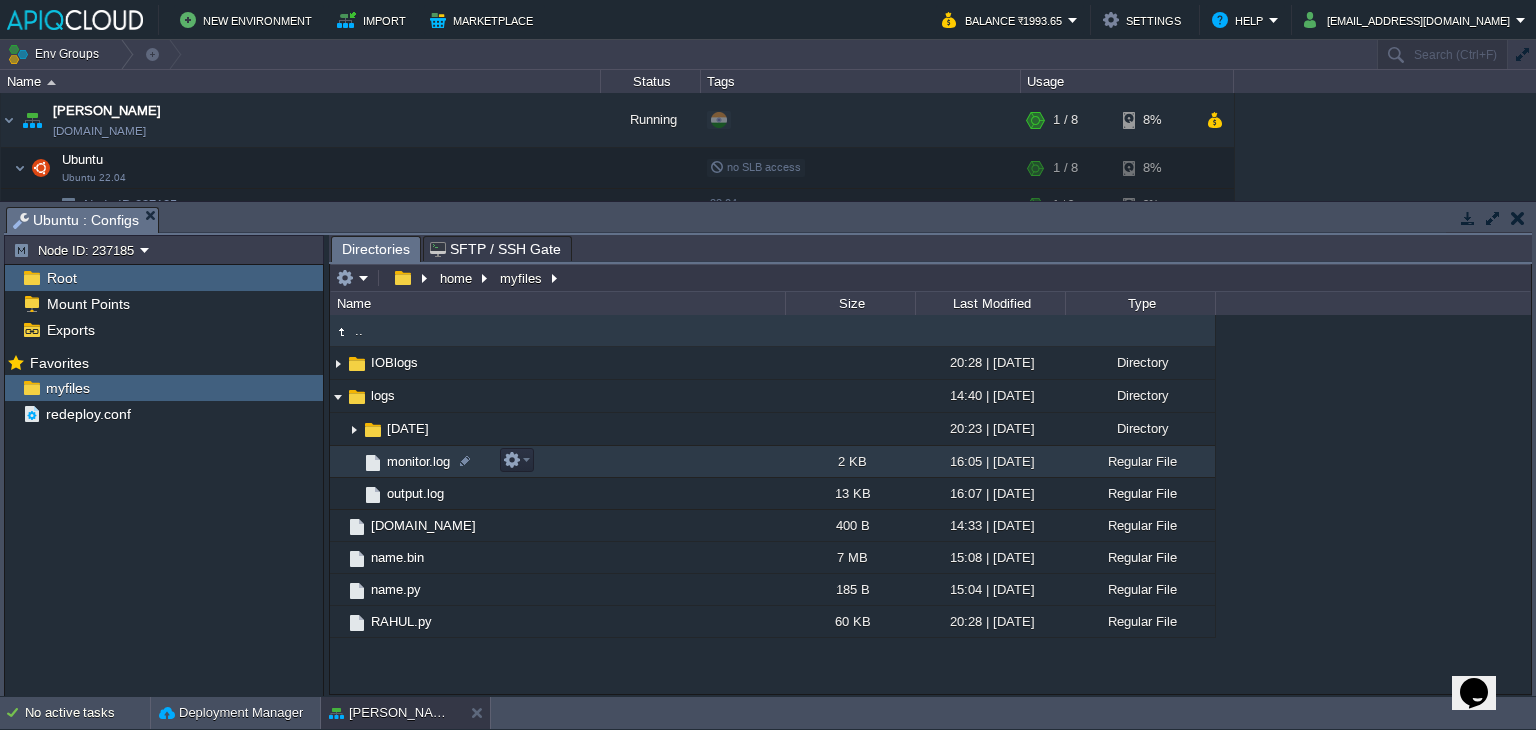 click on "monitor.log" at bounding box center [418, 461] 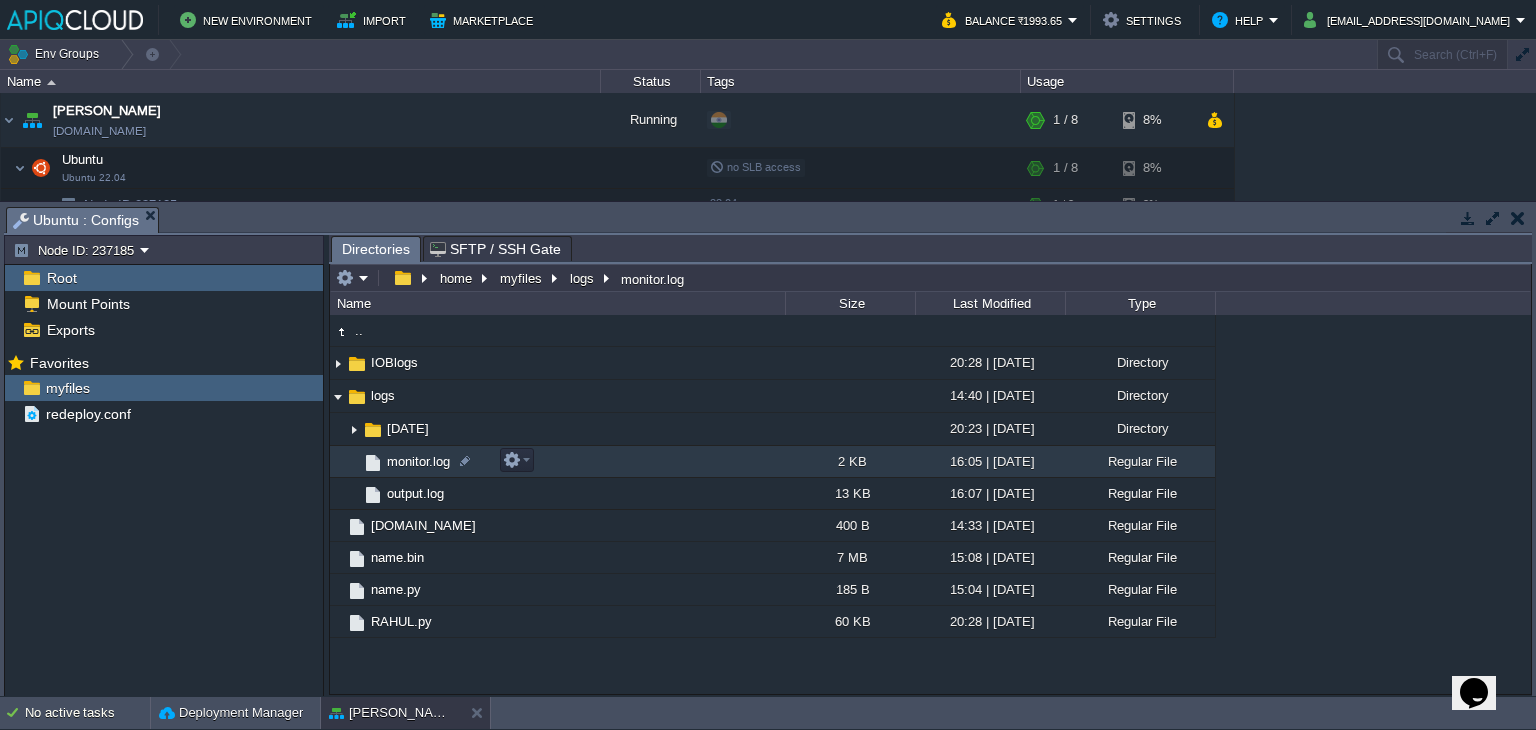 click on "monitor.log" at bounding box center (418, 461) 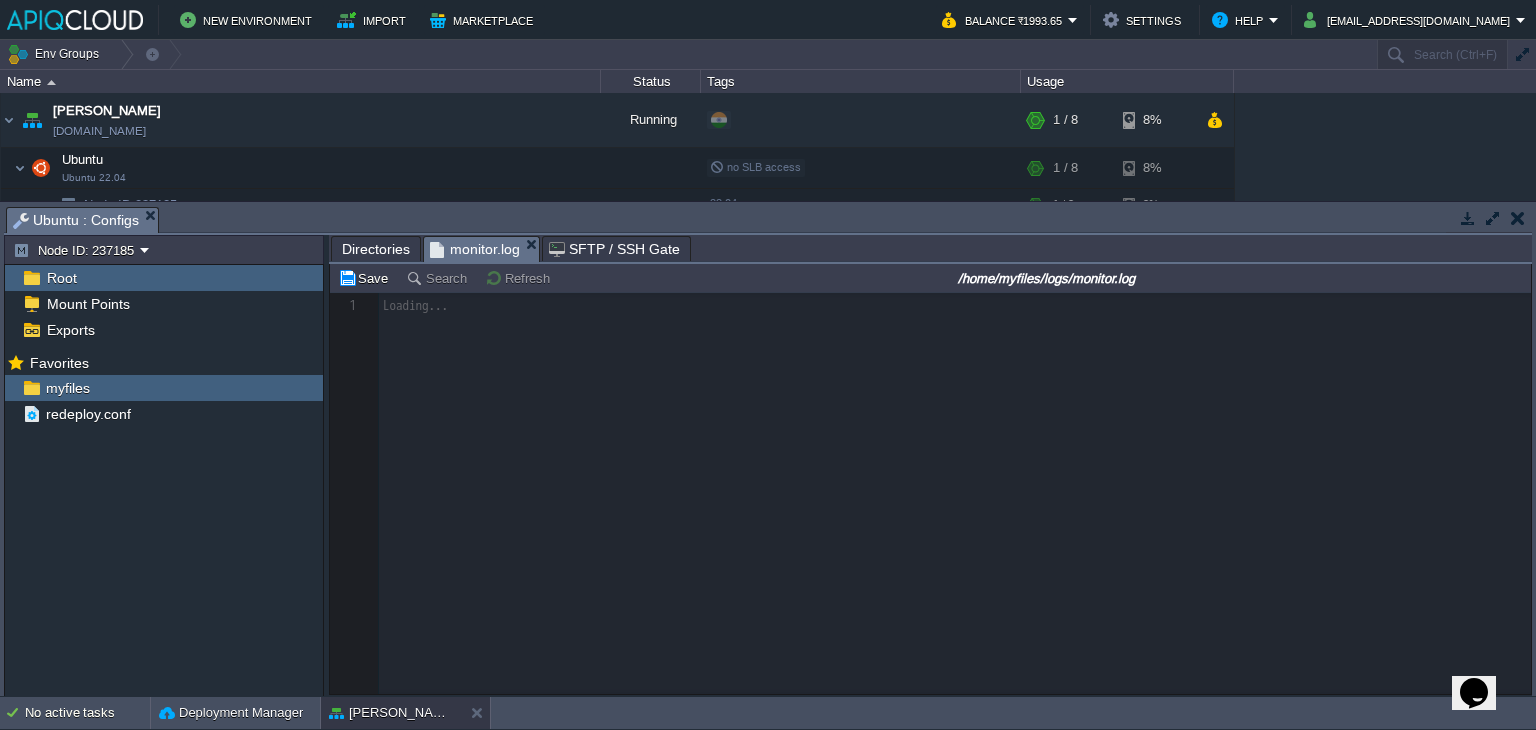 scroll, scrollTop: 6, scrollLeft: 0, axis: vertical 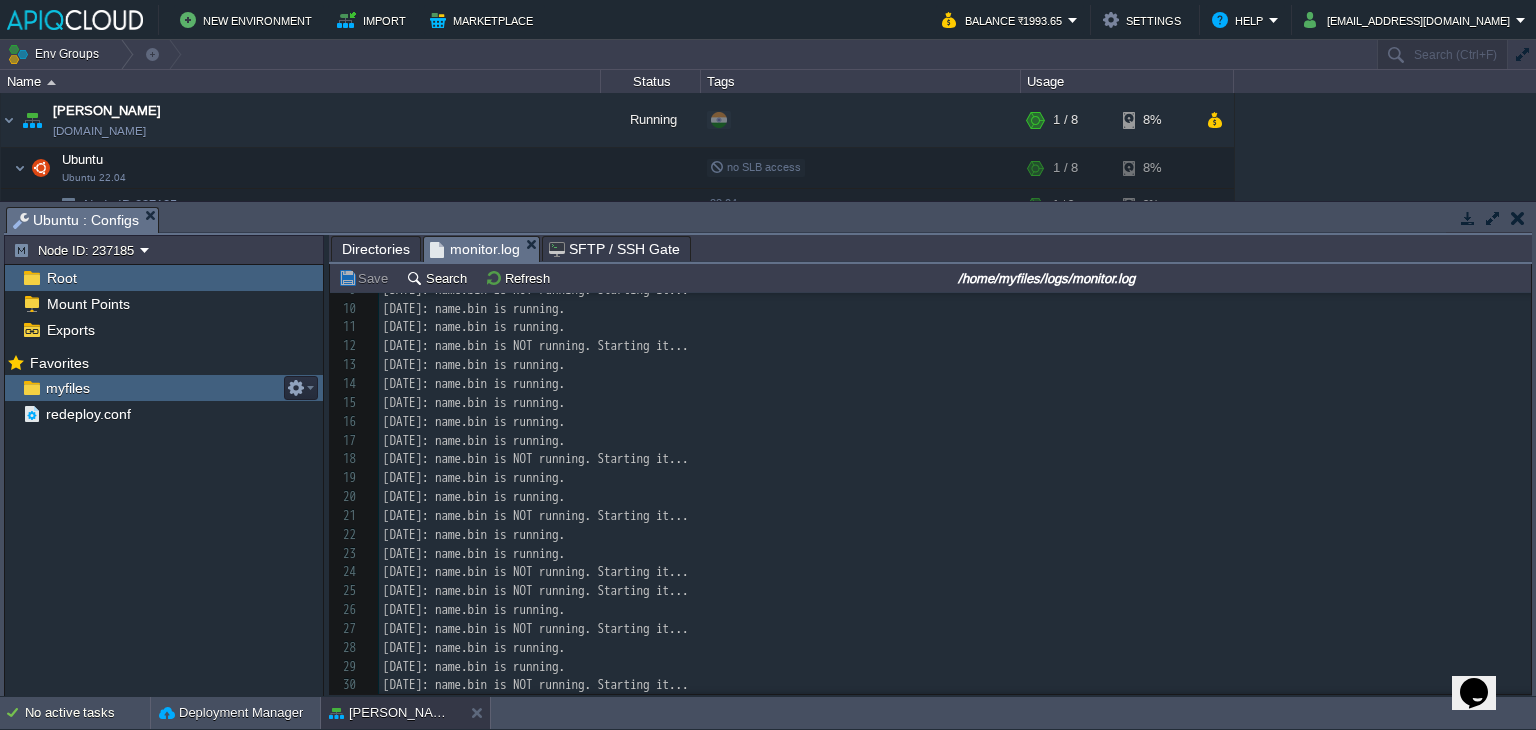 click on "myfiles" at bounding box center (67, 388) 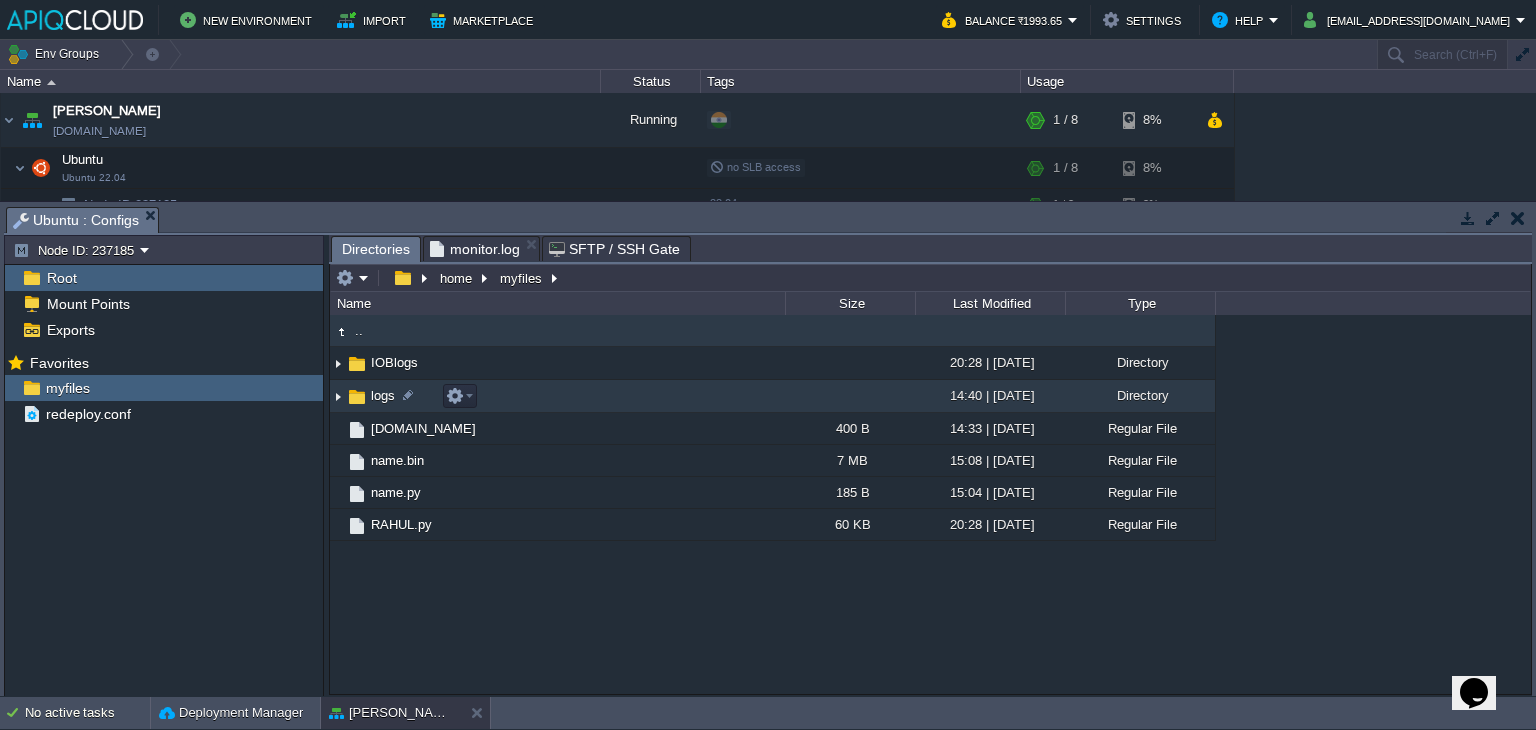 click at bounding box center [338, 396] 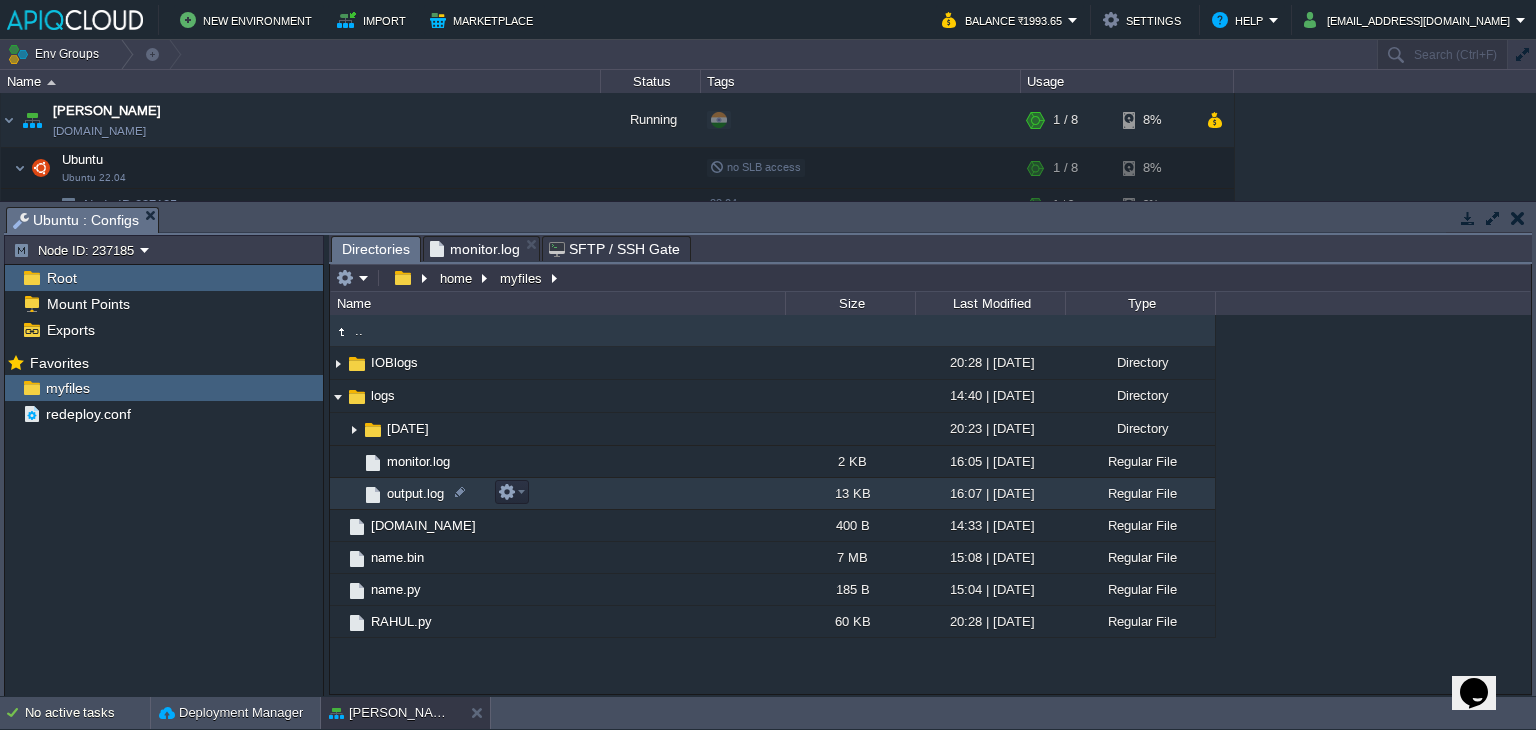 click on "output.log" at bounding box center (415, 493) 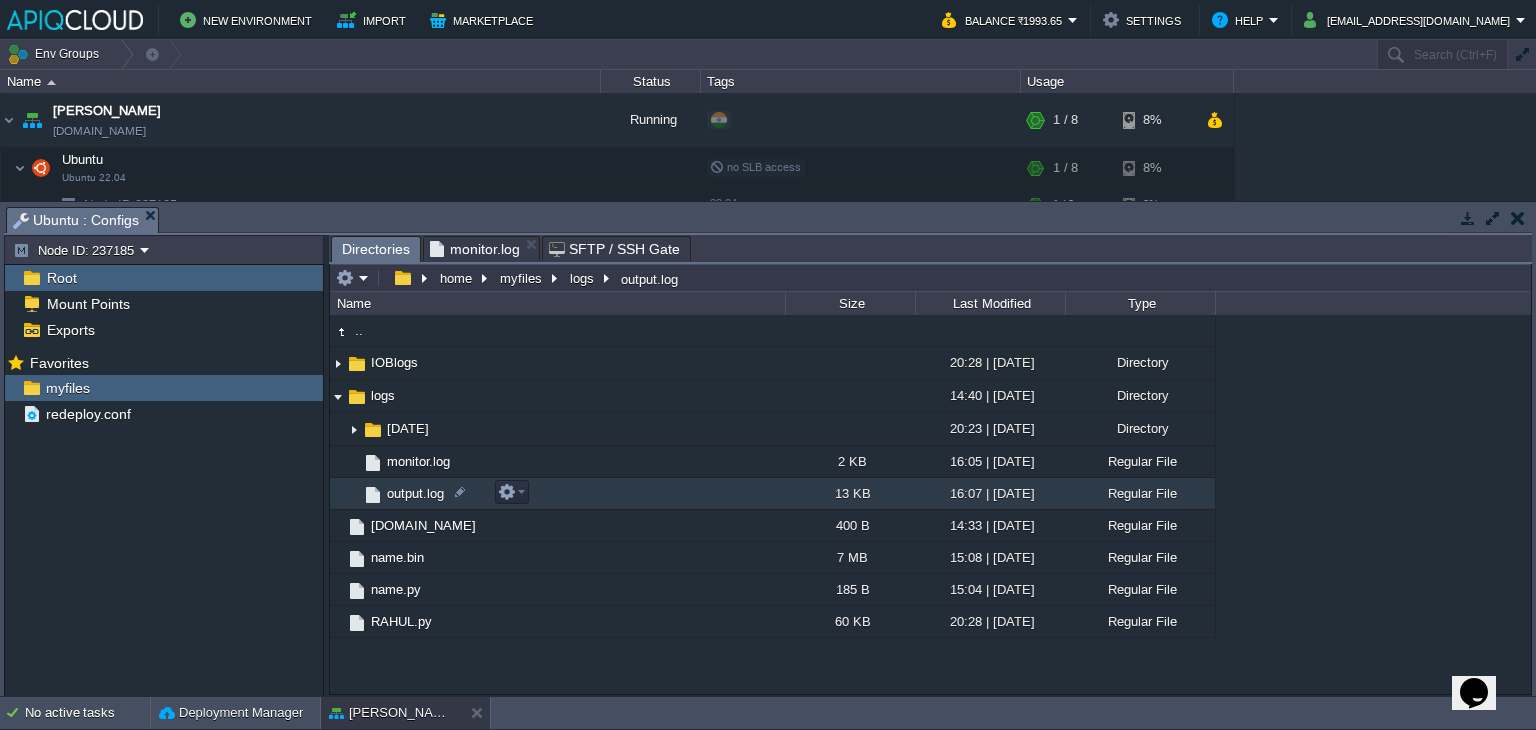 click on "output.log" at bounding box center [415, 493] 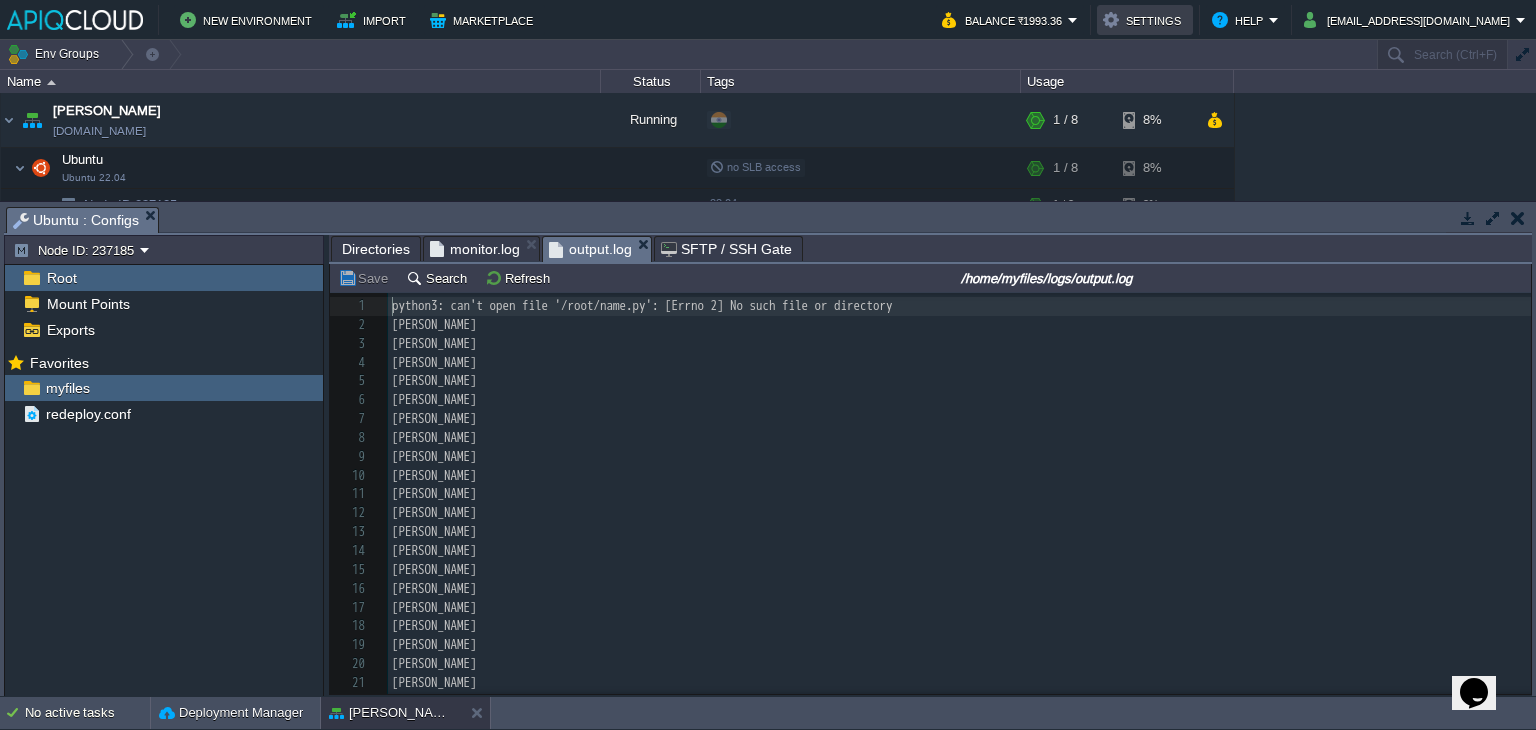 scroll, scrollTop: 6, scrollLeft: 0, axis: vertical 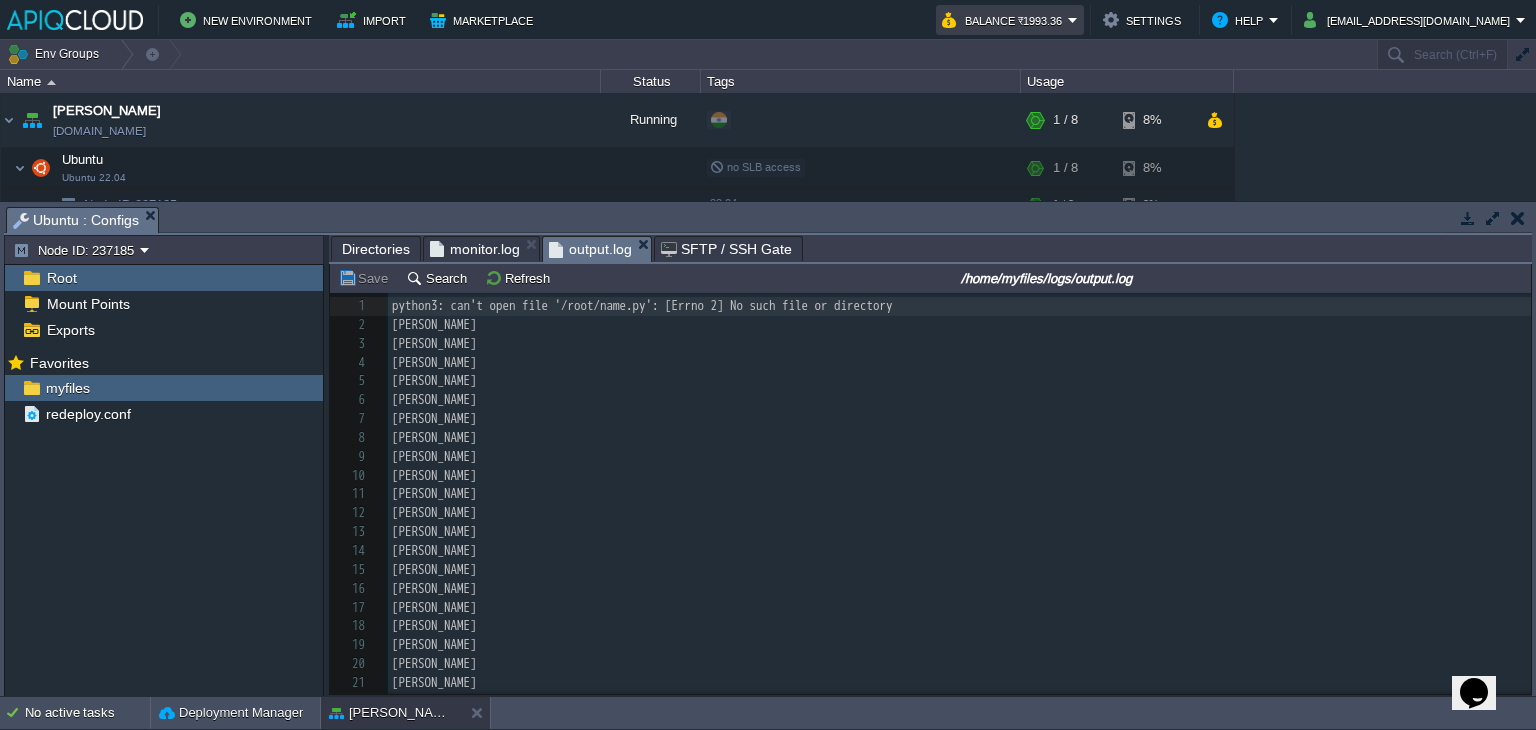 click on "Balance ₹1993.36" at bounding box center [1005, 20] 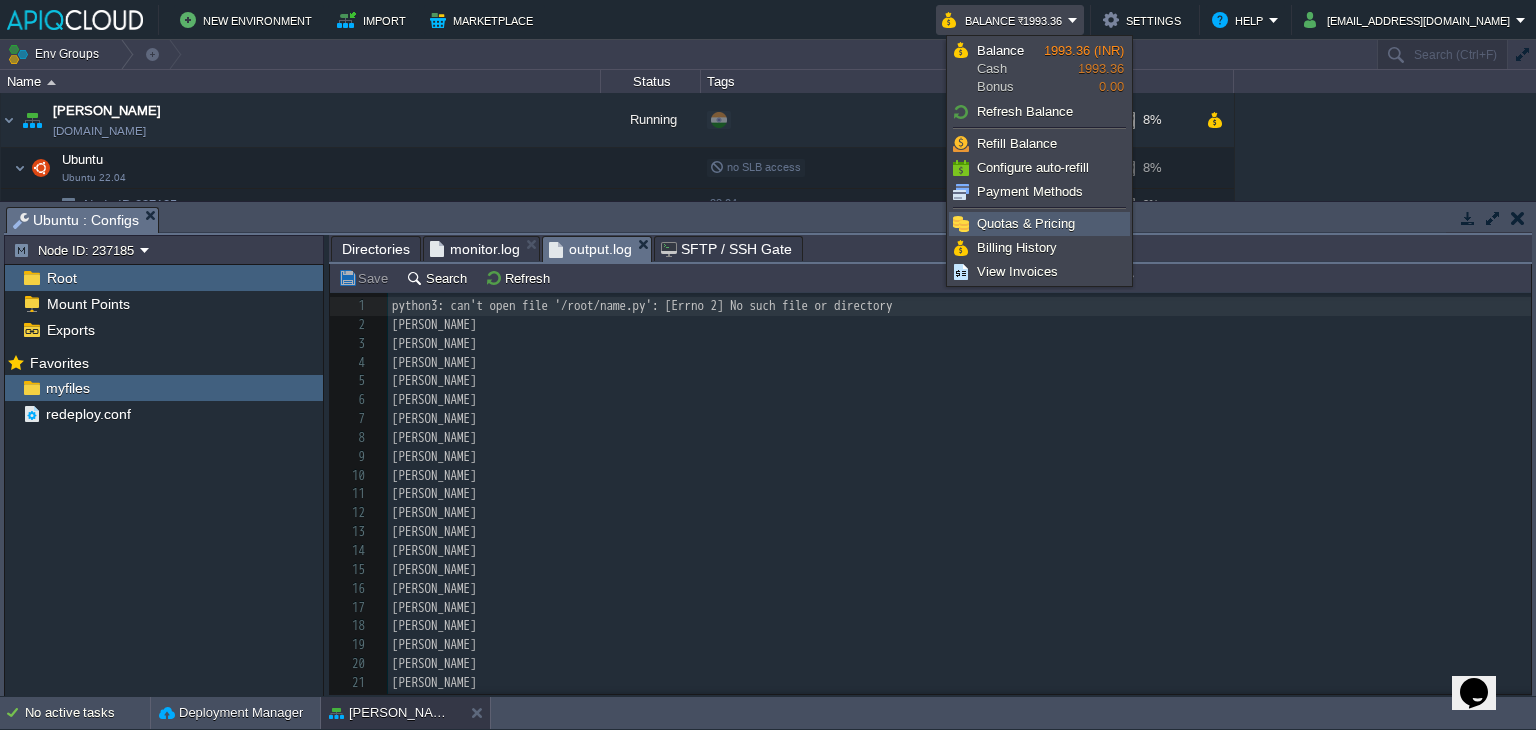 click on "Quotas & Pricing" at bounding box center (1026, 223) 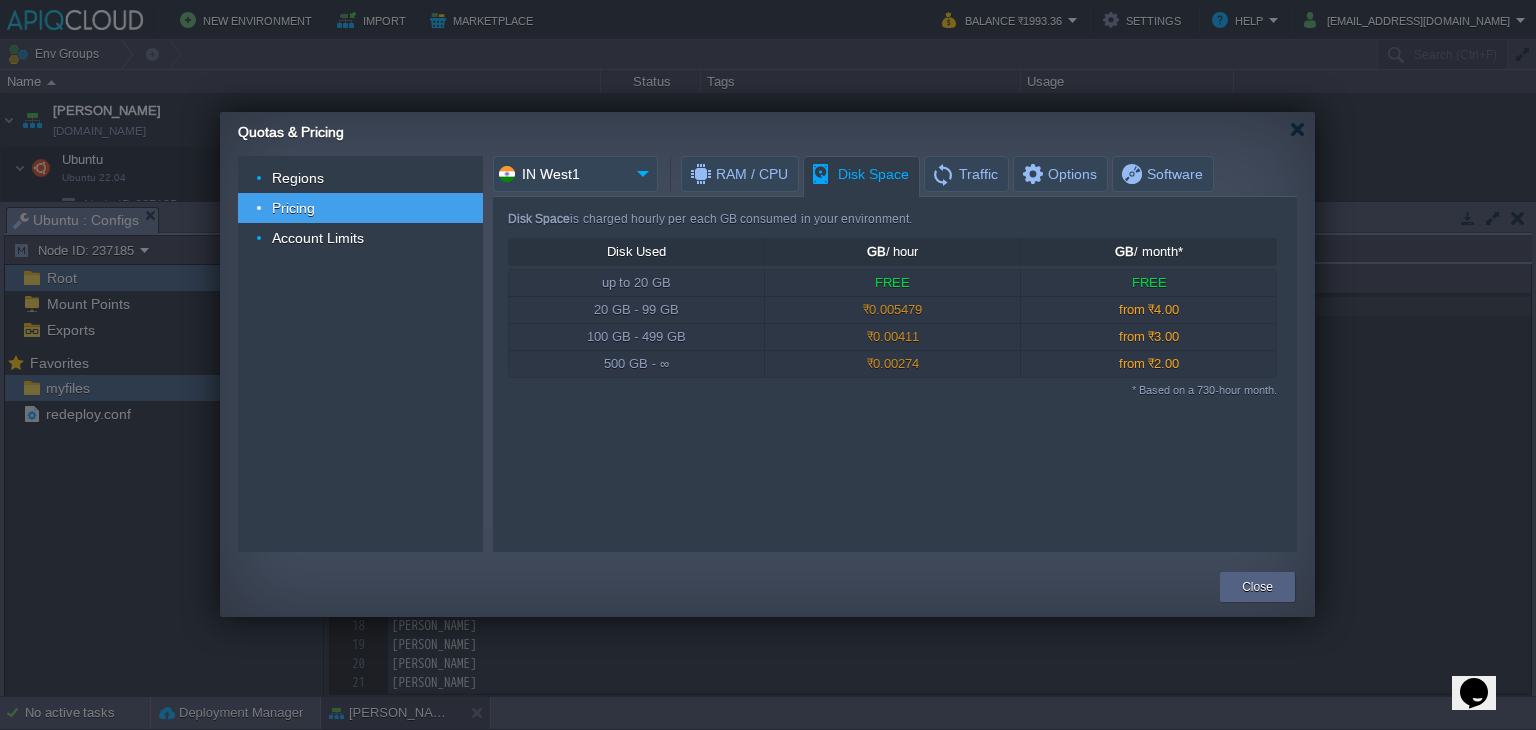 click on "Disk Space" at bounding box center (859, 174) 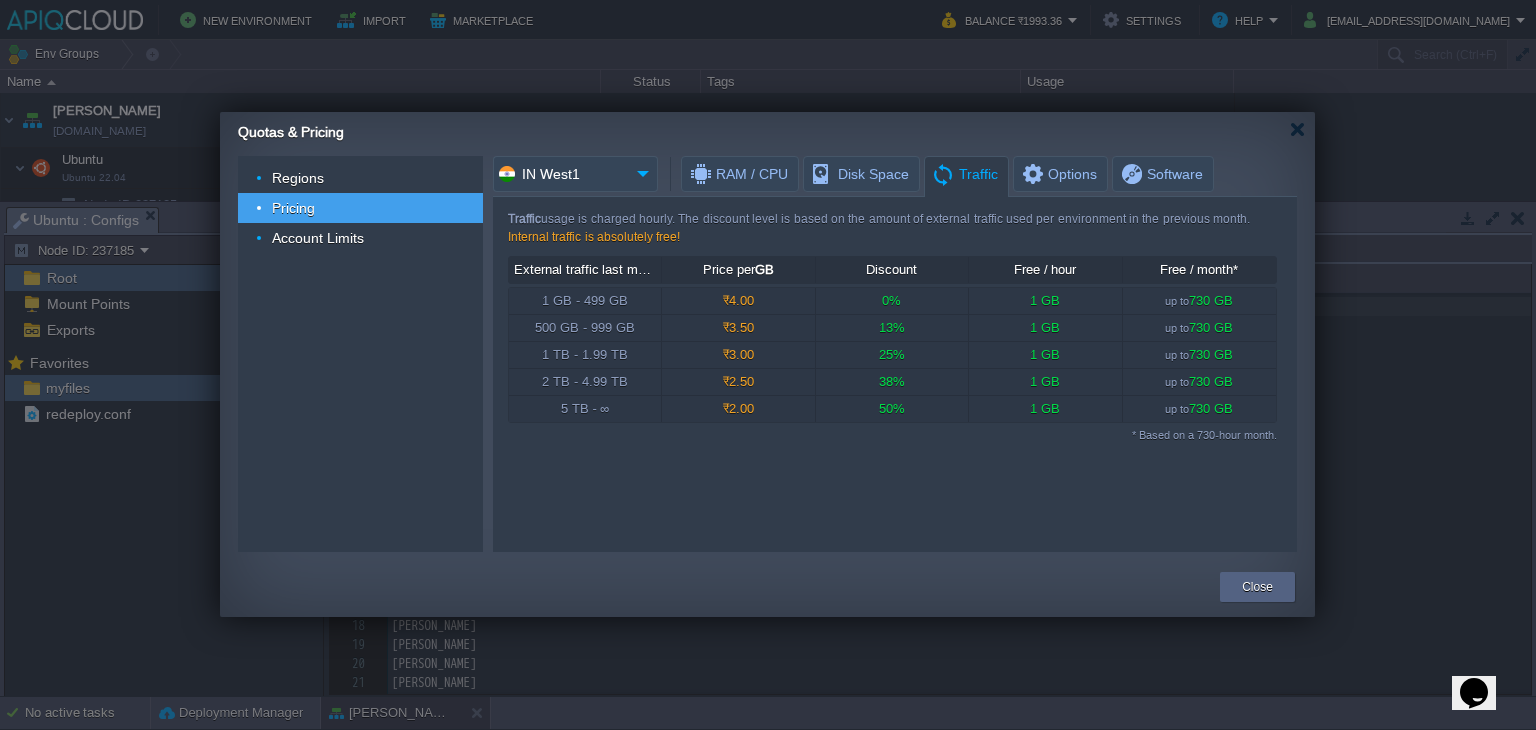 click on "Traffic" at bounding box center [964, 174] 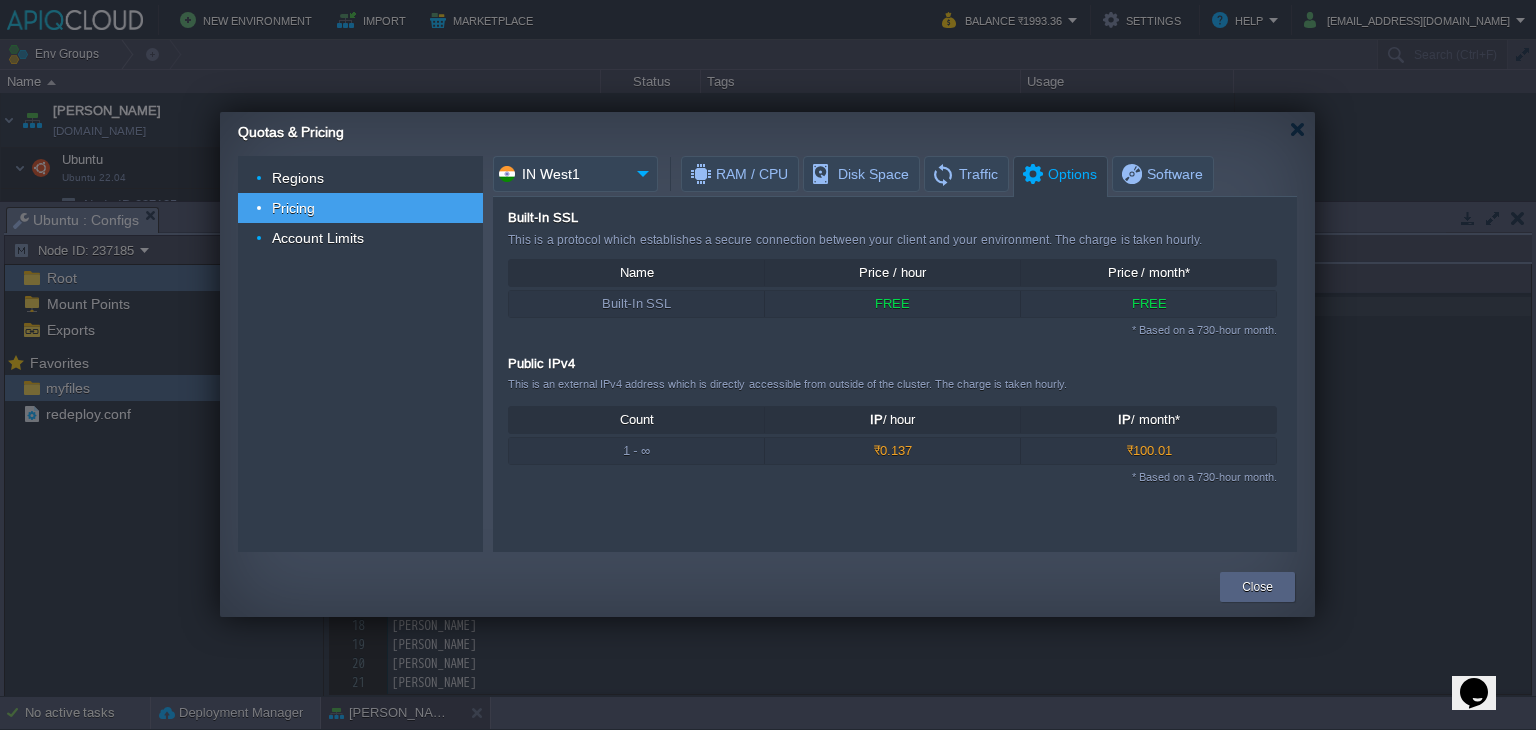 click on "Options" at bounding box center (1058, 174) 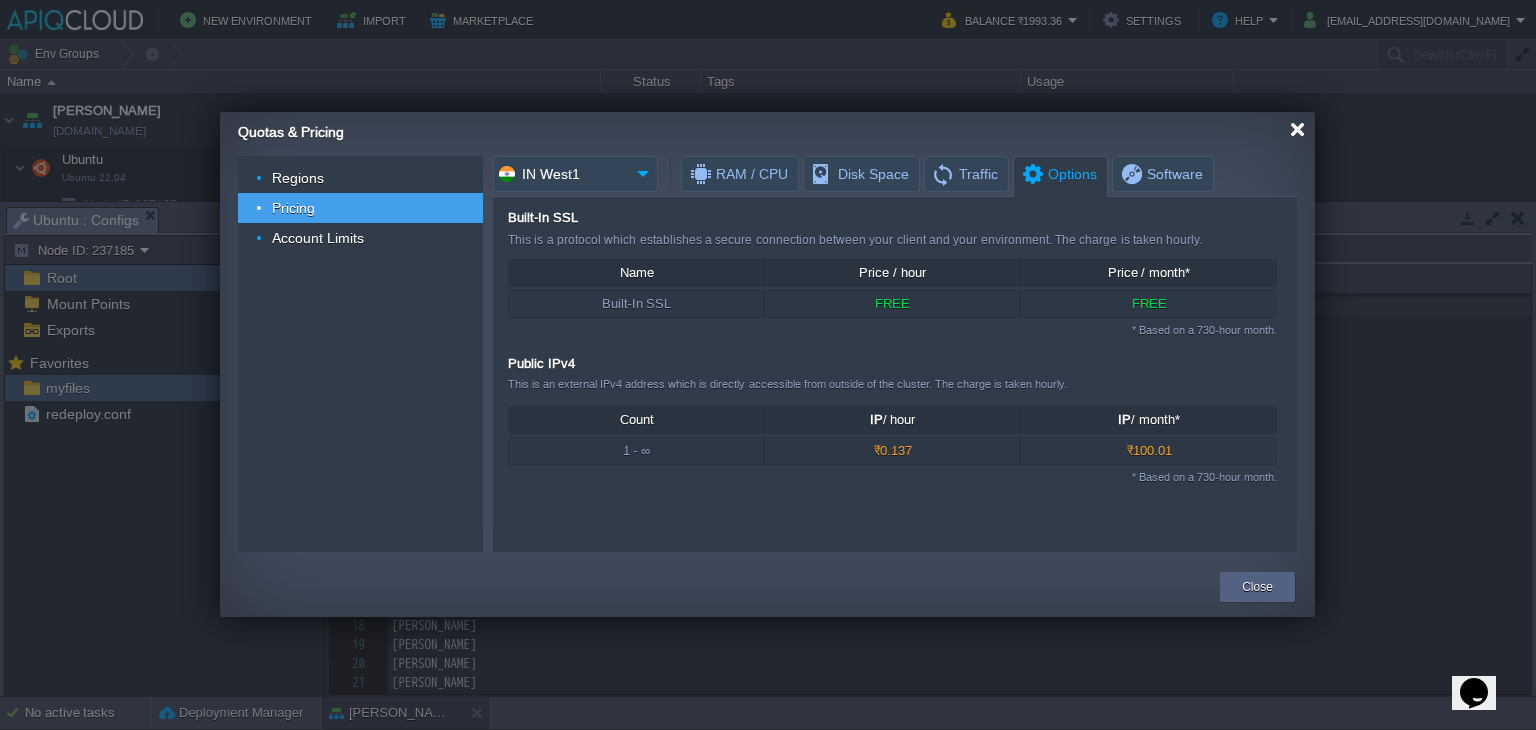 click at bounding box center (1297, 129) 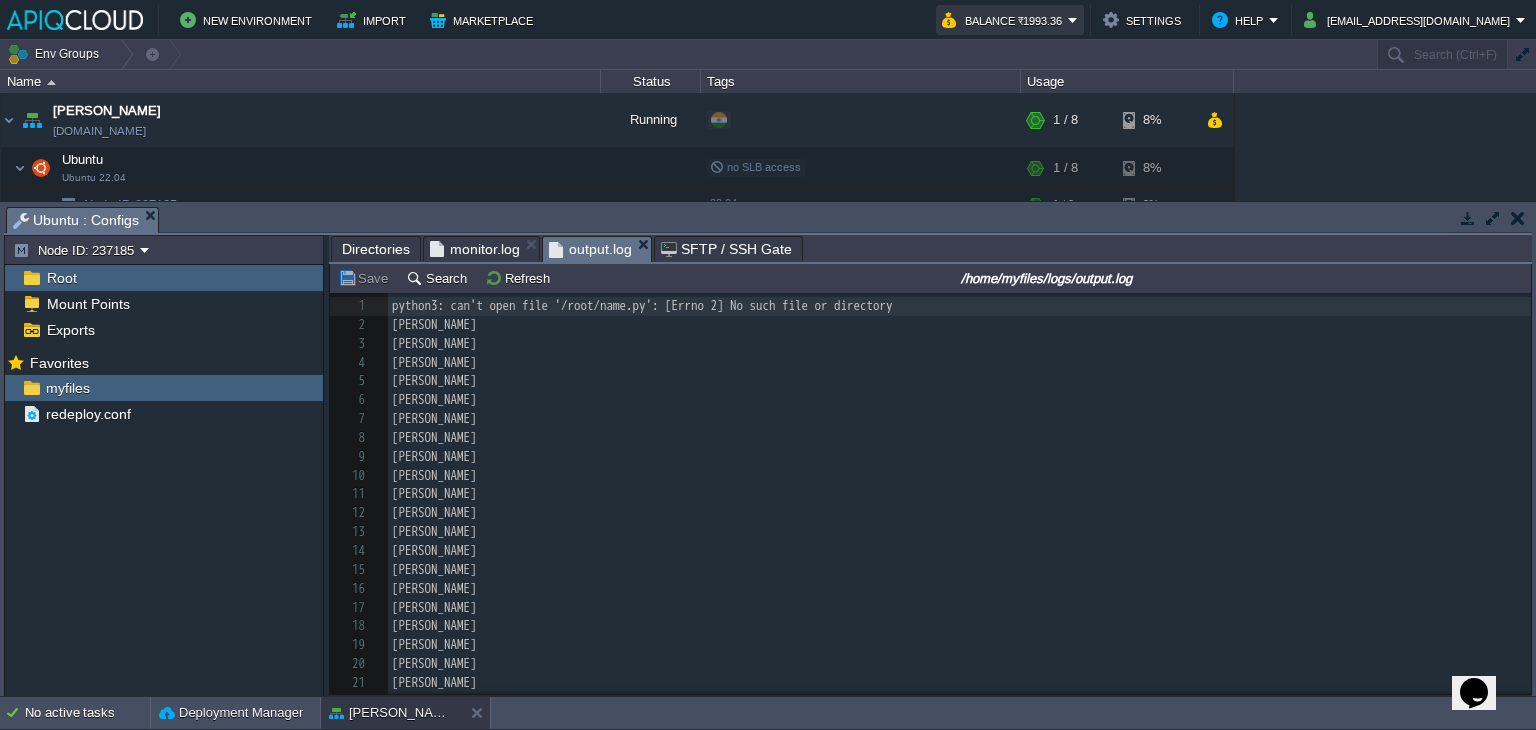 click on "Balance ₹1993.36" at bounding box center [1005, 20] 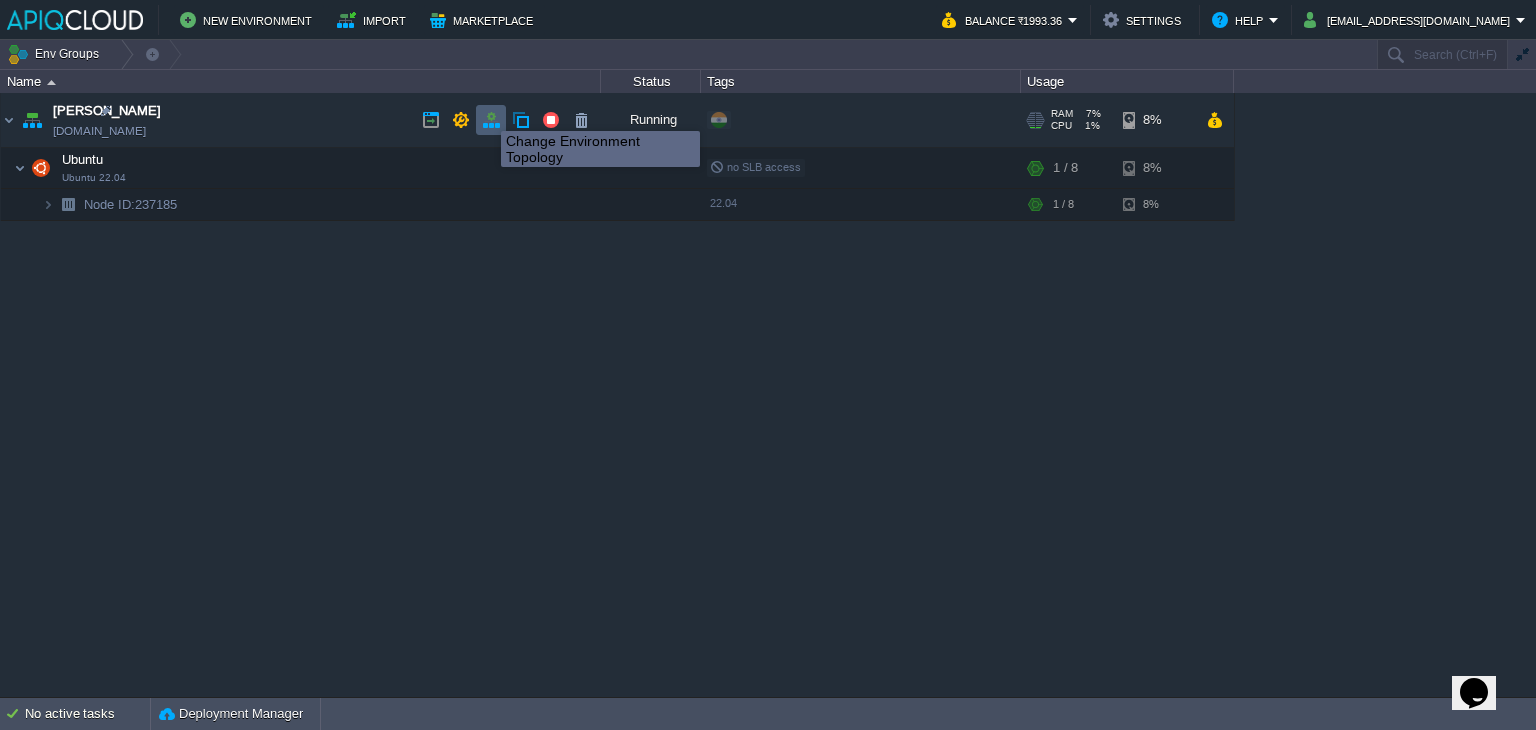 click at bounding box center (491, 120) 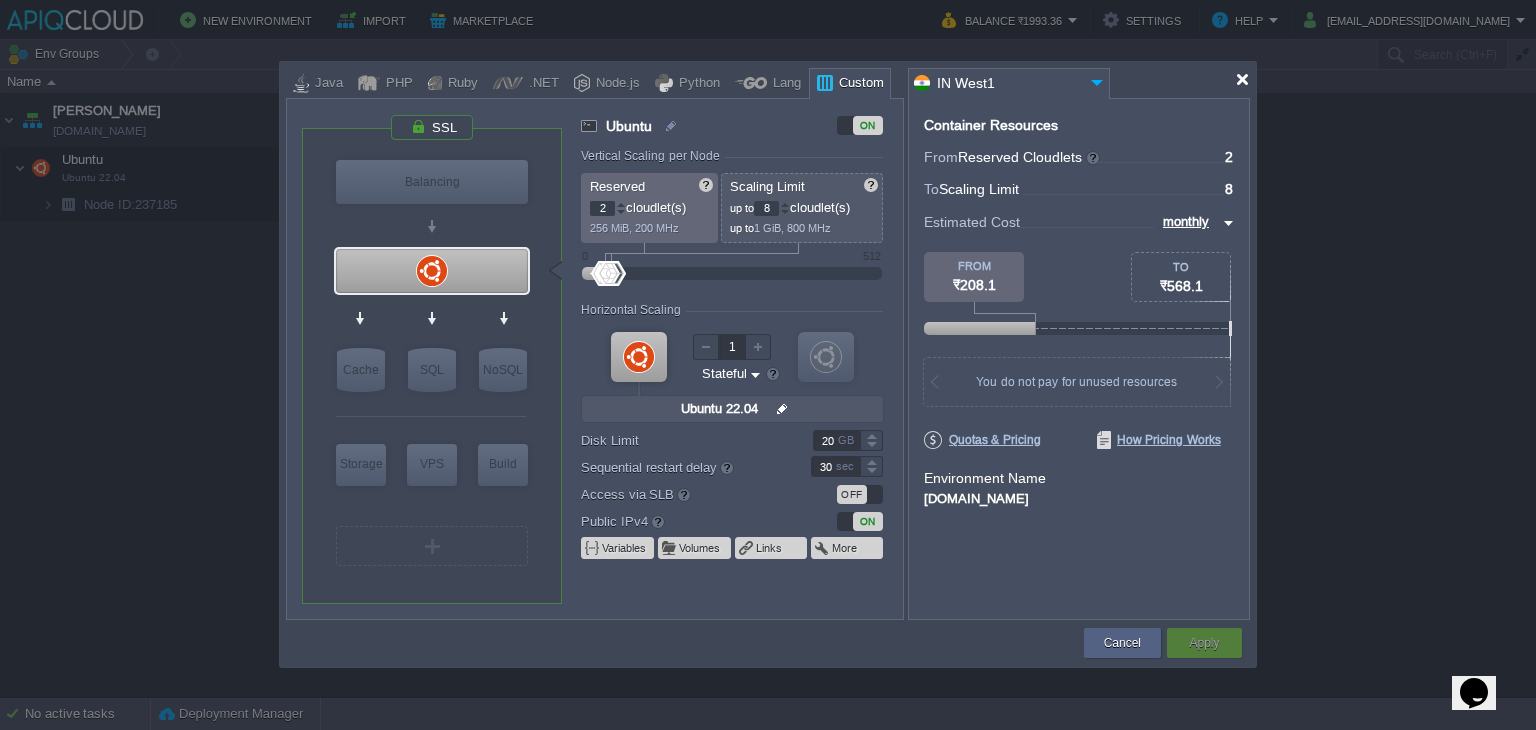 click at bounding box center [1242, 79] 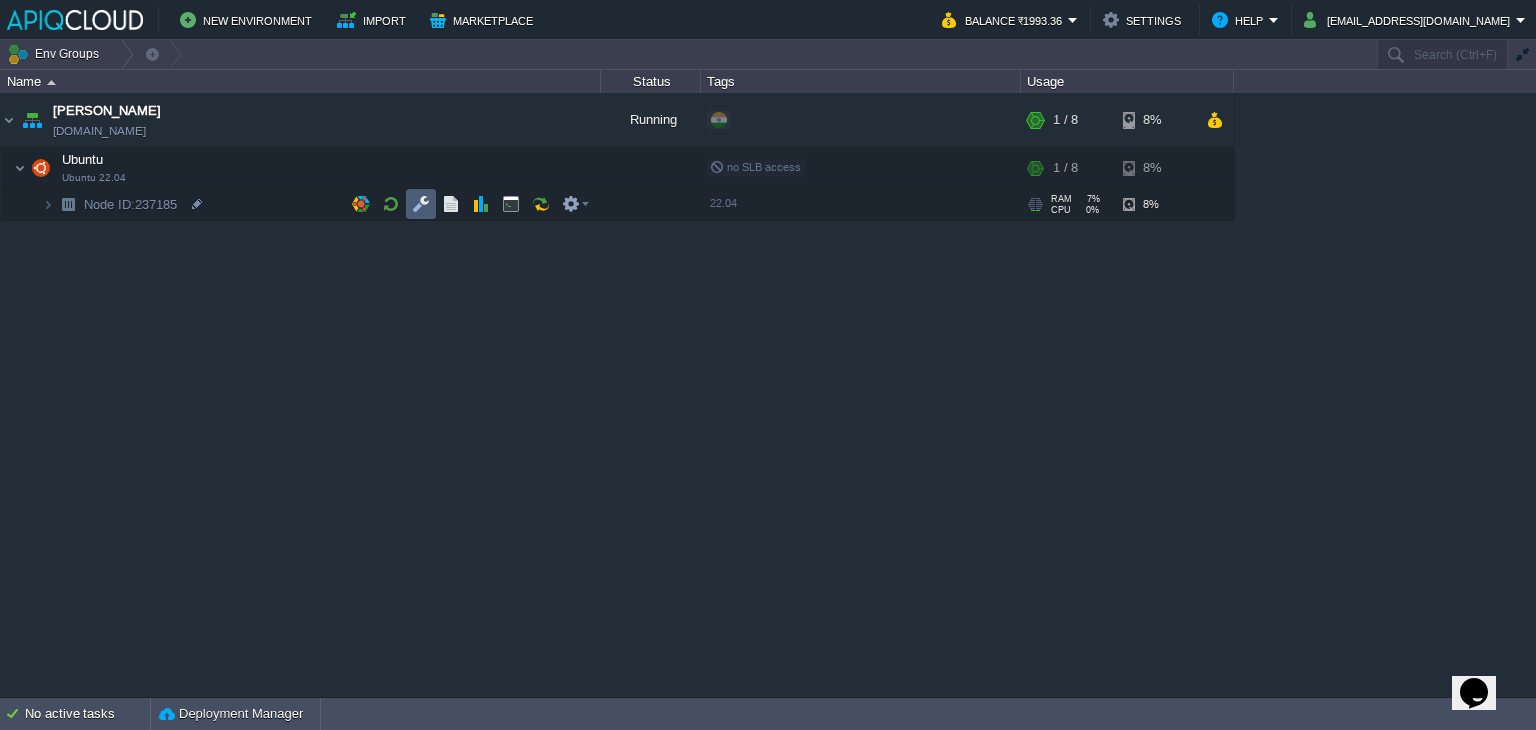 click at bounding box center [421, 204] 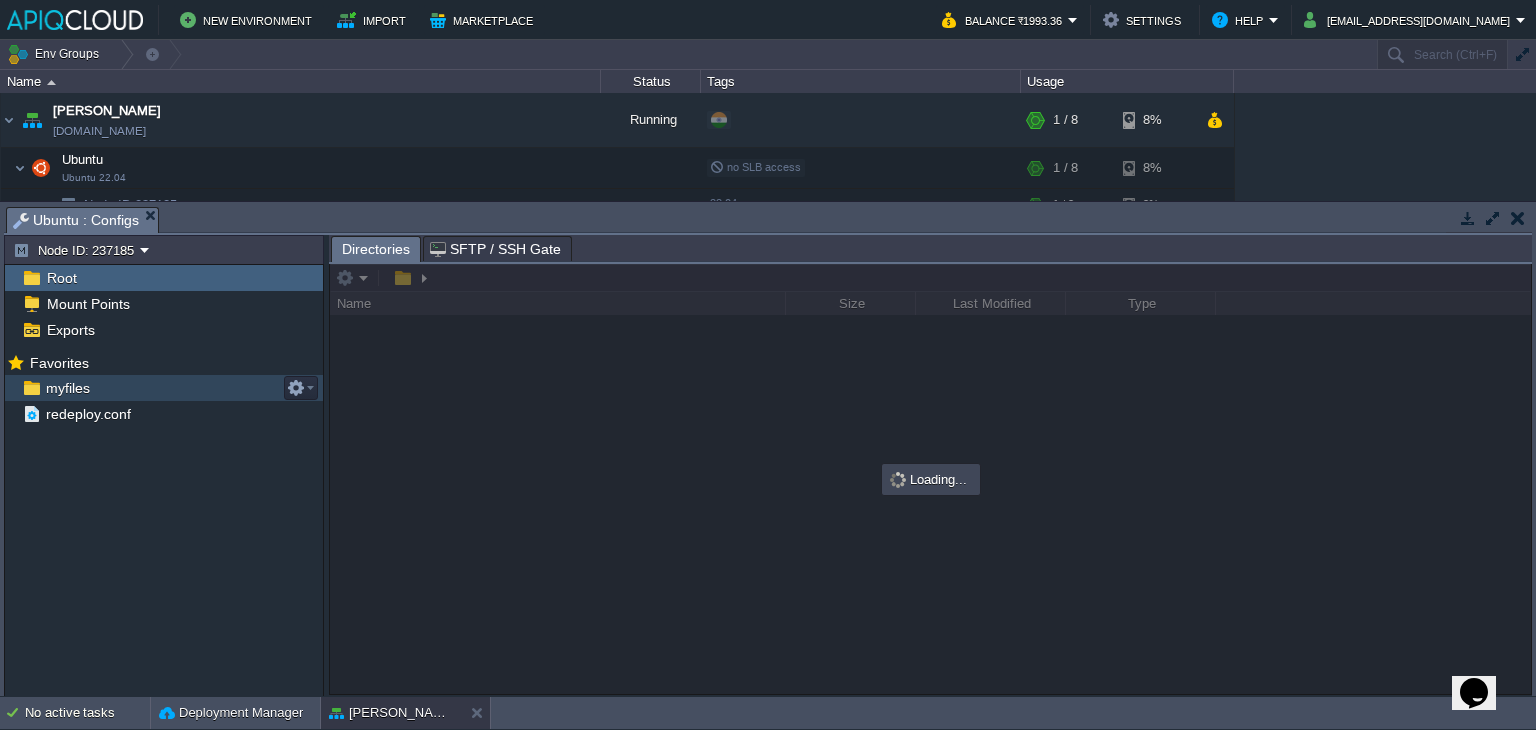 click on "myfiles" at bounding box center (67, 388) 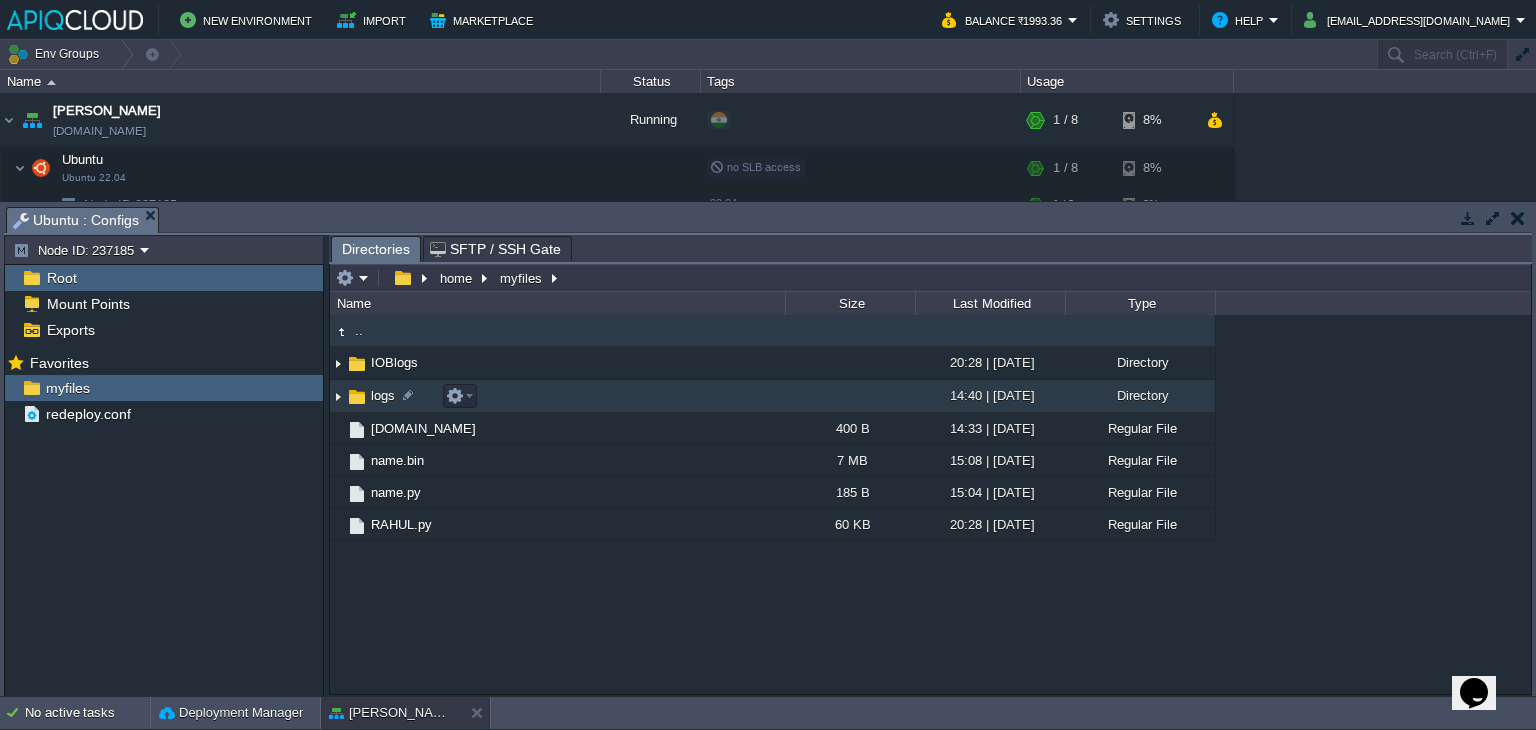 click at bounding box center (338, 396) 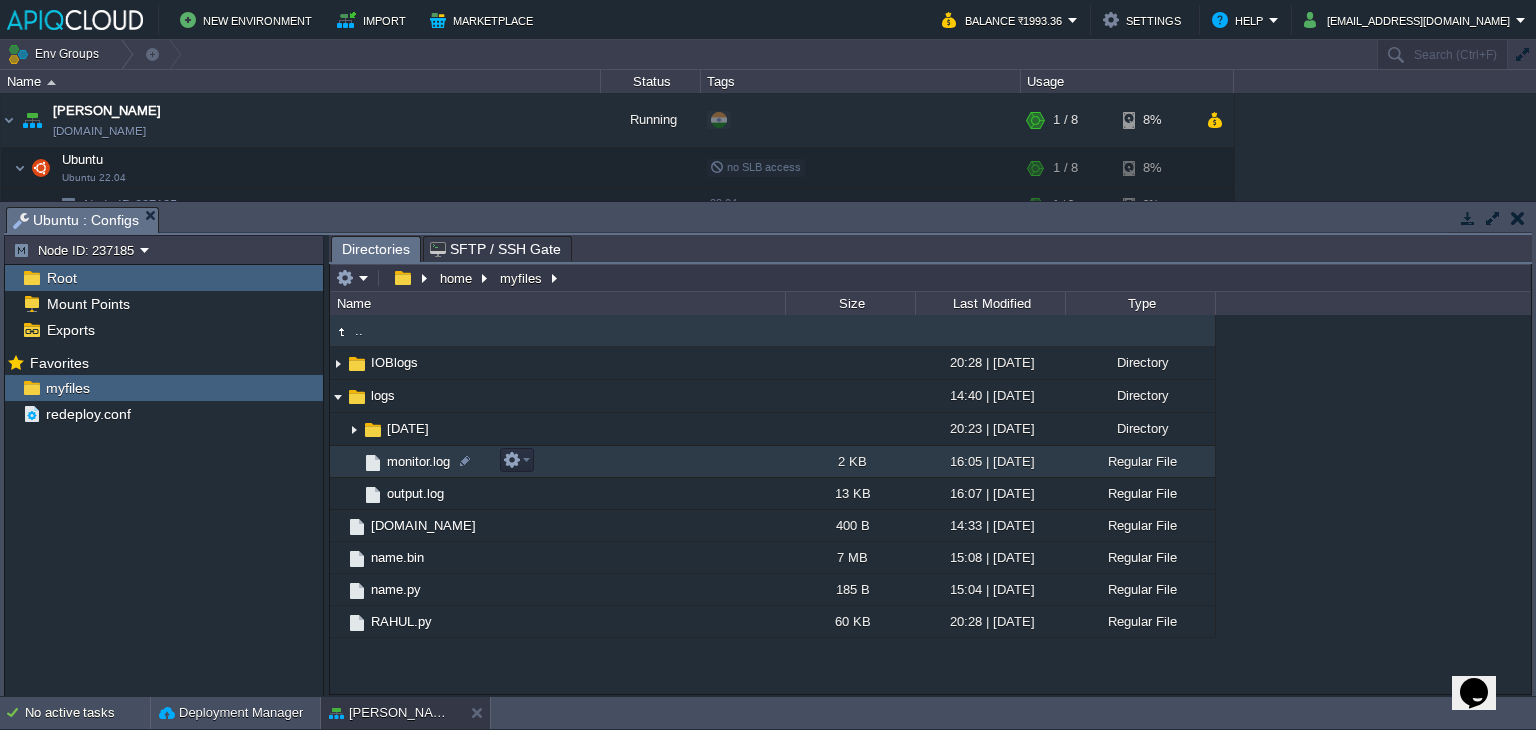 click on "monitor.log" at bounding box center [418, 461] 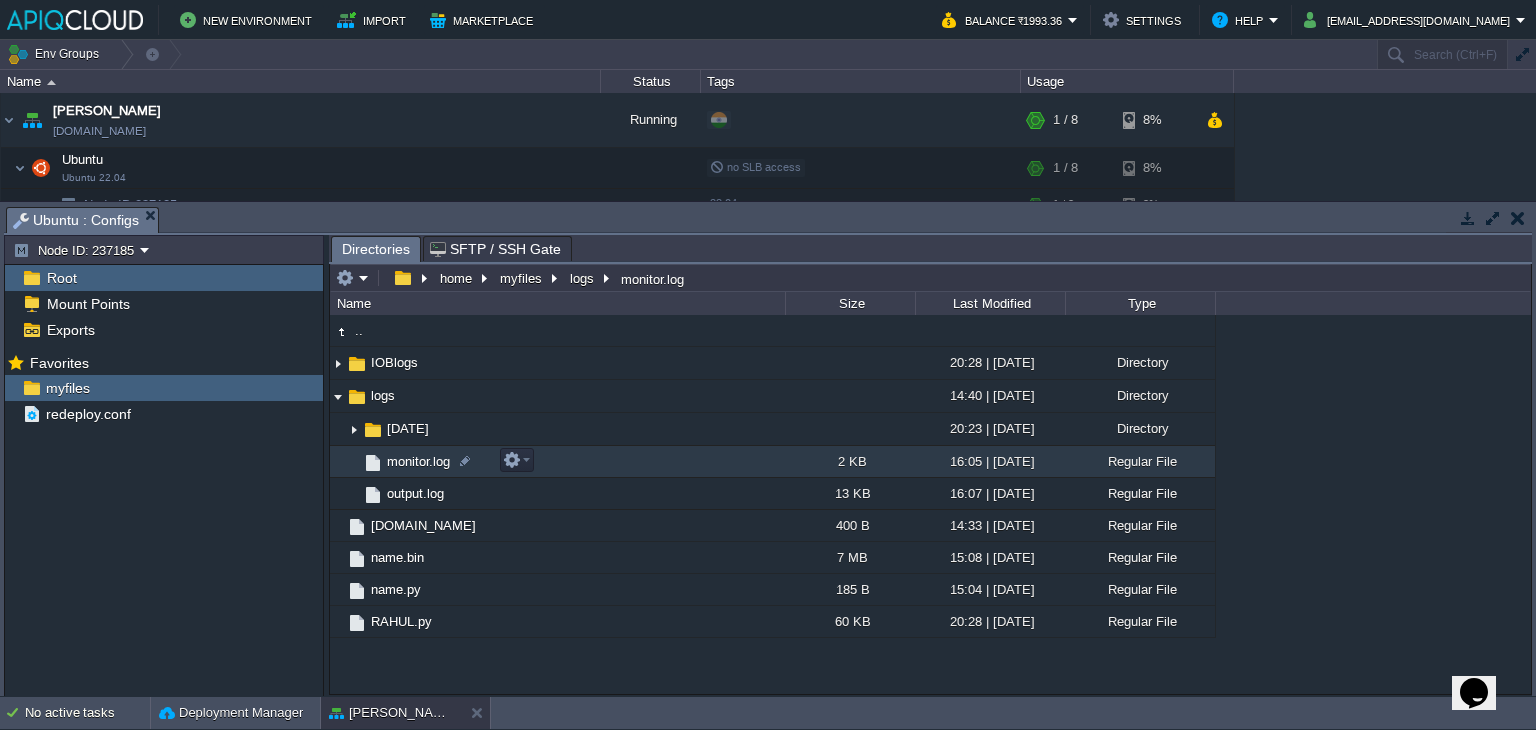 click on "monitor.log" at bounding box center (418, 461) 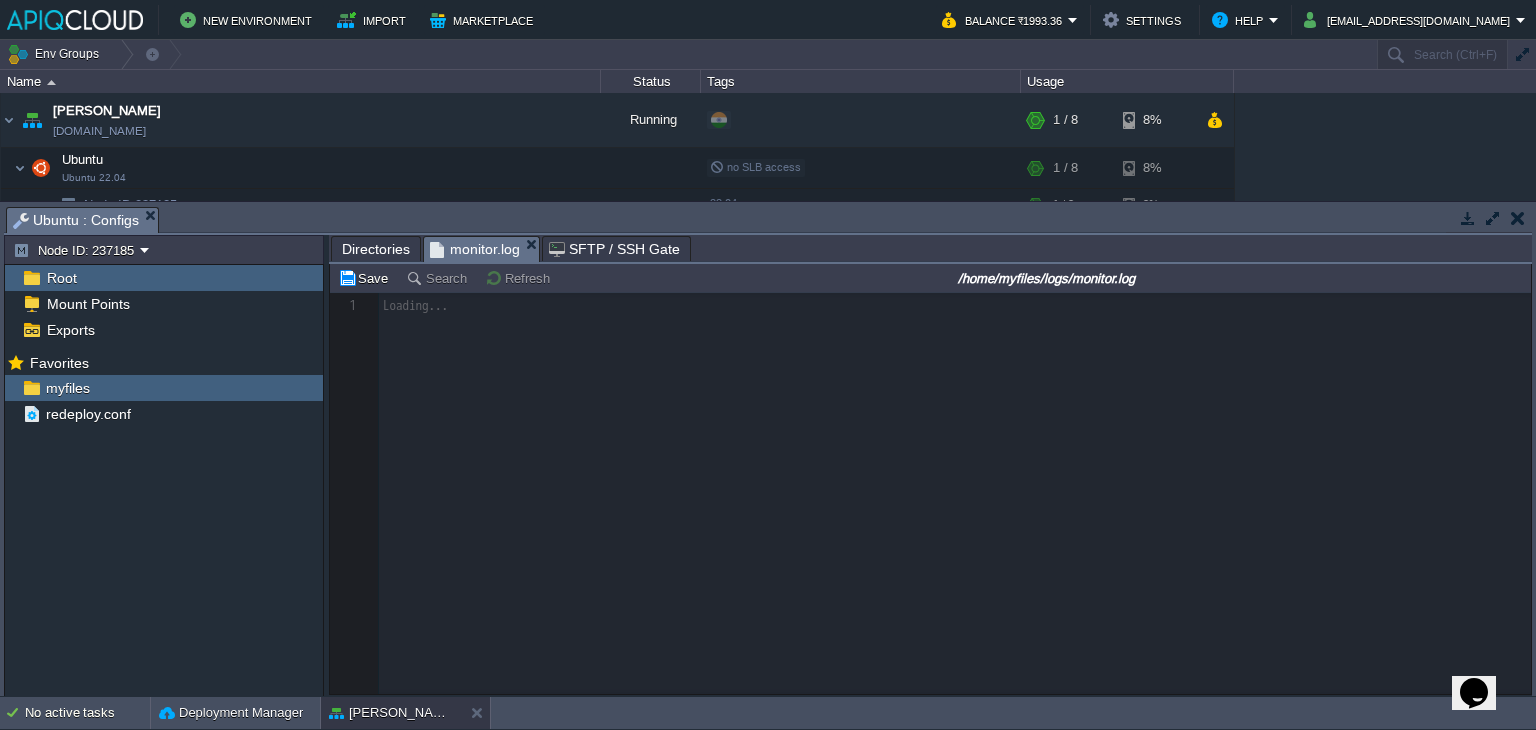 click on "Directories" at bounding box center (376, 249) 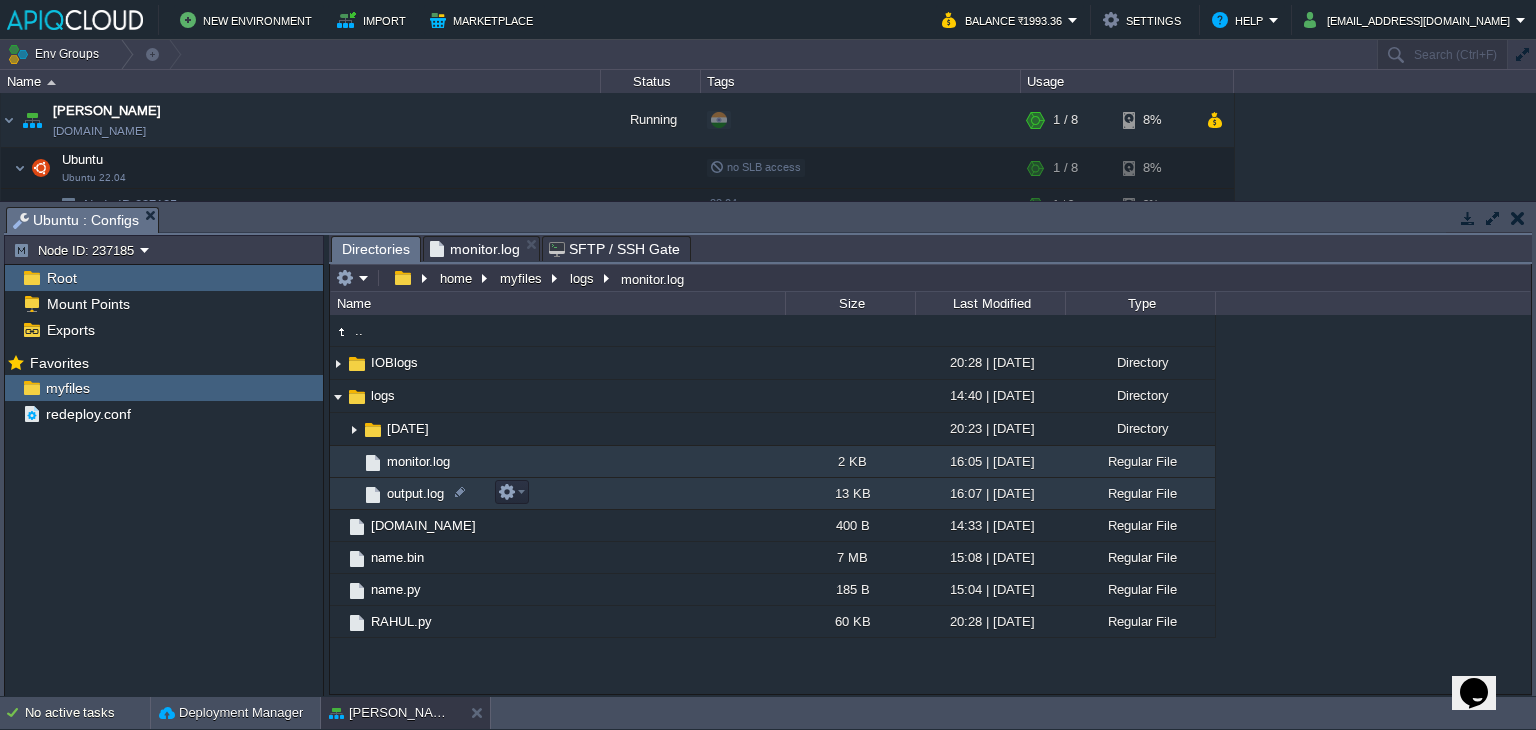 click on "output.log" at bounding box center (415, 493) 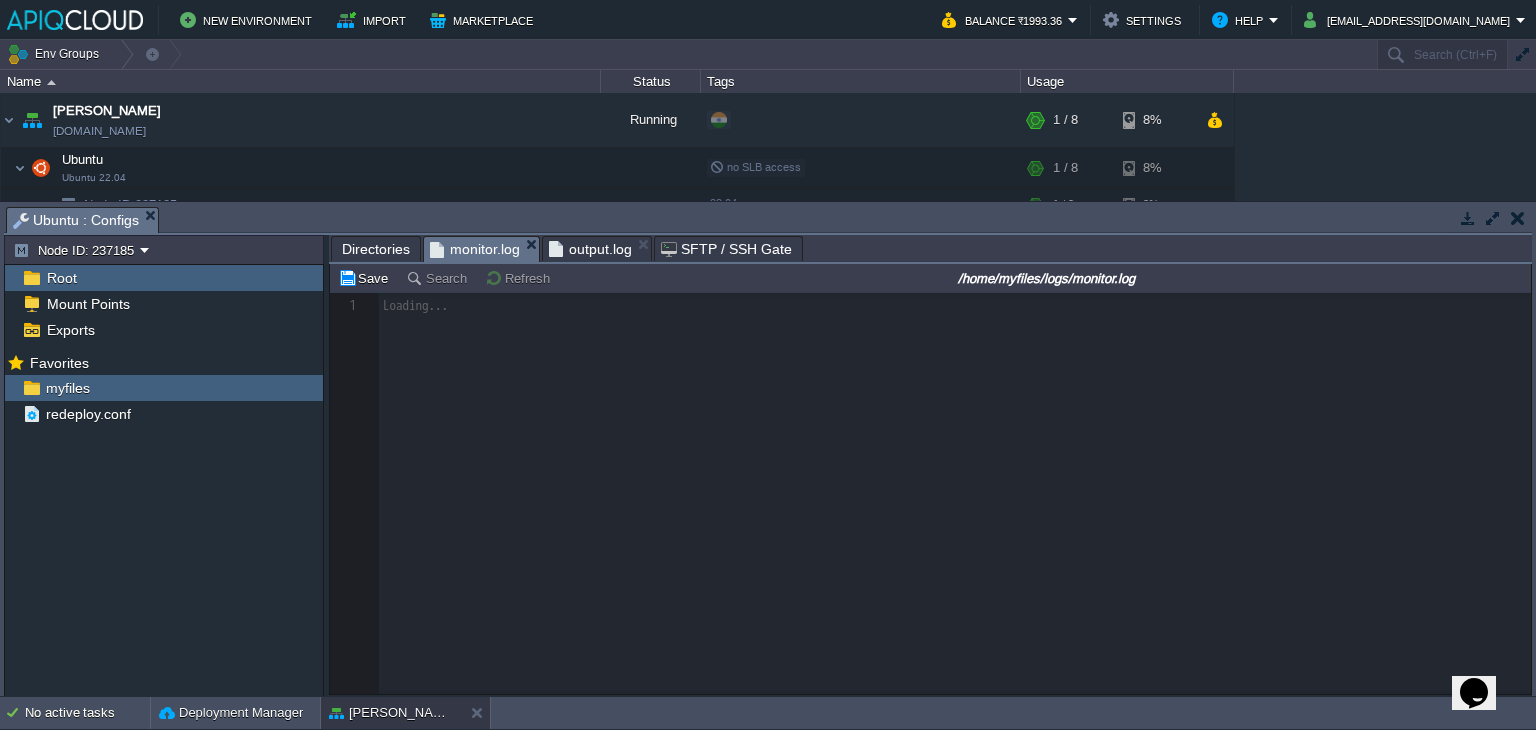 click on "monitor.log" at bounding box center (475, 249) 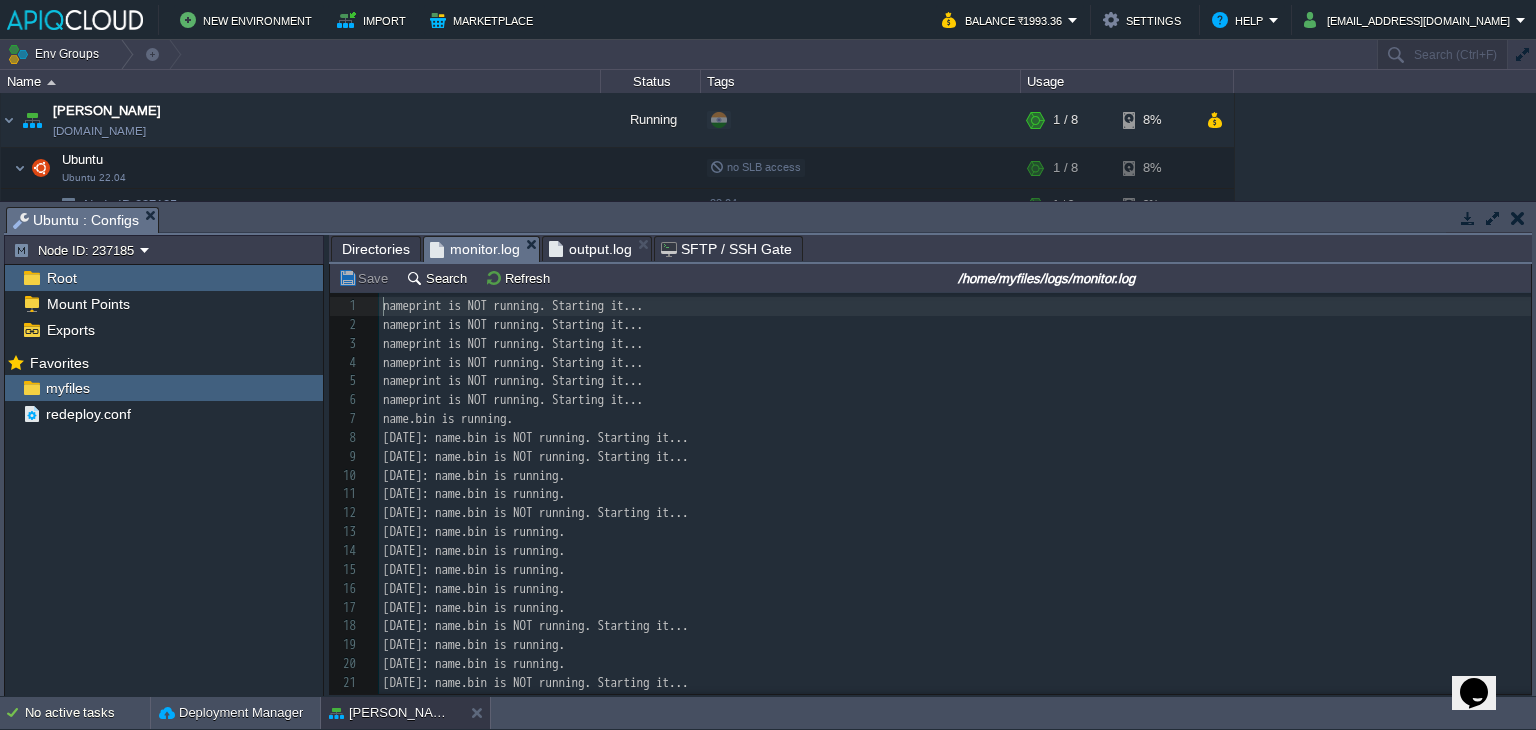 scroll, scrollTop: 6, scrollLeft: 0, axis: vertical 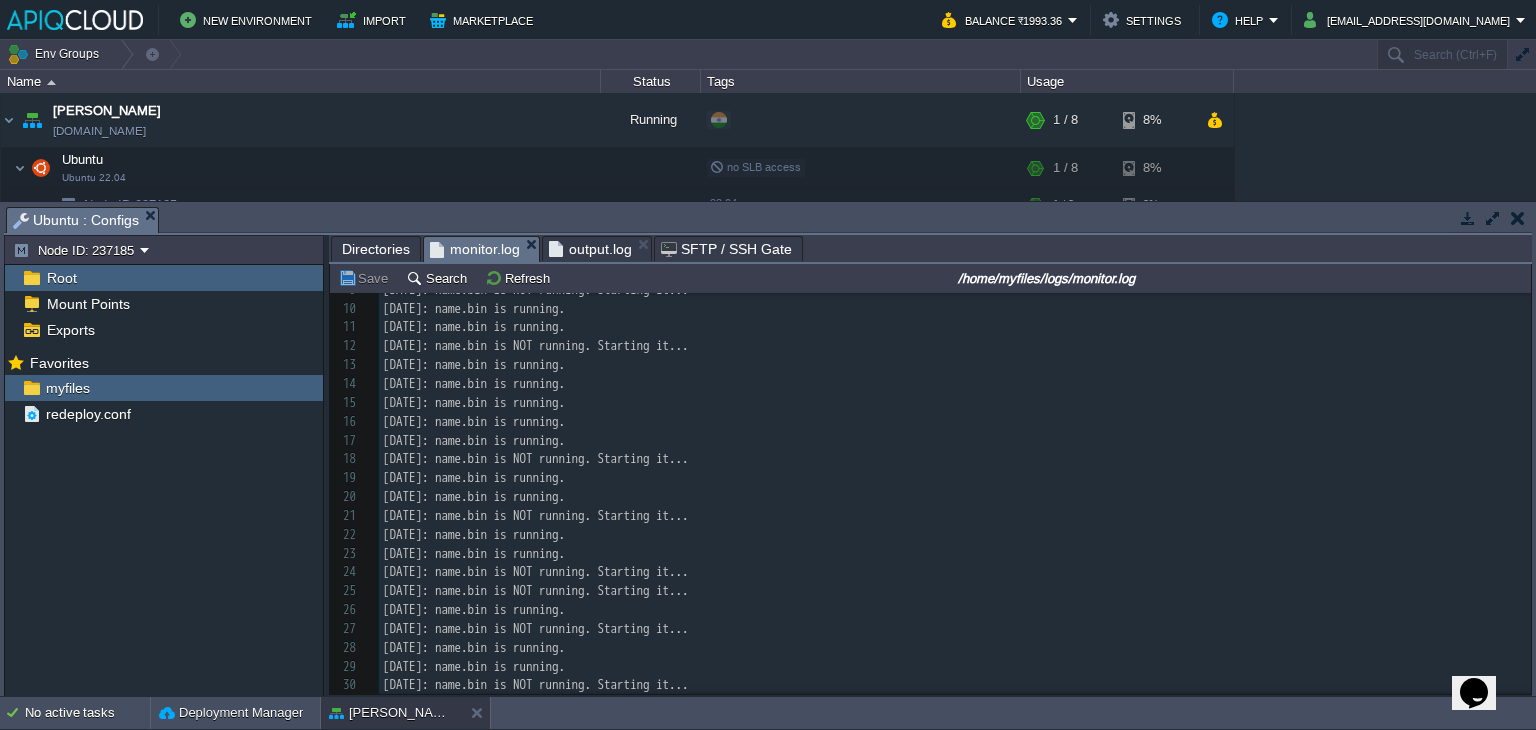 click on "output.log" at bounding box center [590, 249] 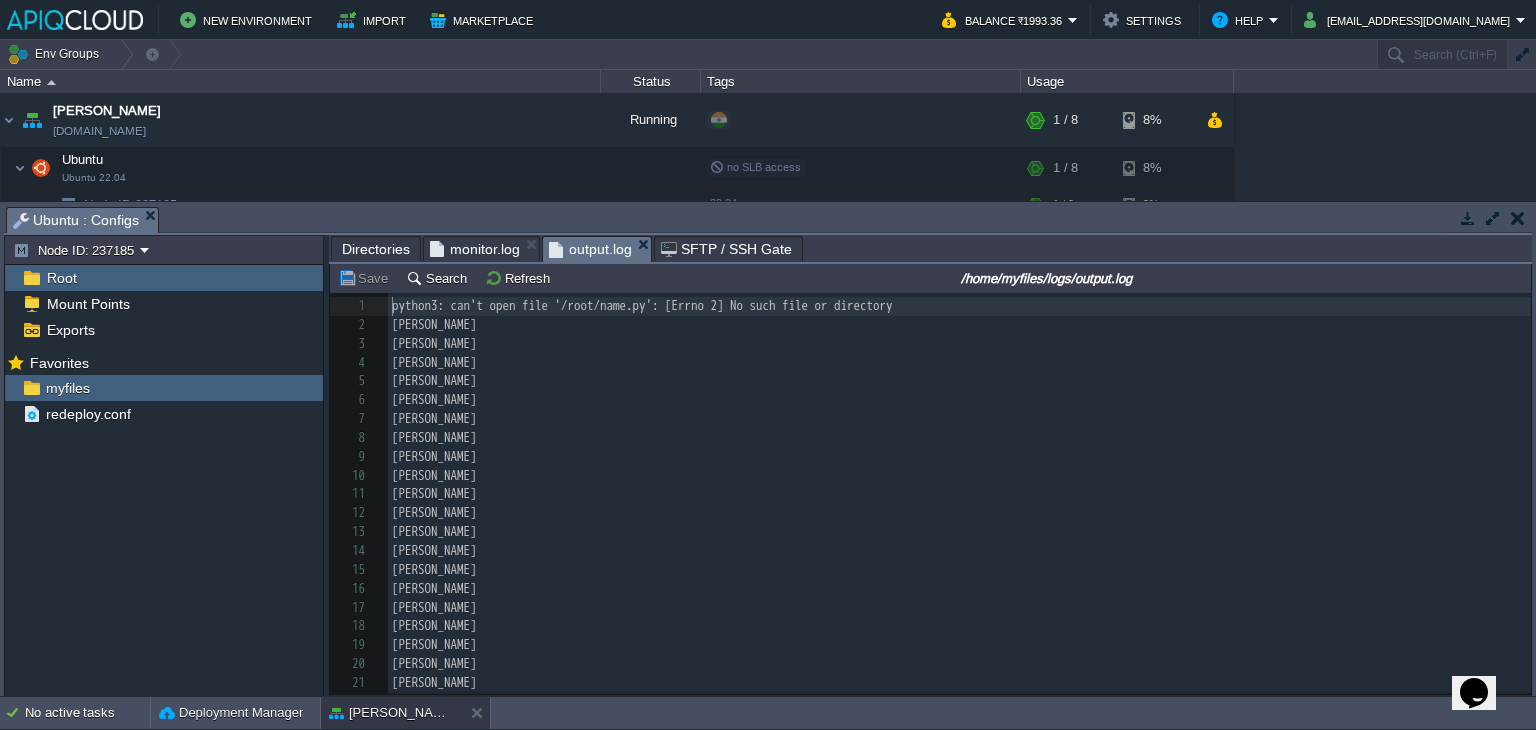 scroll, scrollTop: 6, scrollLeft: 0, axis: vertical 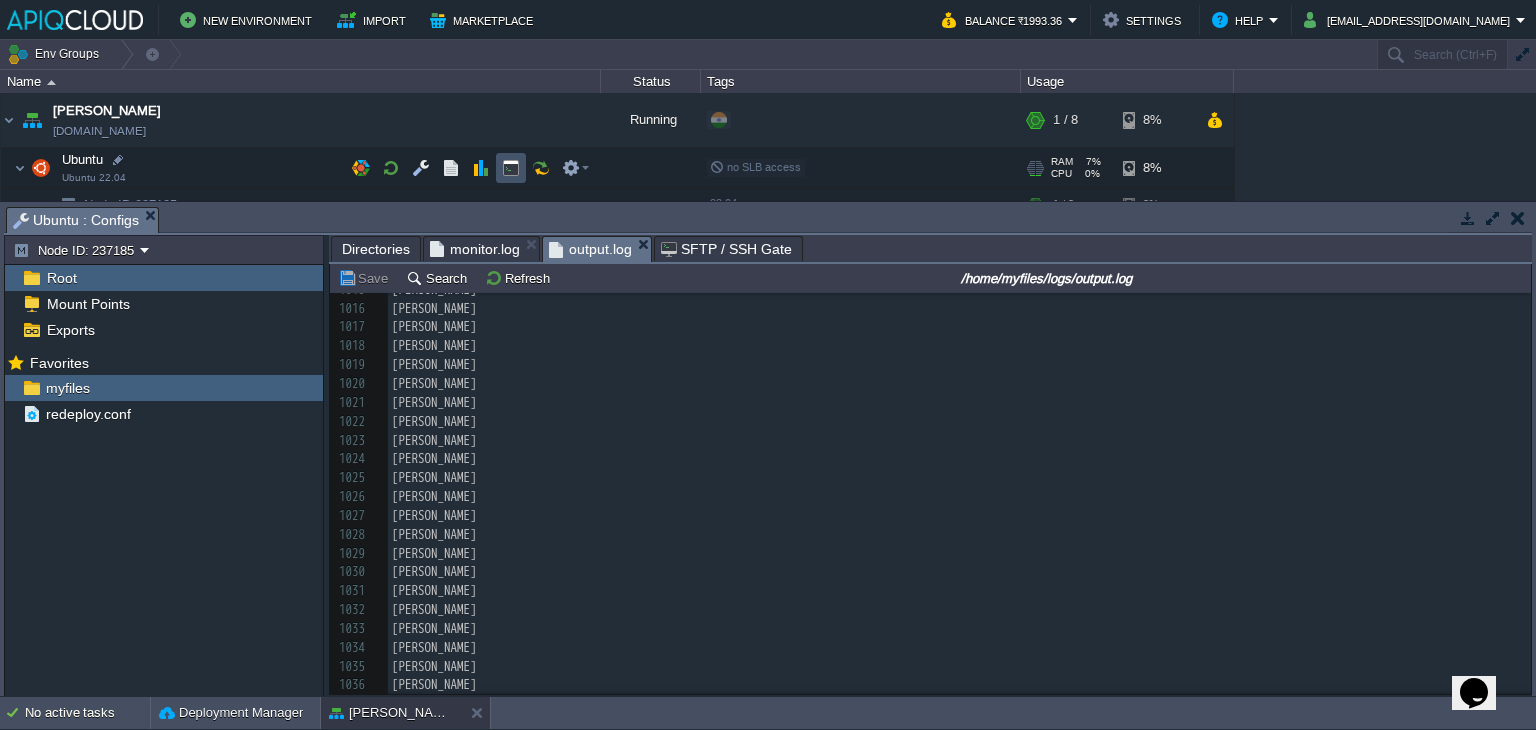 click at bounding box center [511, 168] 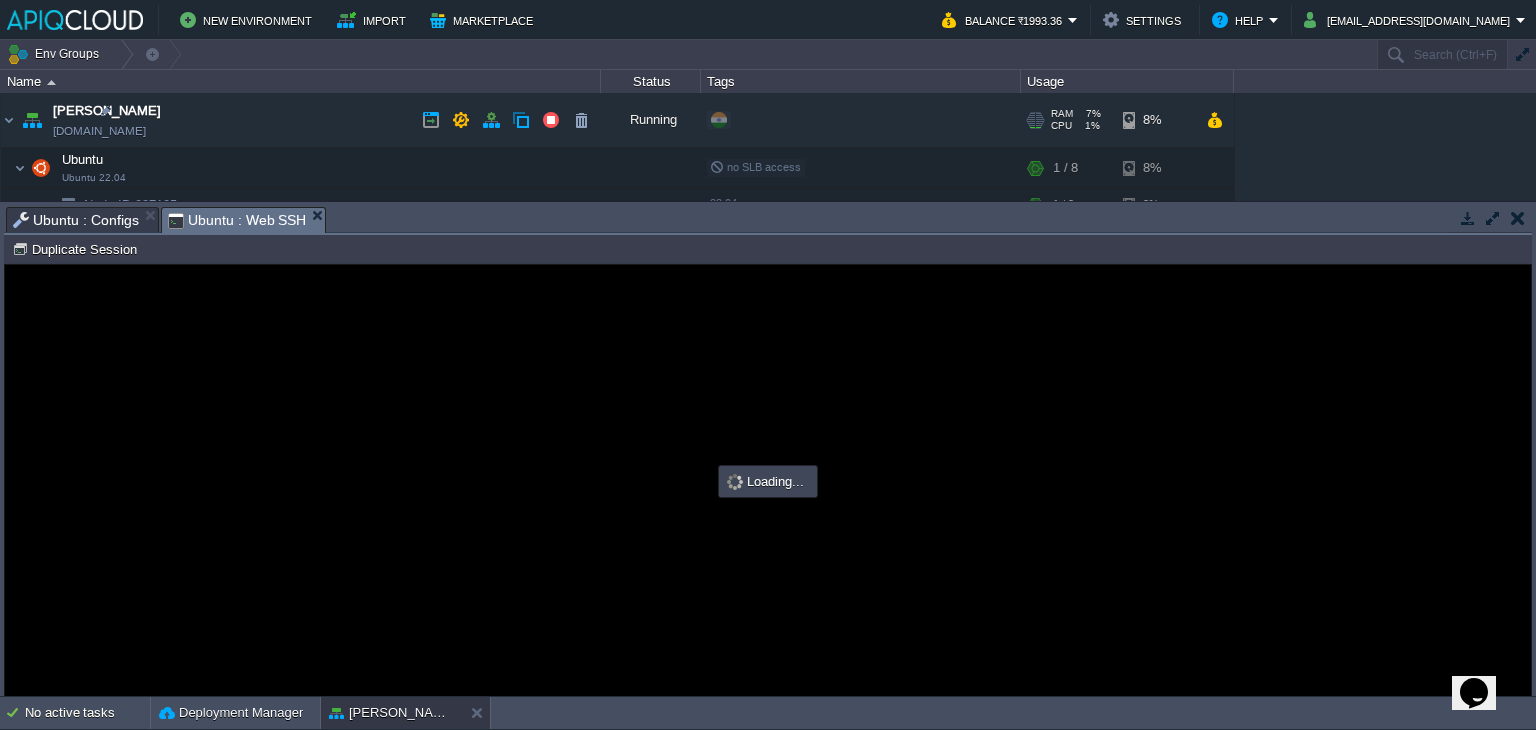 type on "#000000" 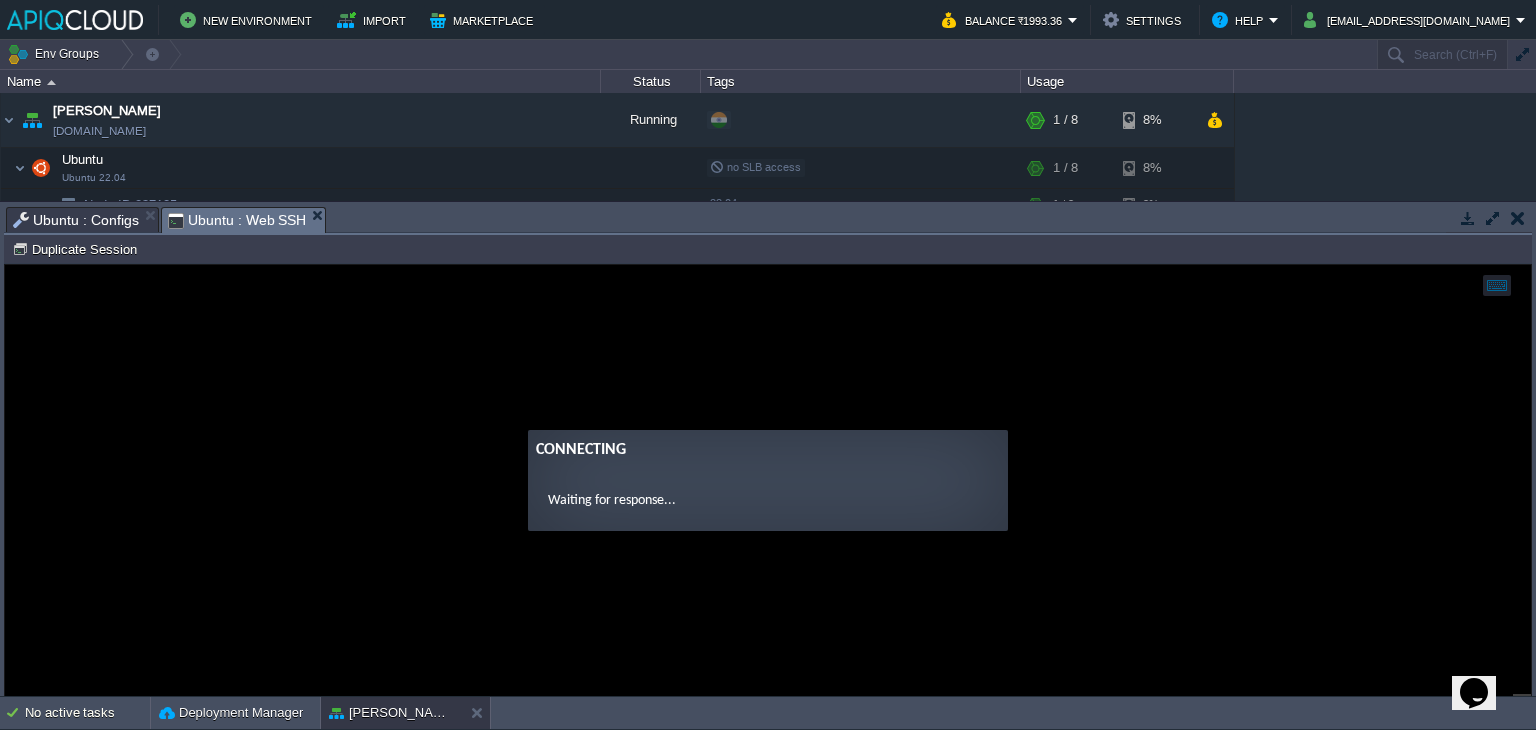 click on "Ubuntu : Configs" at bounding box center (76, 220) 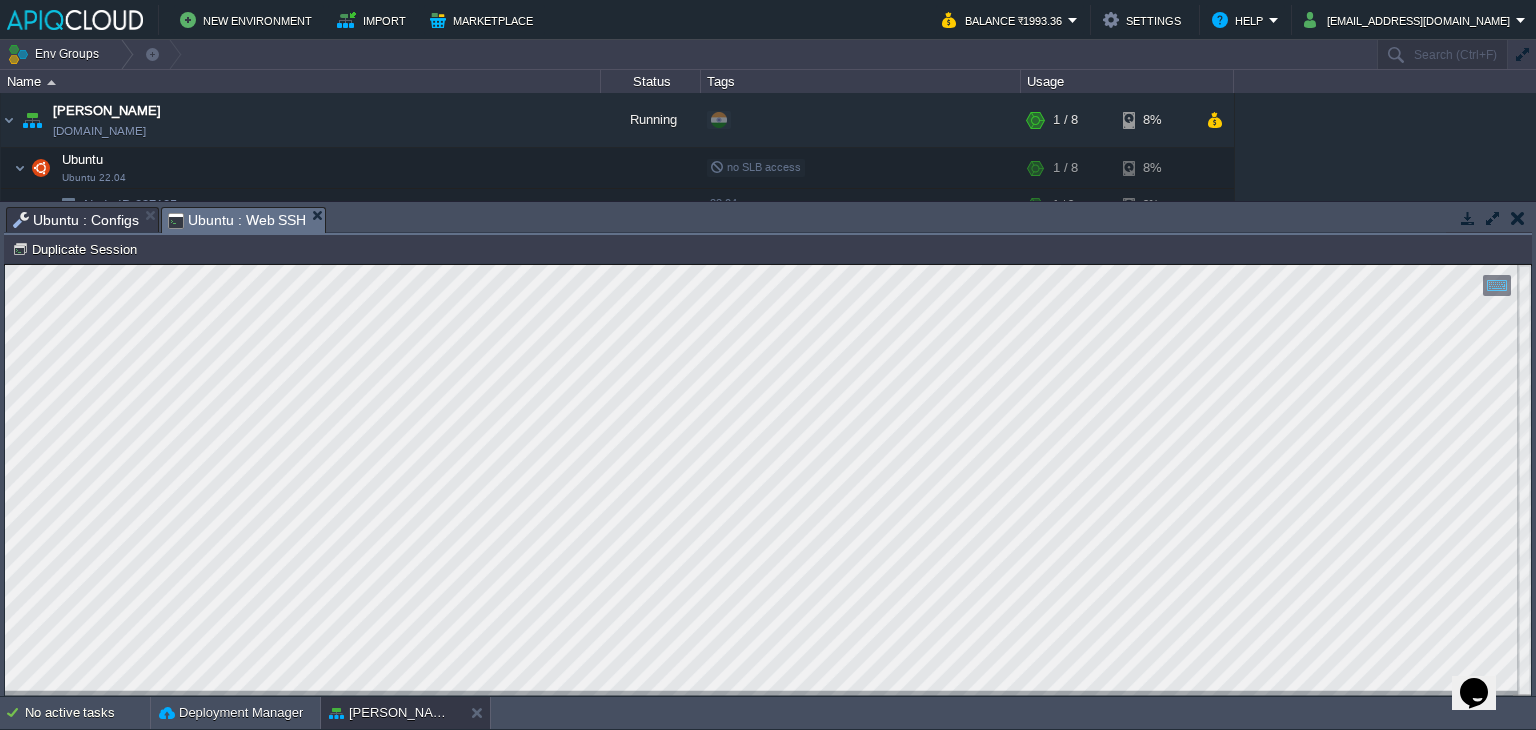 click on "Ubuntu : Web SSH" at bounding box center [237, 220] 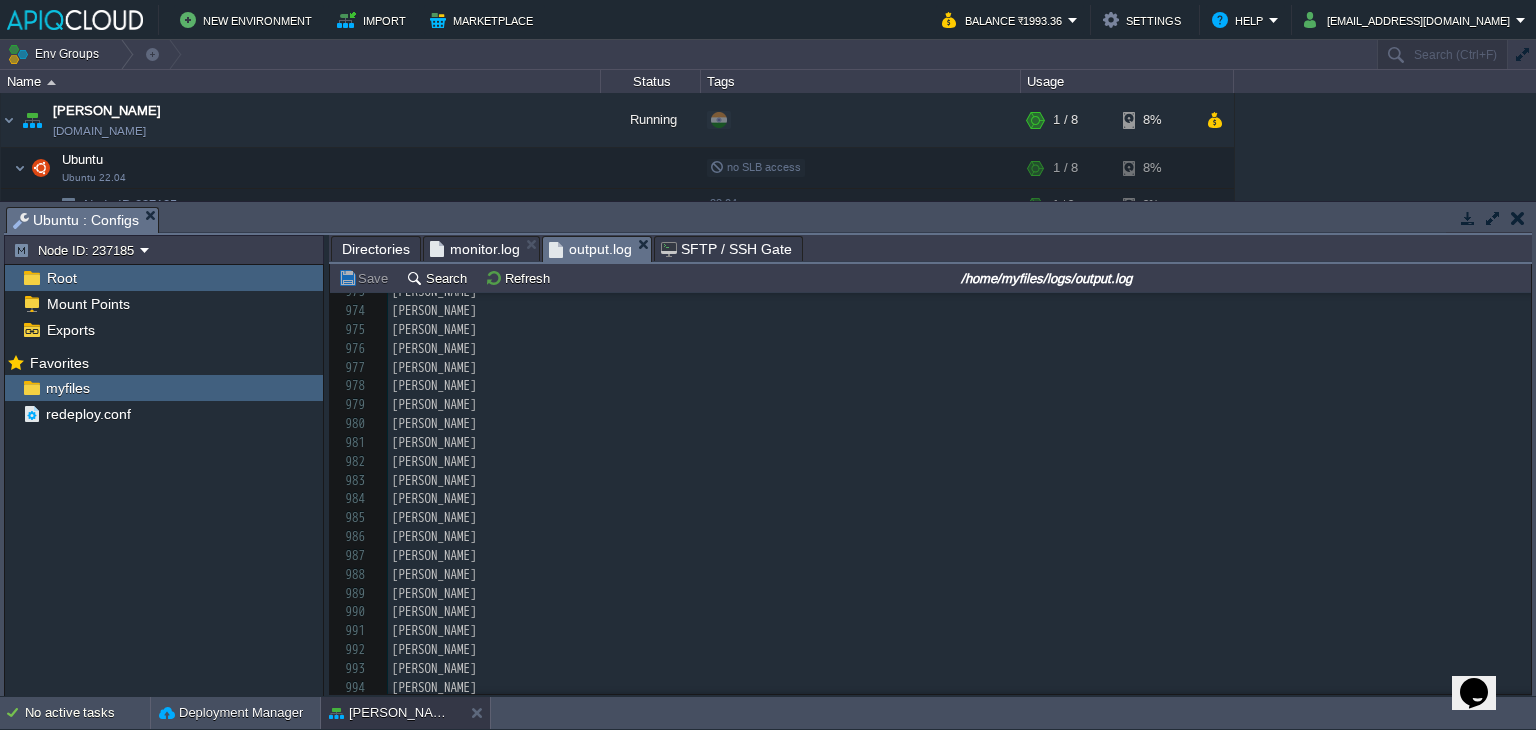 click on "monitor.log" at bounding box center [475, 249] 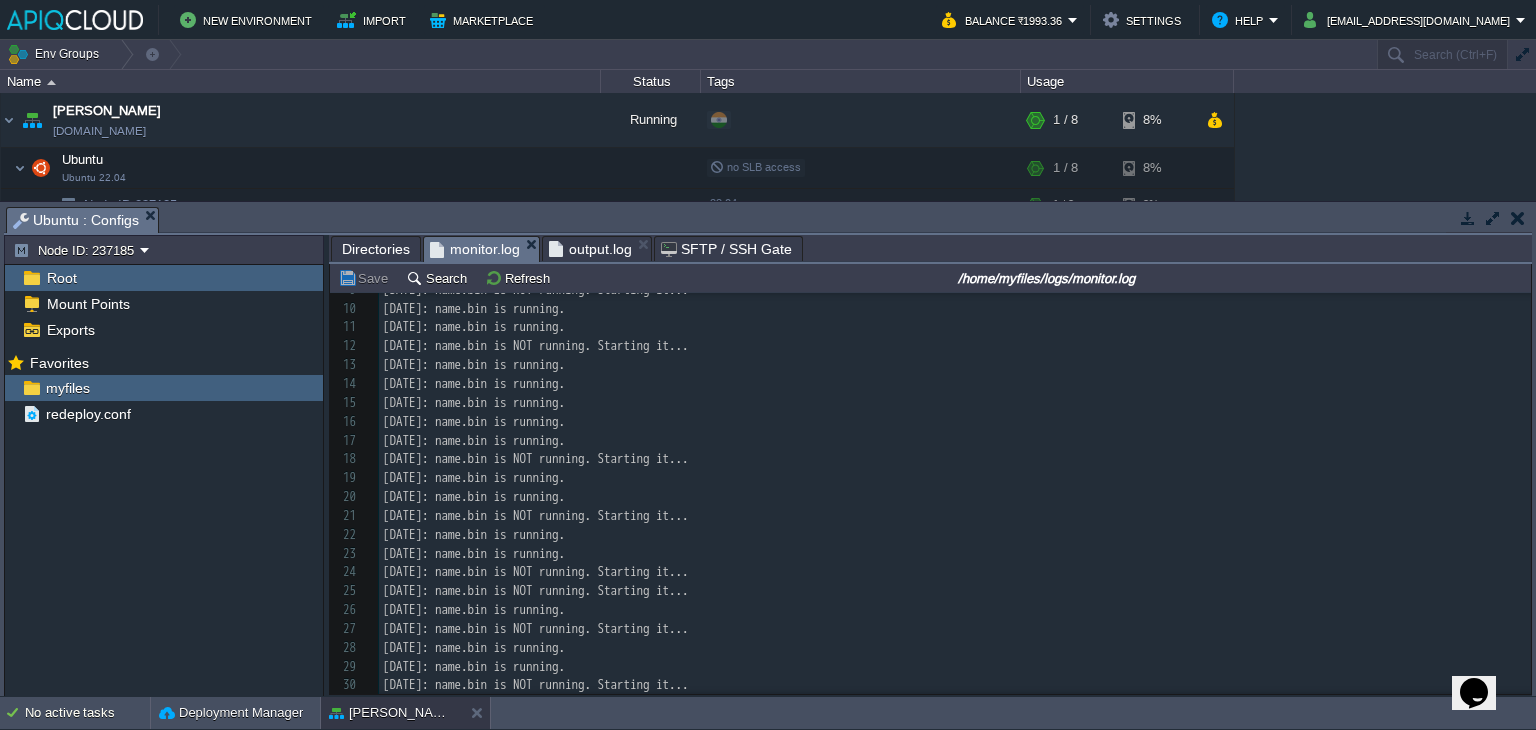 click on "Directories" at bounding box center (376, 249) 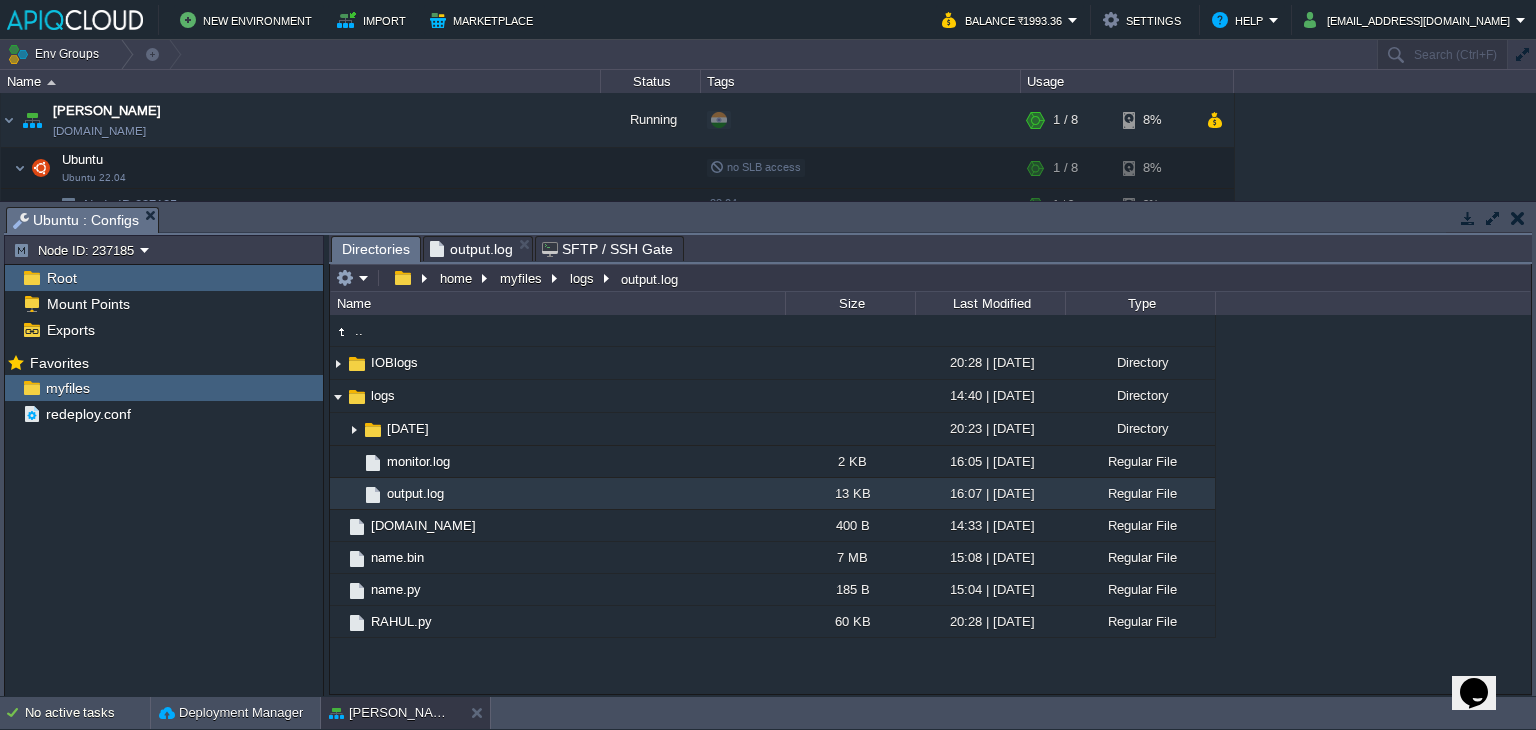 click on "output.log" at bounding box center (481, 249) 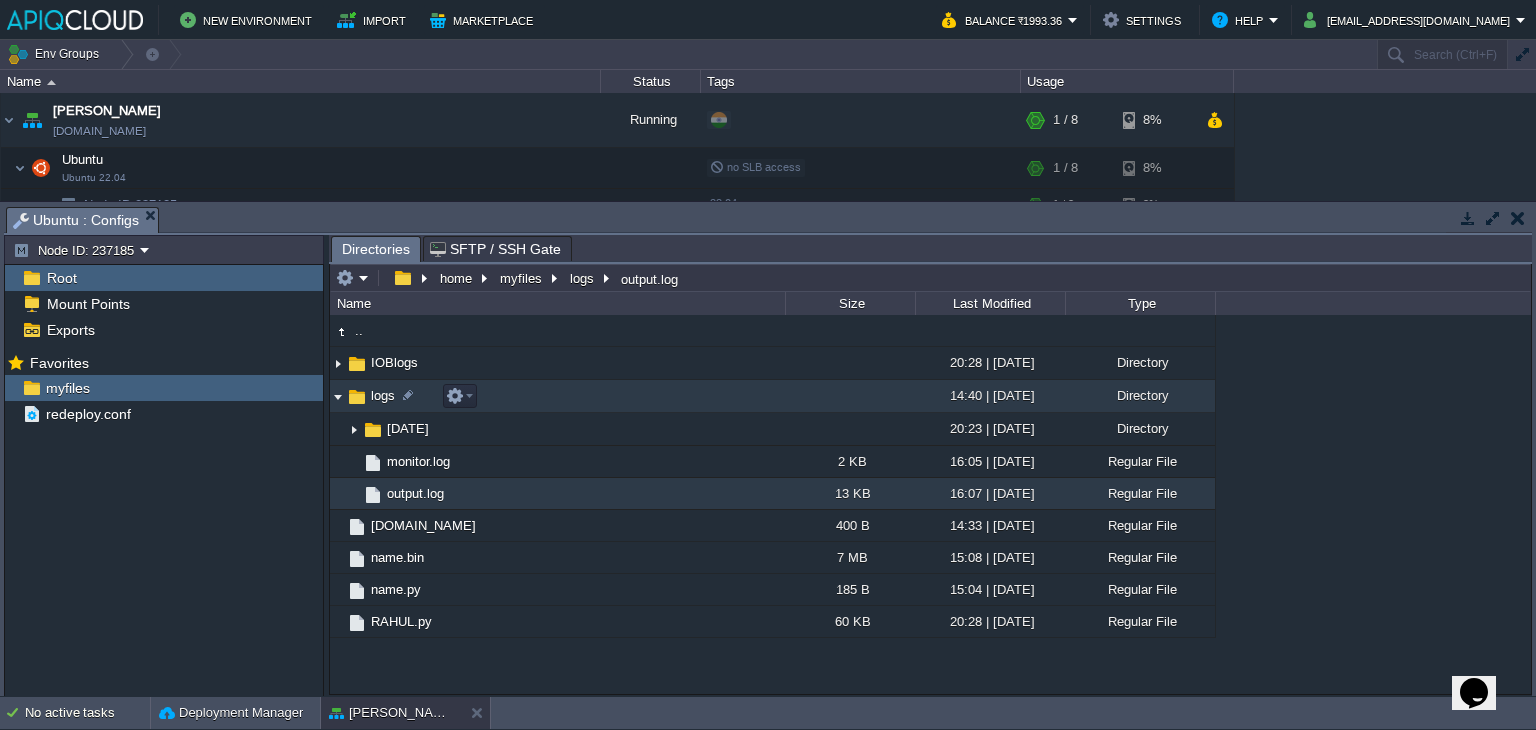 click at bounding box center [338, 396] 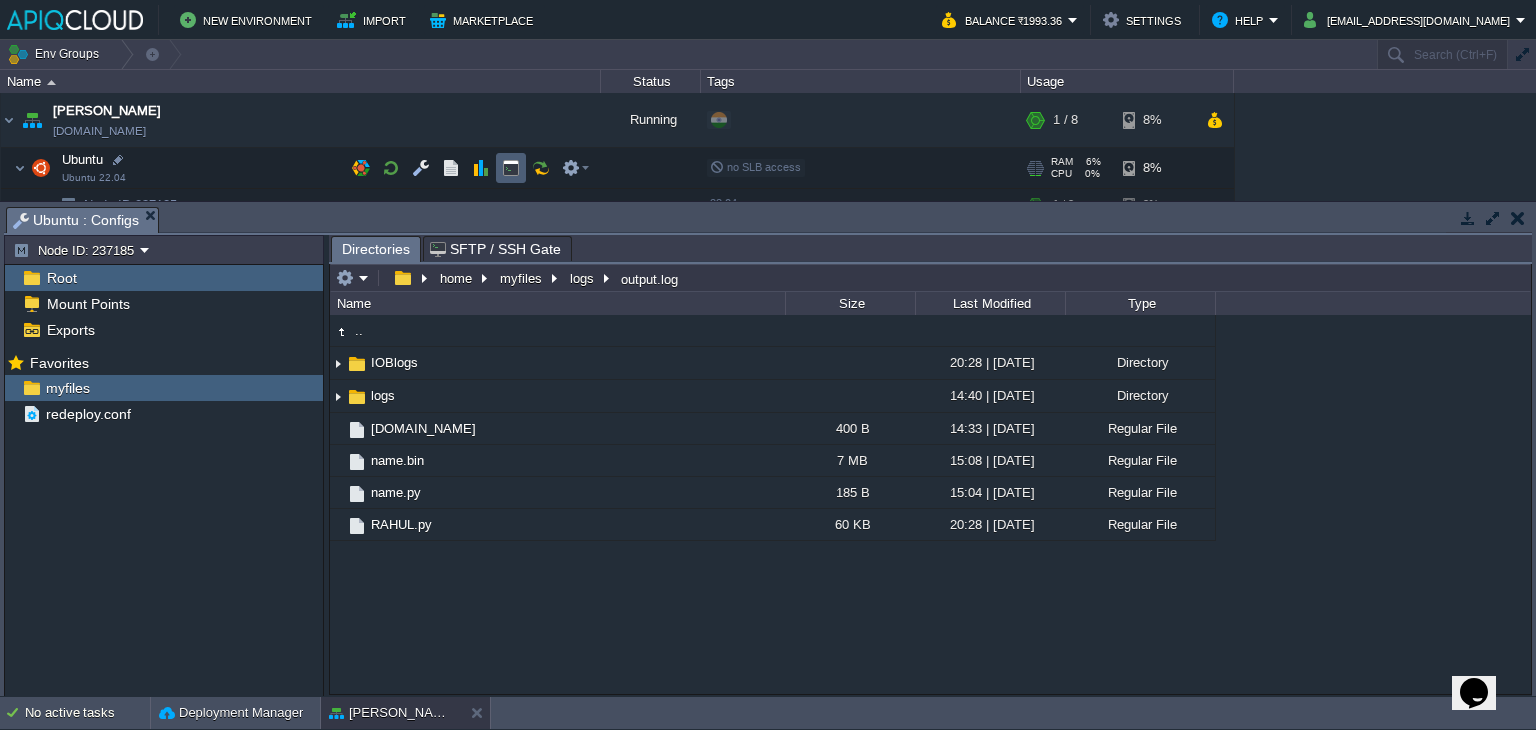 click at bounding box center [511, 168] 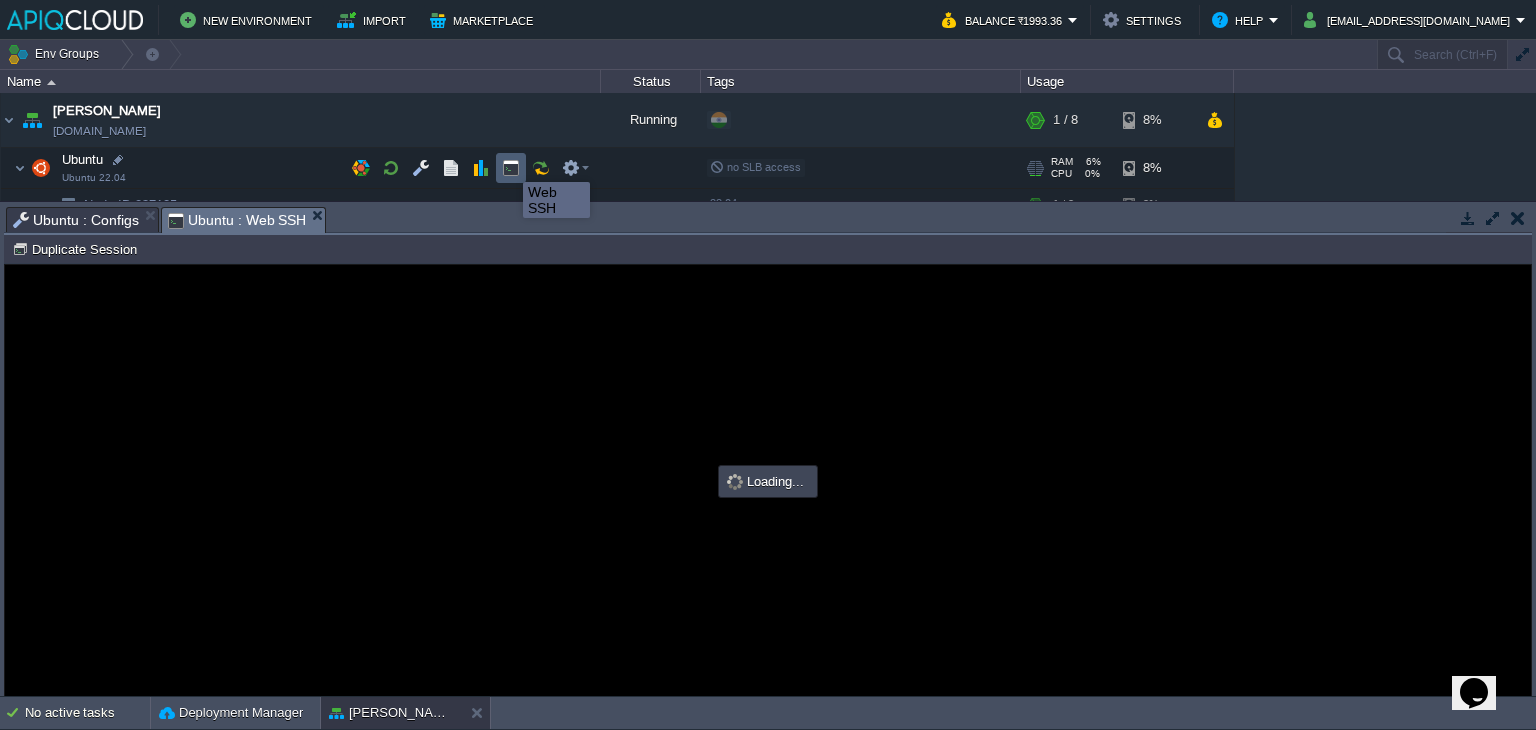 scroll, scrollTop: 0, scrollLeft: 0, axis: both 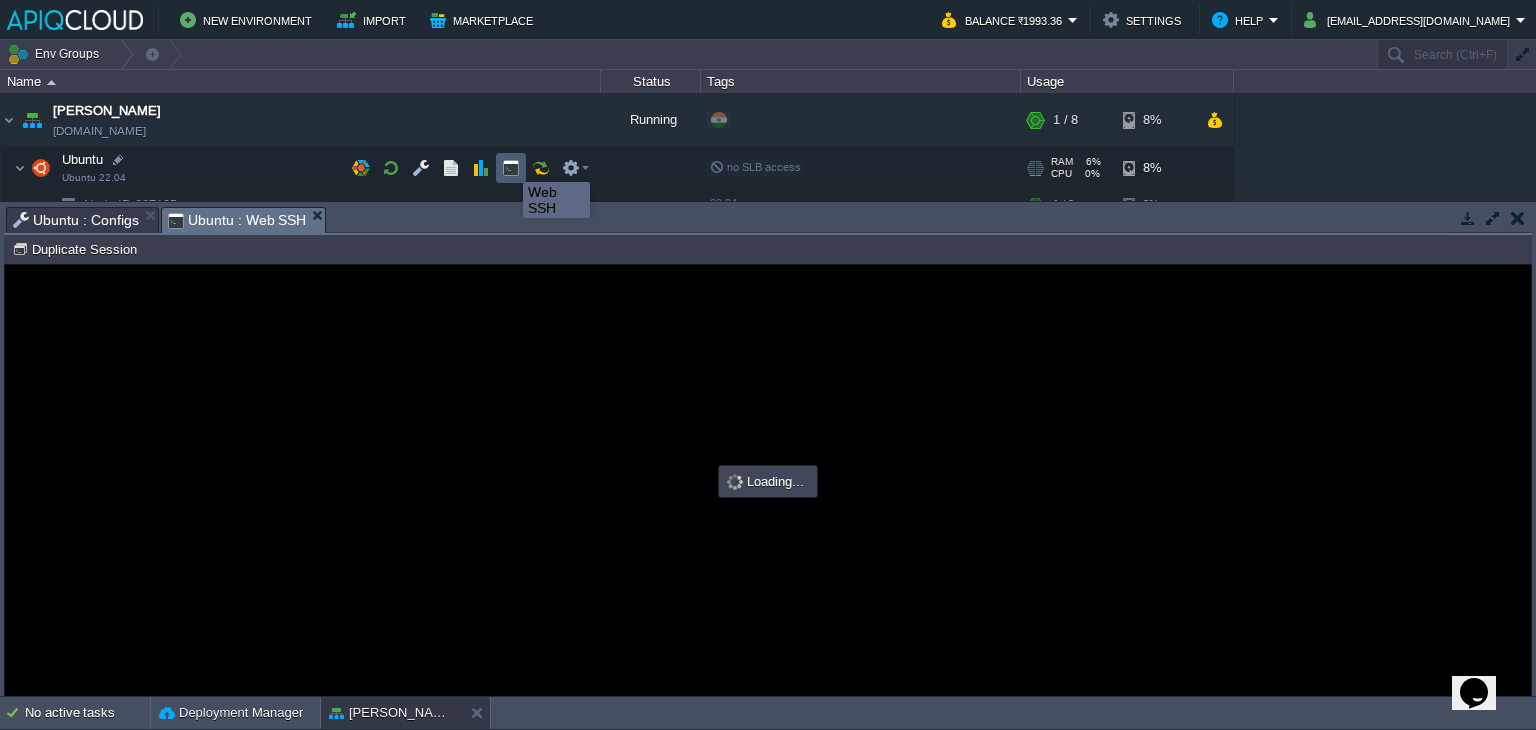 type on "#000000" 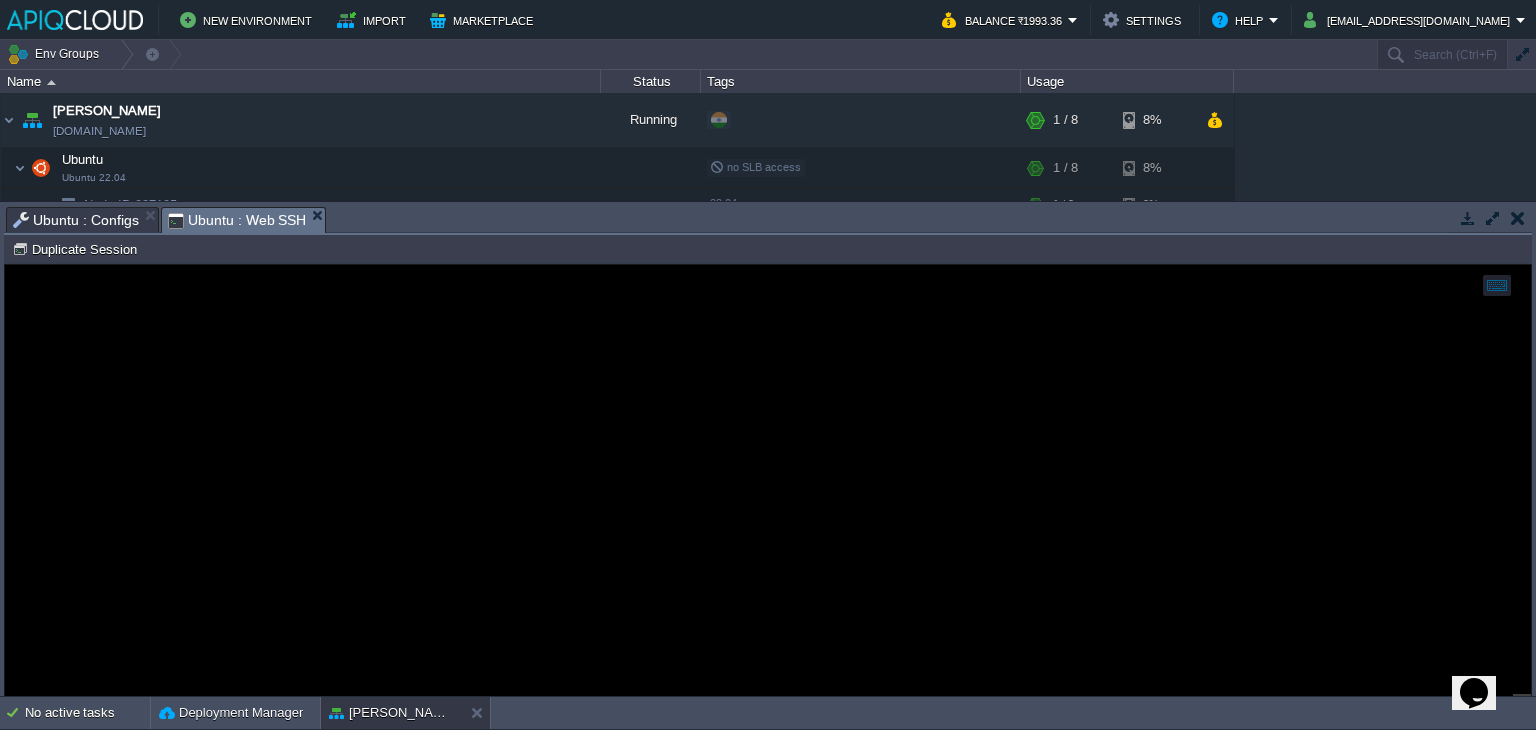 click on "Ubuntu : Configs" at bounding box center (76, 220) 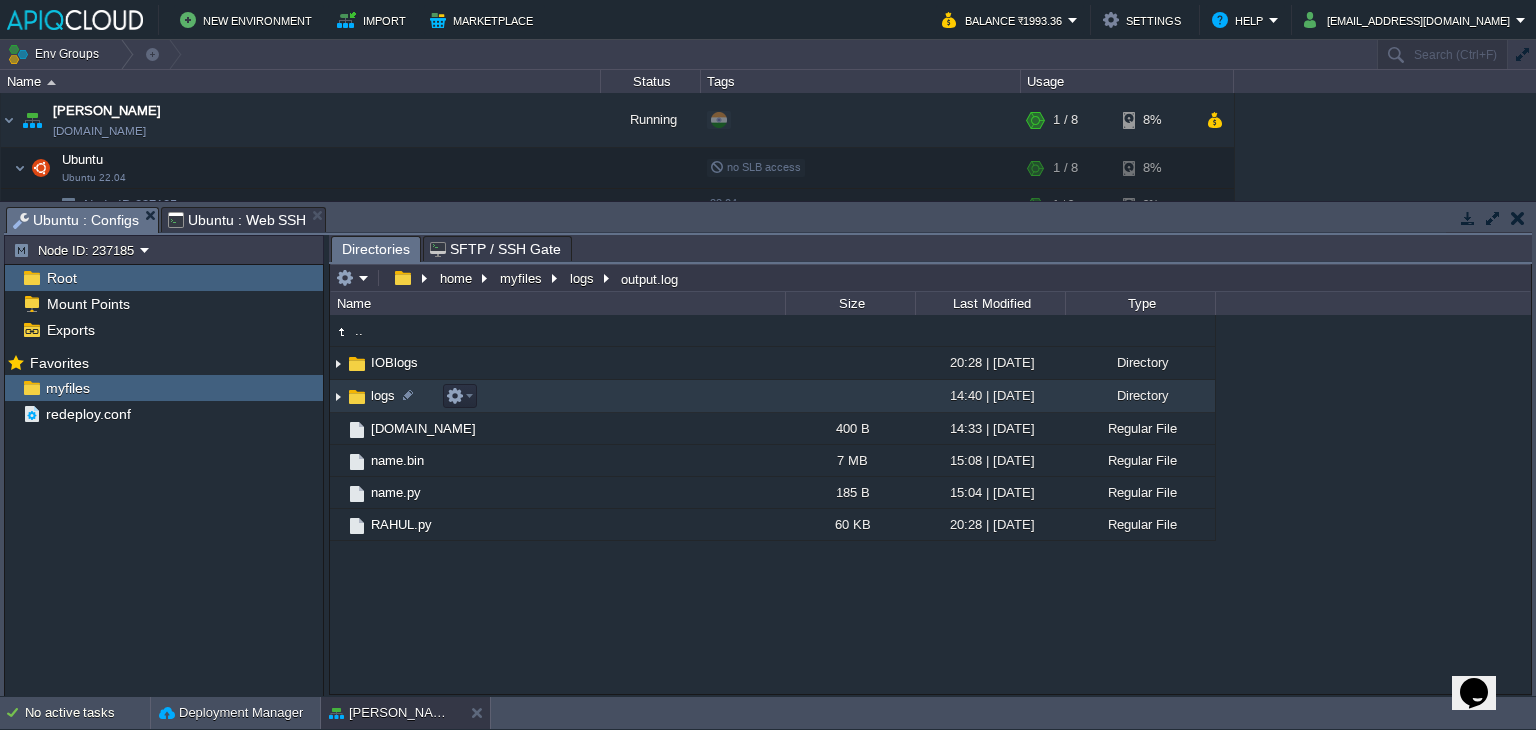click at bounding box center (338, 396) 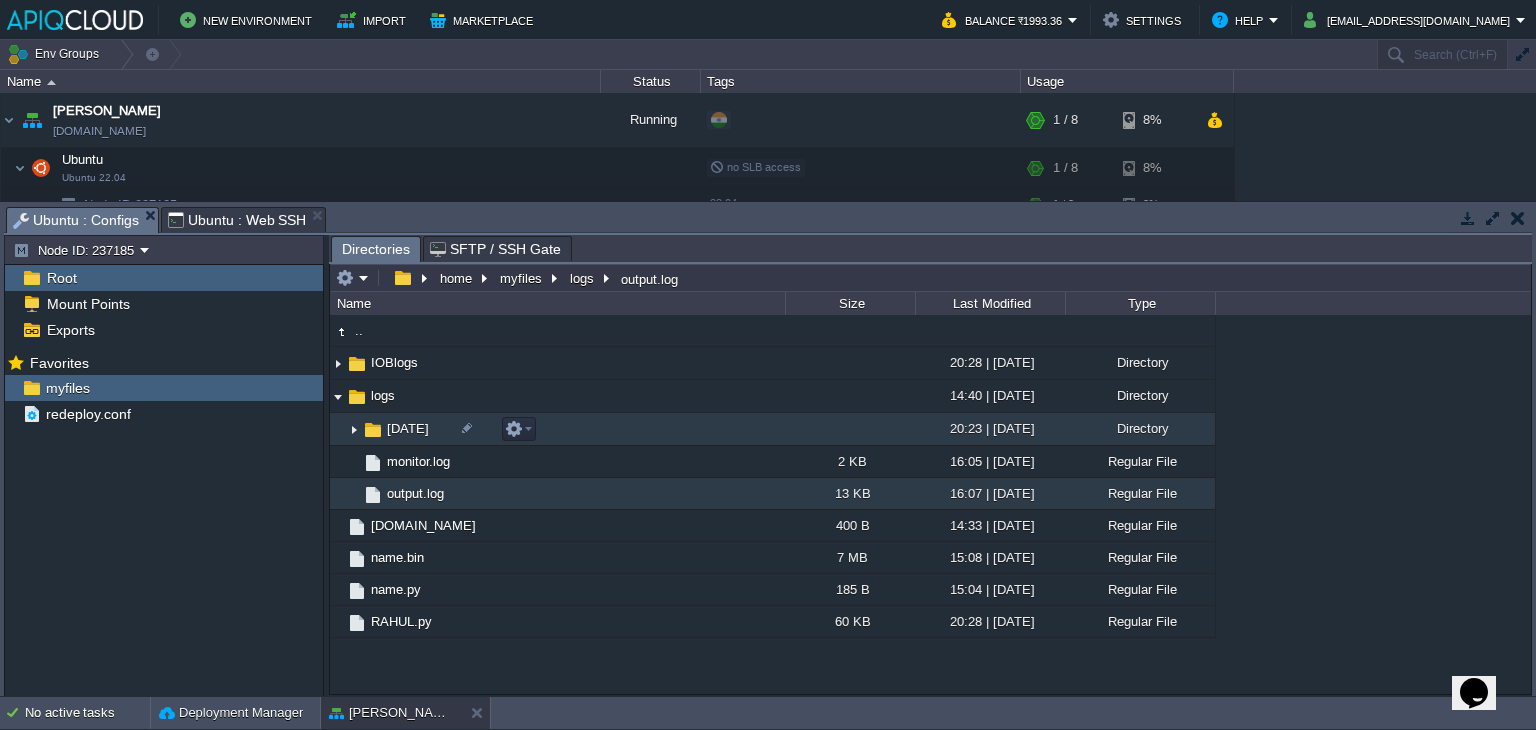 click at bounding box center [354, 429] 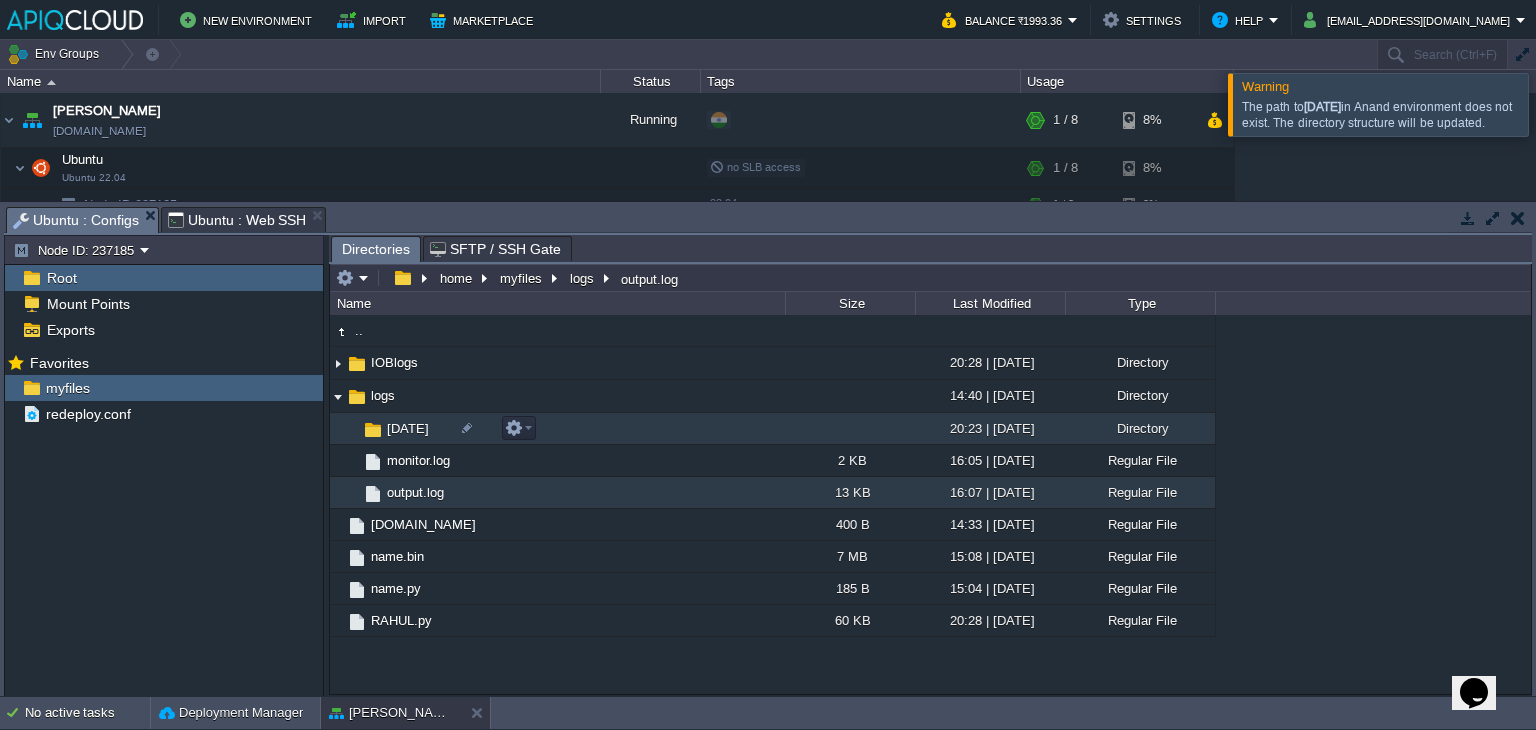 click on "[DATE]" at bounding box center [408, 428] 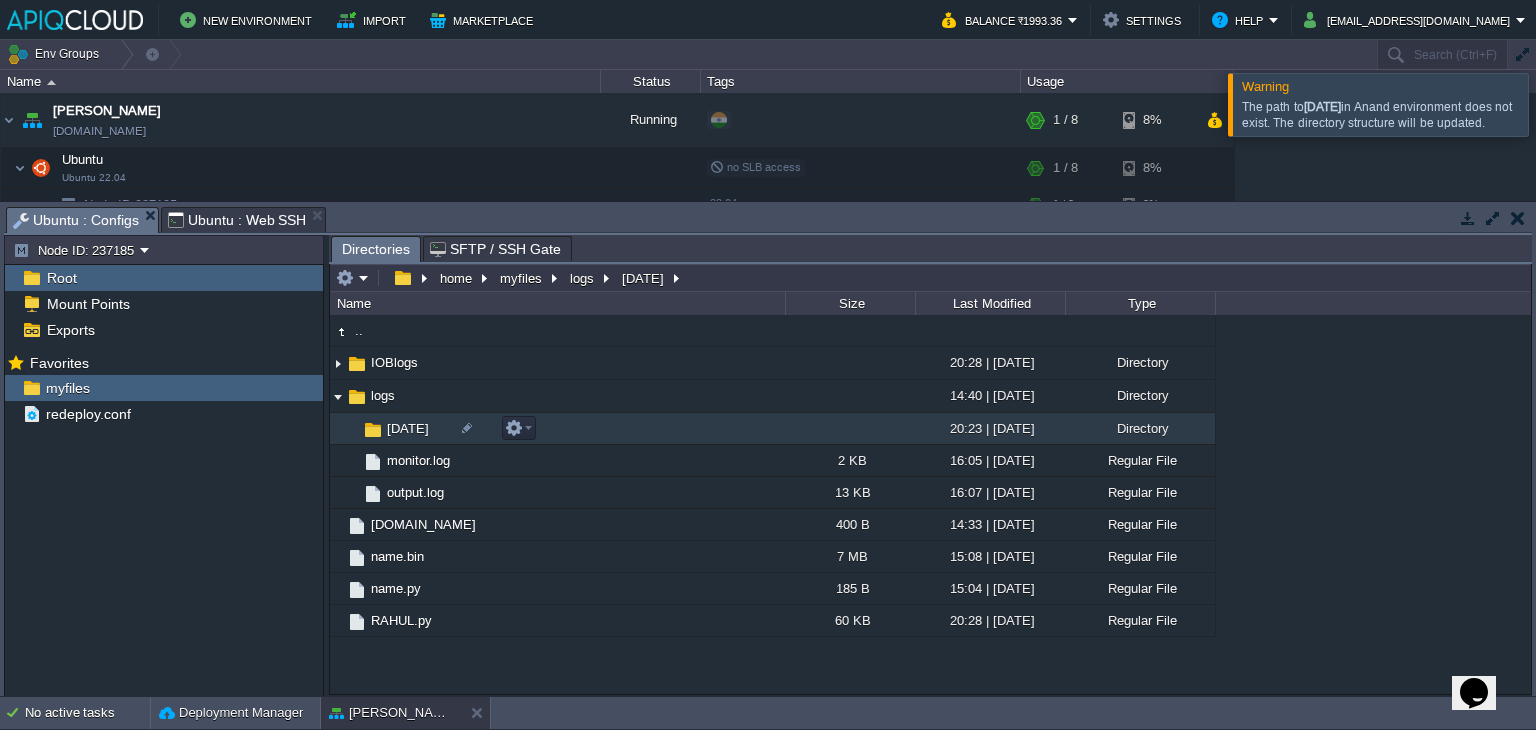 click on "[DATE]" at bounding box center [408, 428] 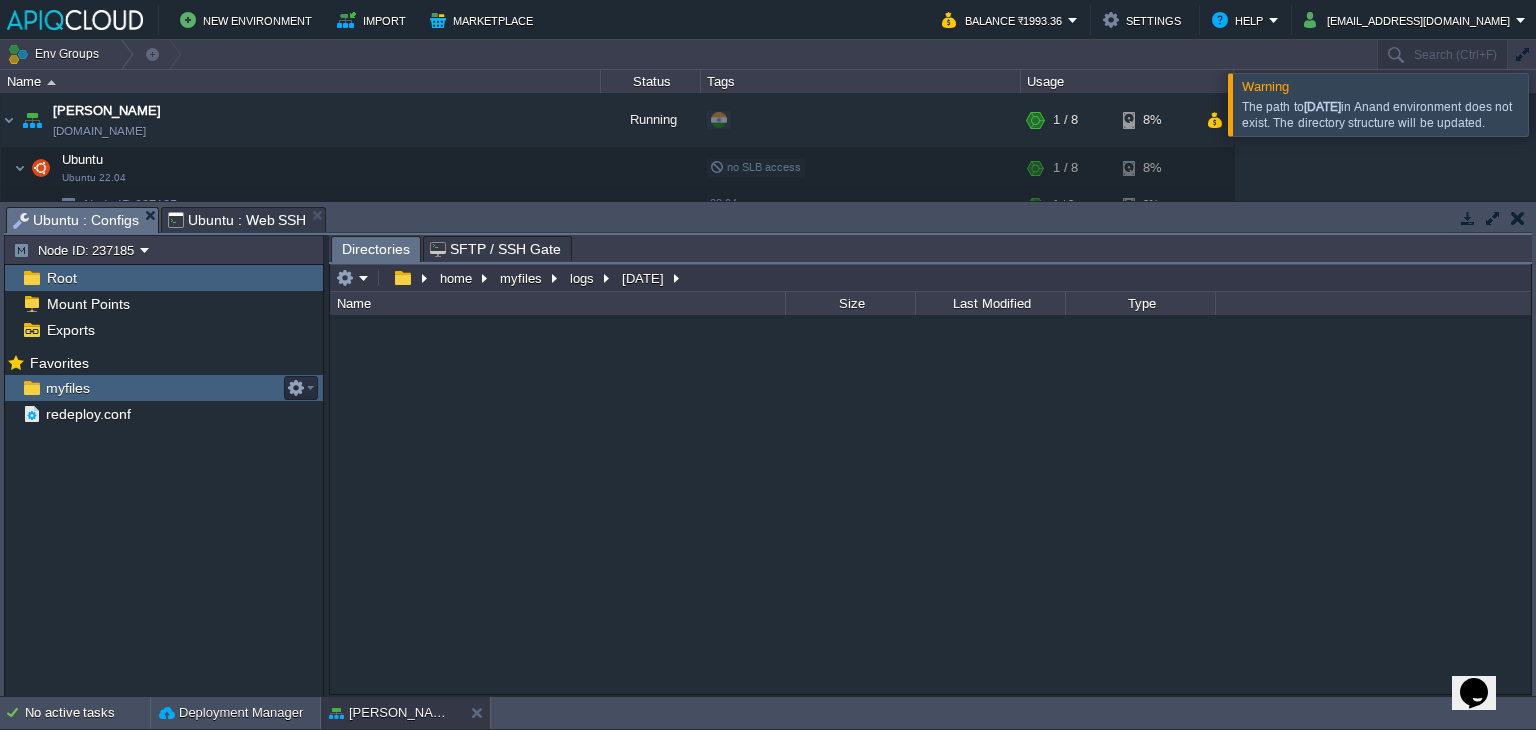 click on "myfiles" at bounding box center [67, 388] 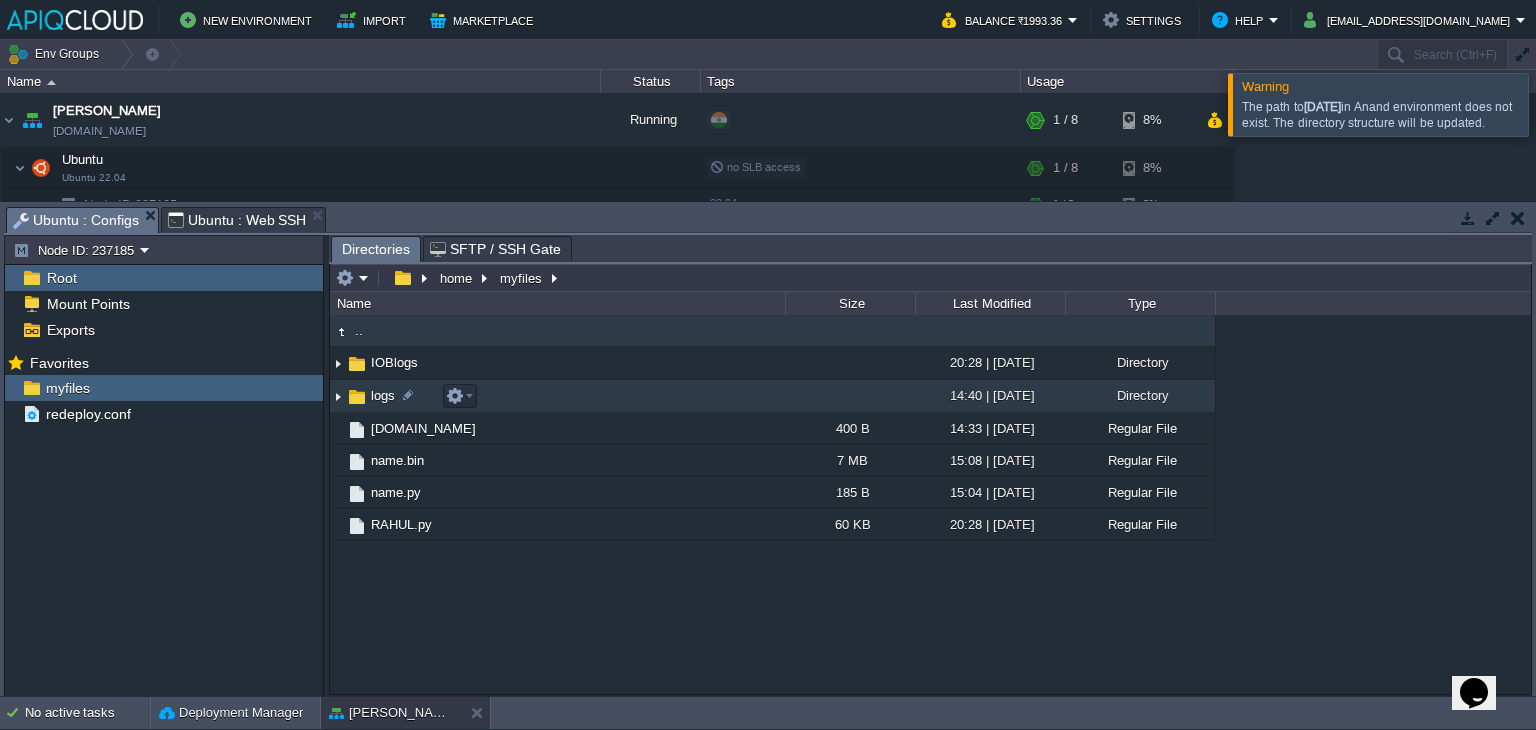 click at bounding box center (338, 396) 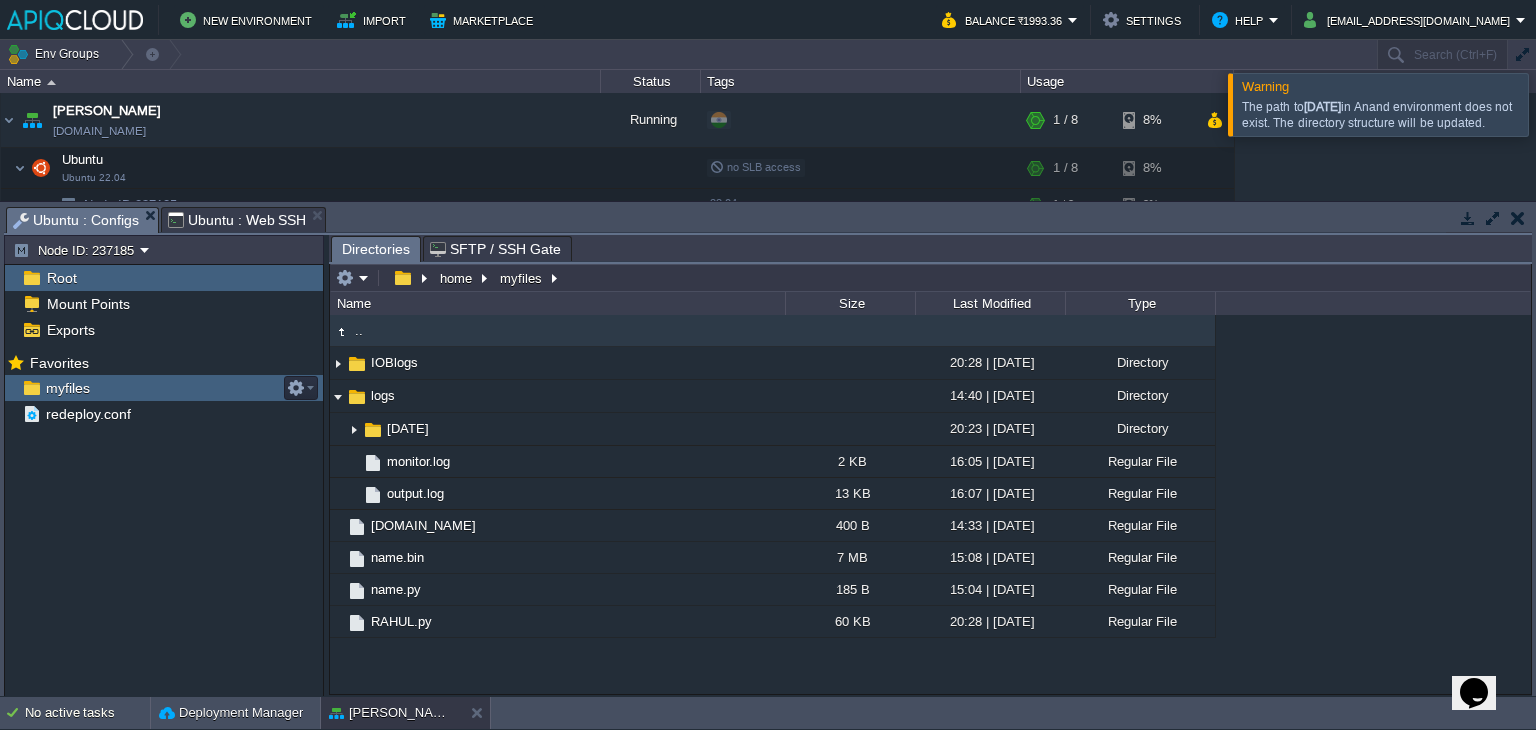 click on "myfiles" at bounding box center [67, 388] 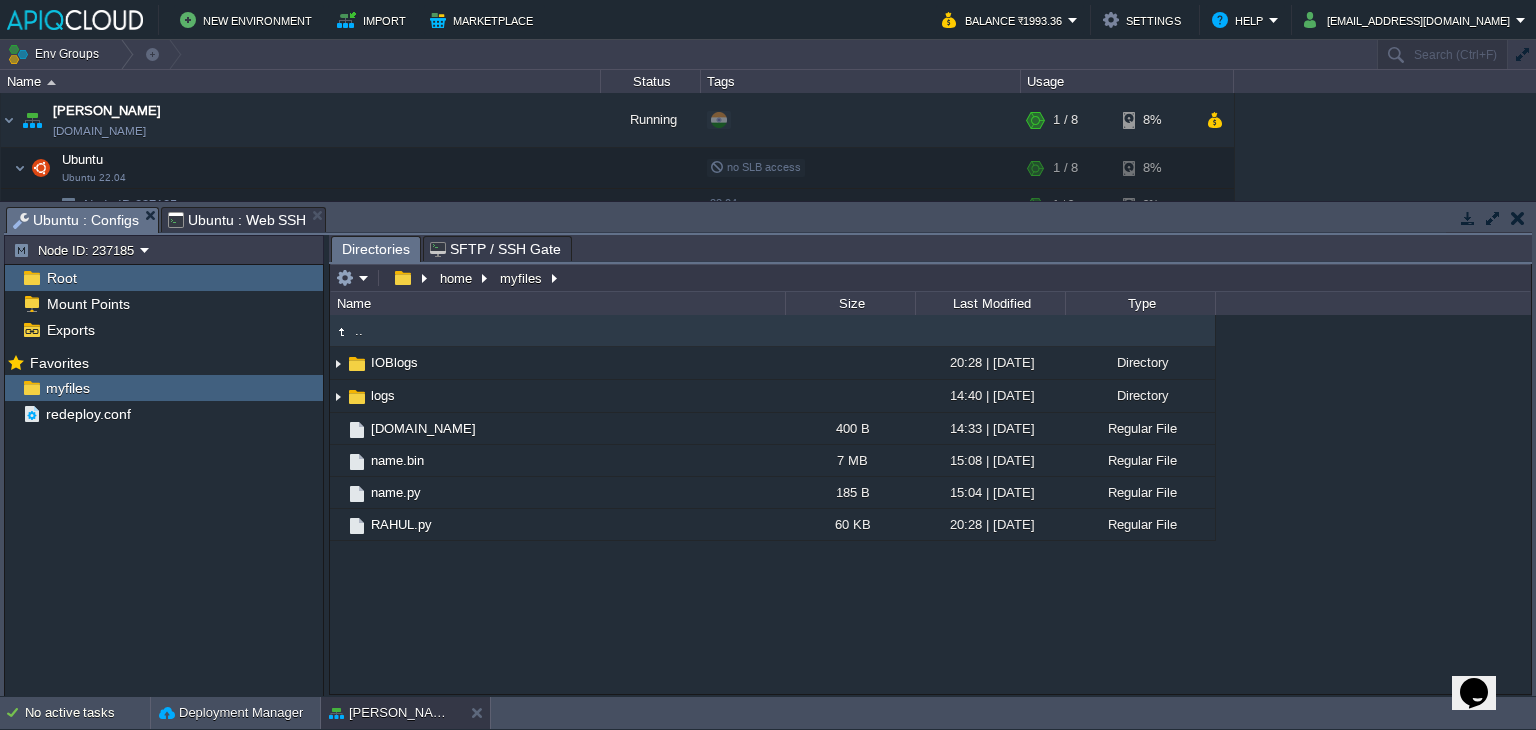 click on "Root" at bounding box center (61, 278) 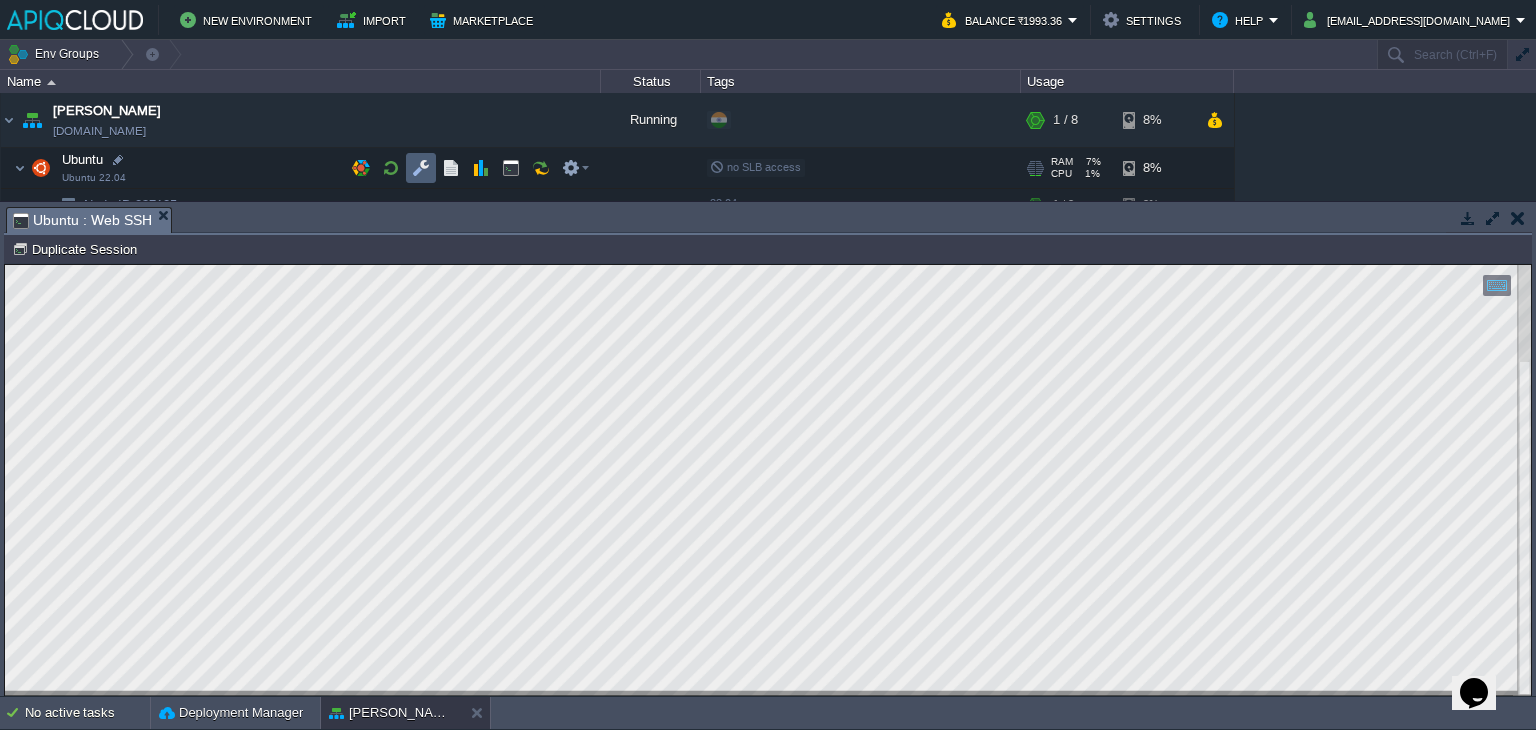 click at bounding box center (421, 168) 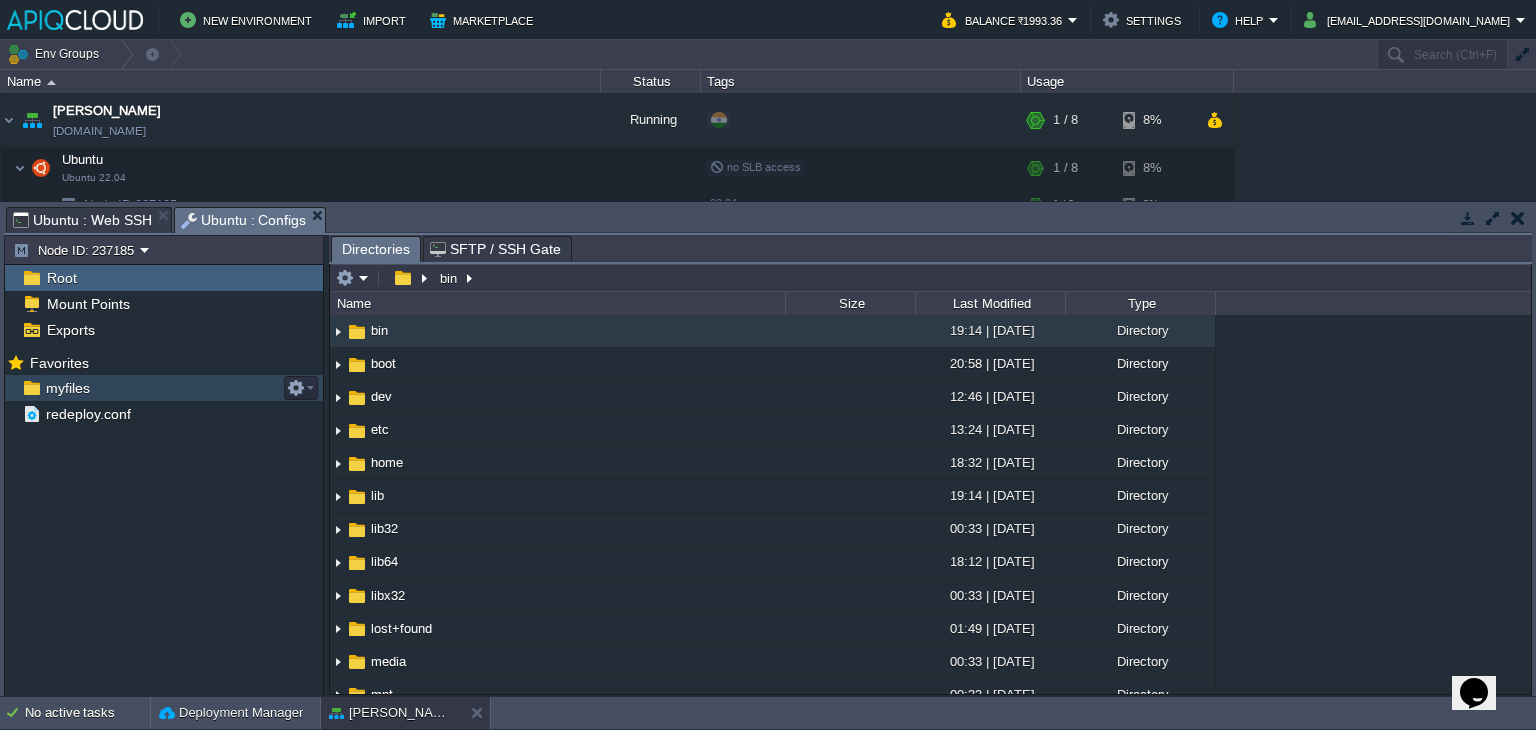 click on "myfiles" at bounding box center [67, 388] 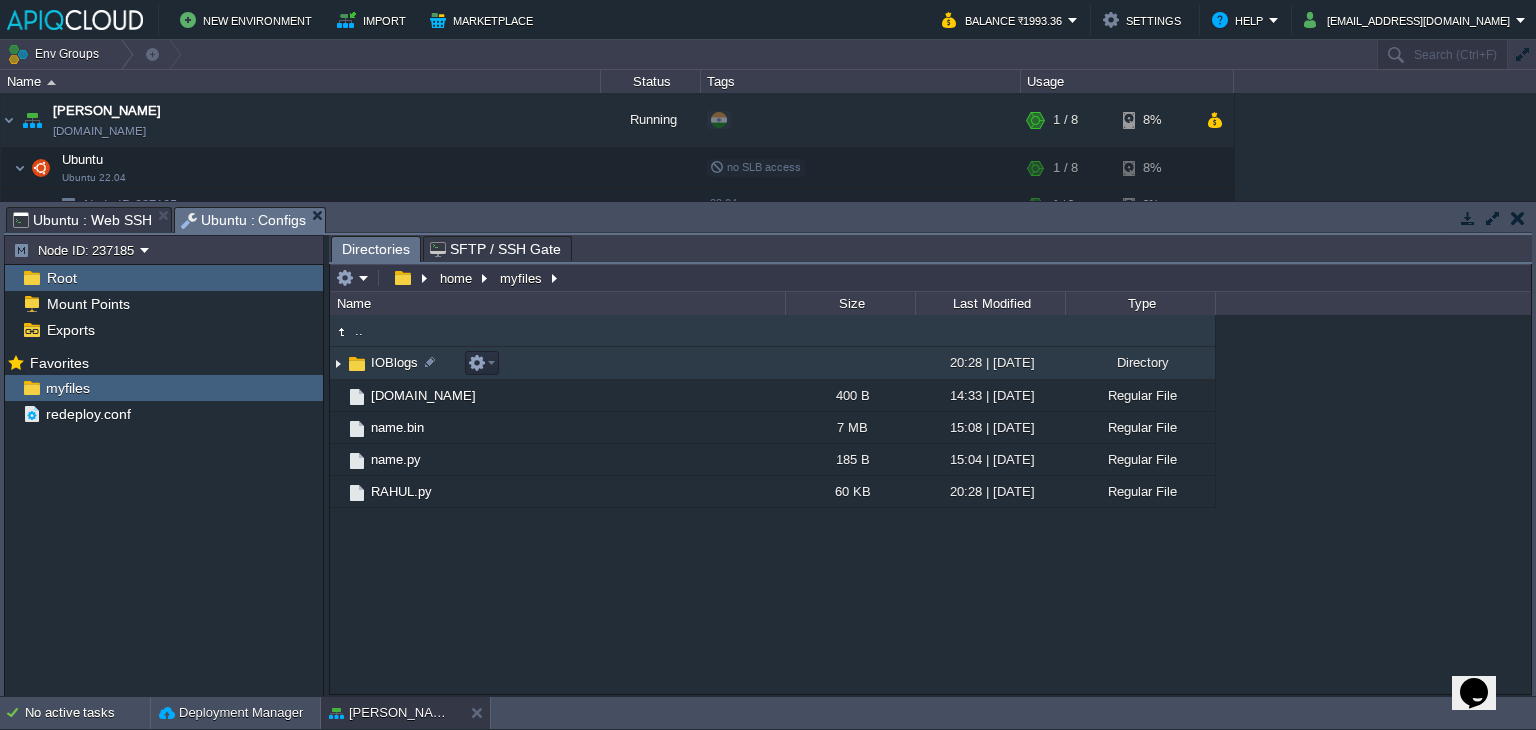 click at bounding box center [338, 363] 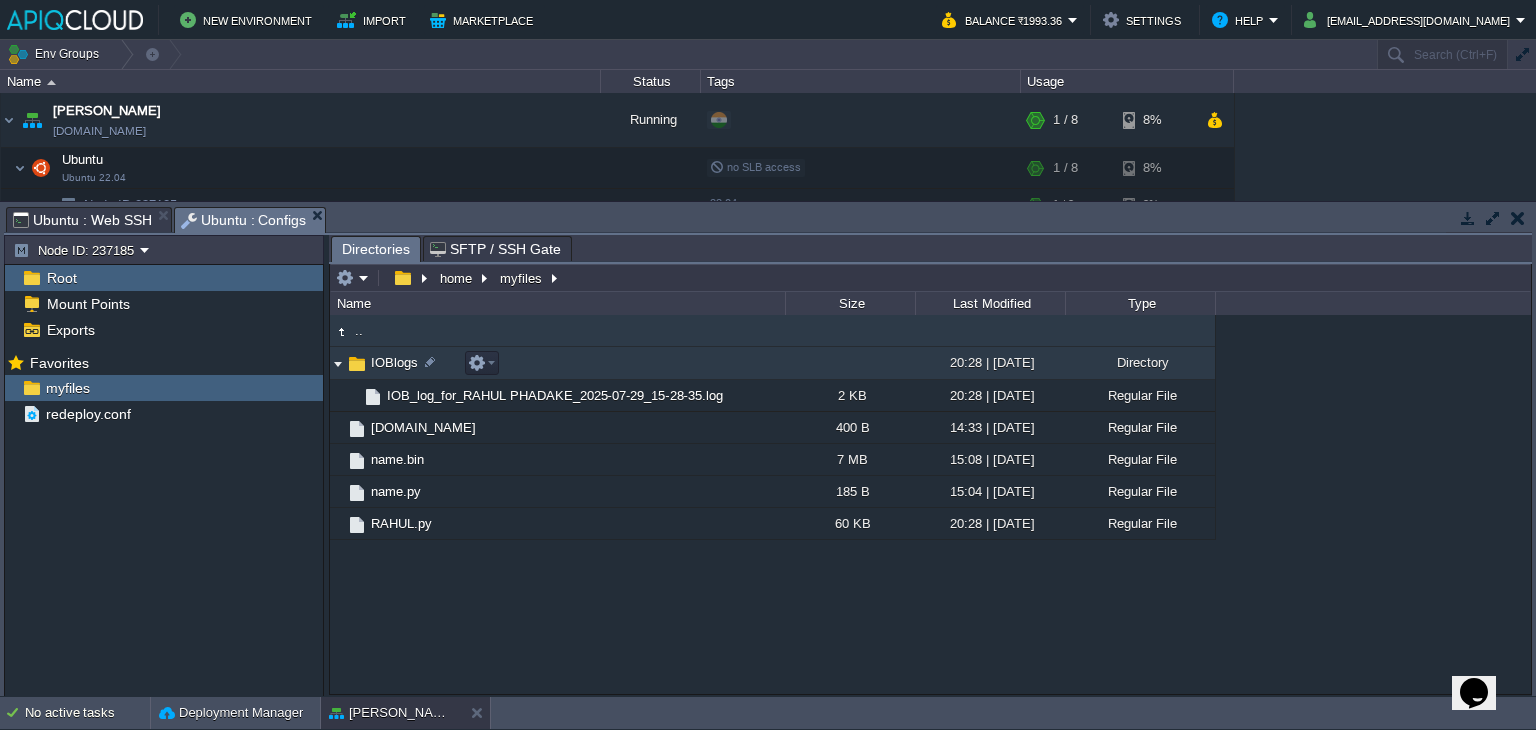 click at bounding box center [338, 363] 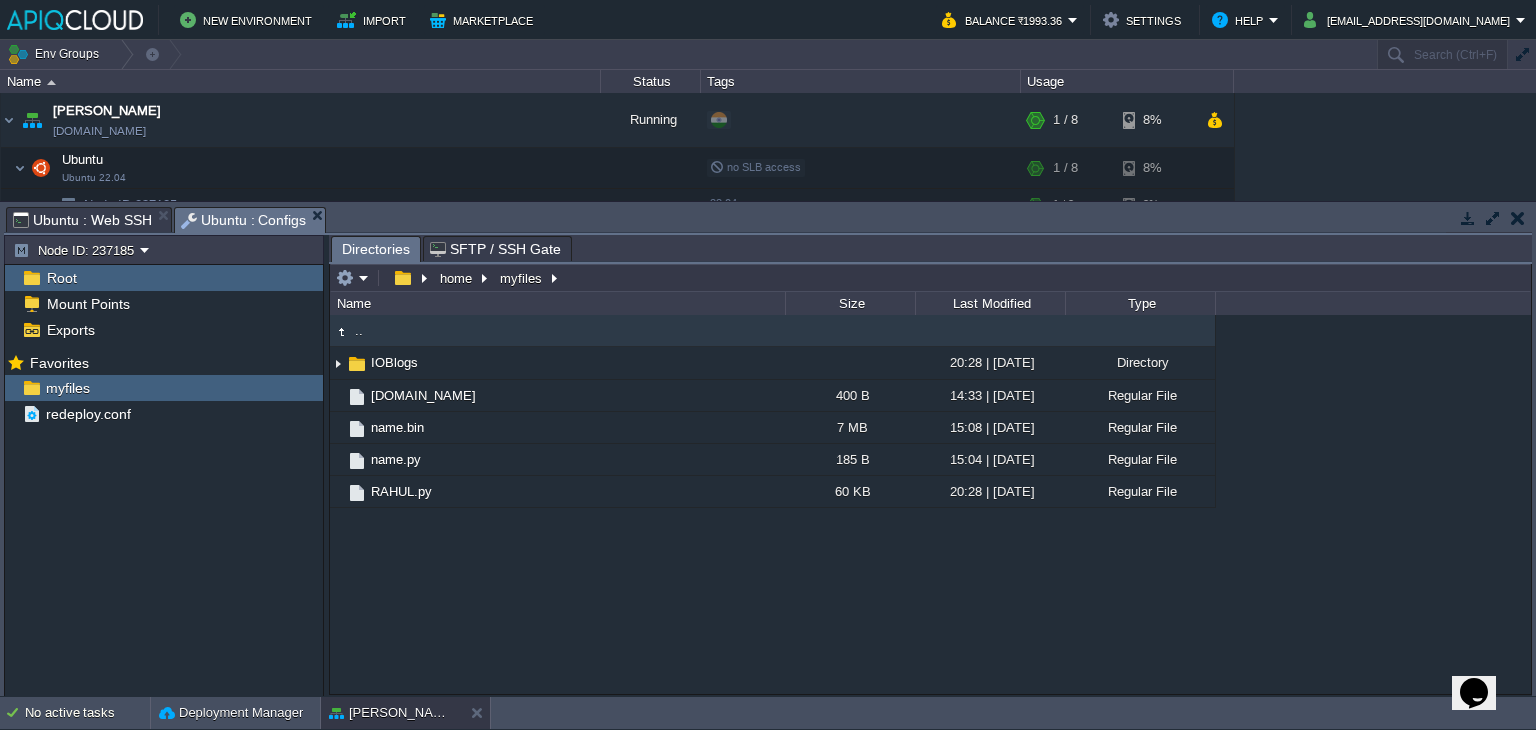 click on "Ubuntu : Web SSH" at bounding box center [82, 220] 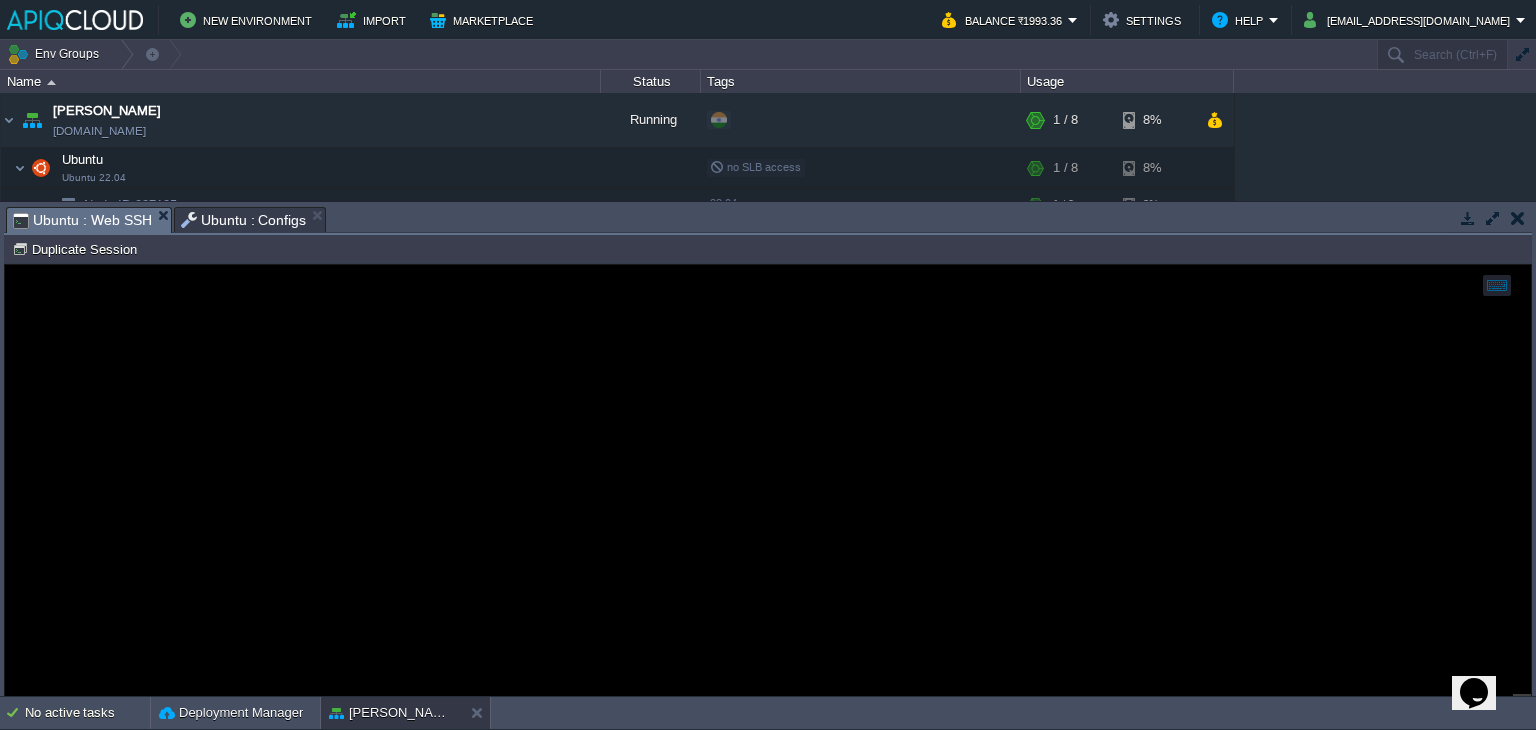 click on "Ubuntu : Configs" at bounding box center [244, 220] 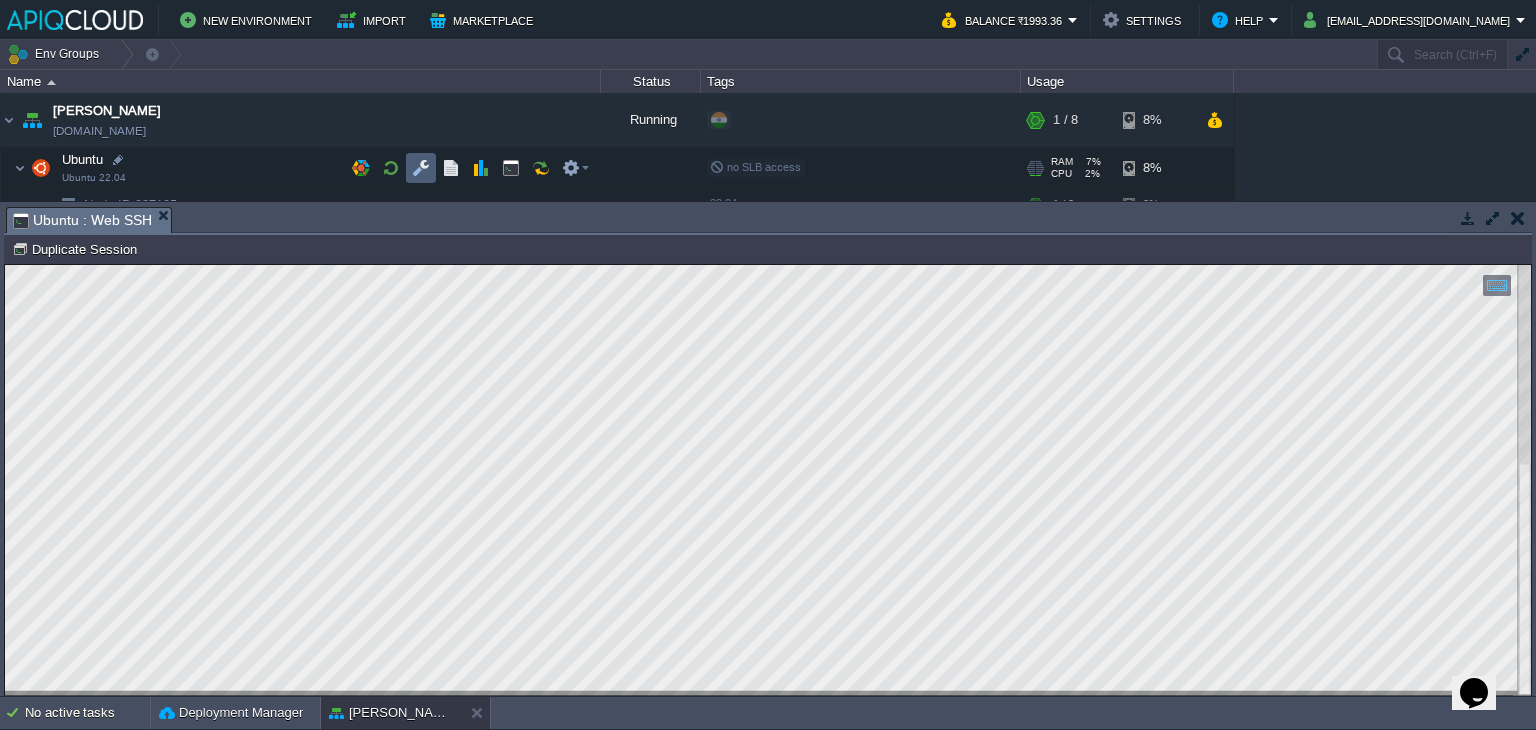 click at bounding box center [421, 168] 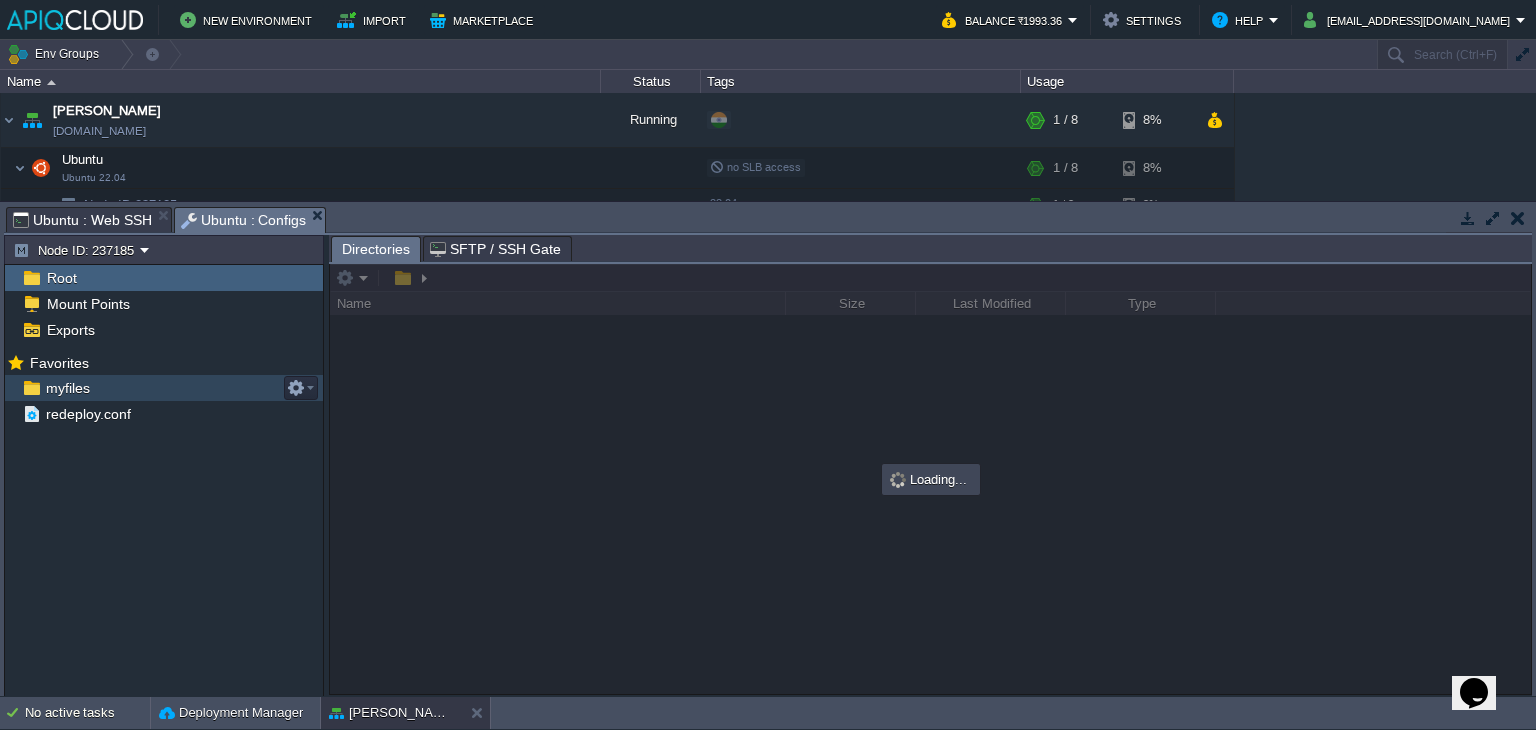 click on "myfiles" at bounding box center (67, 388) 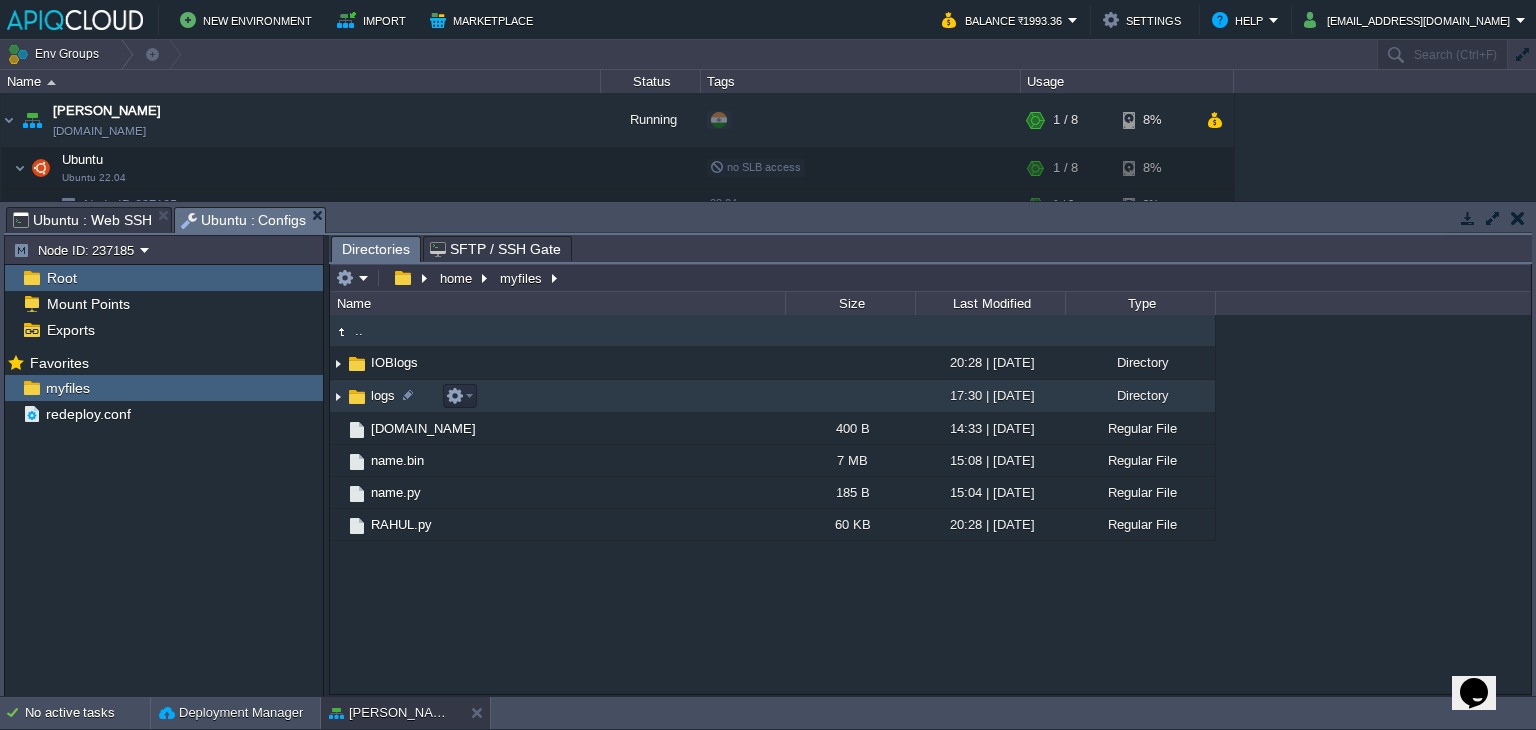 click at bounding box center (338, 396) 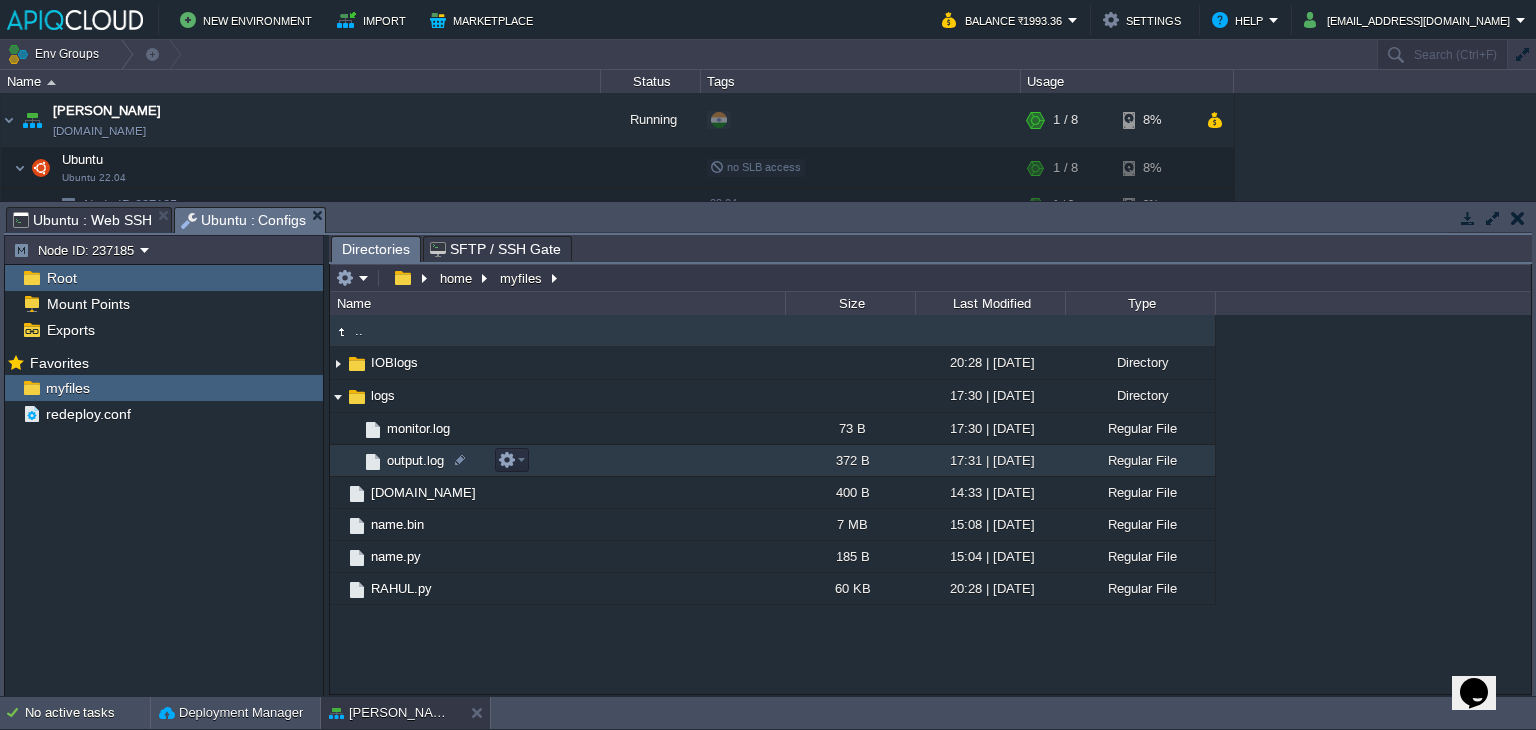 click on "output.log" at bounding box center (415, 460) 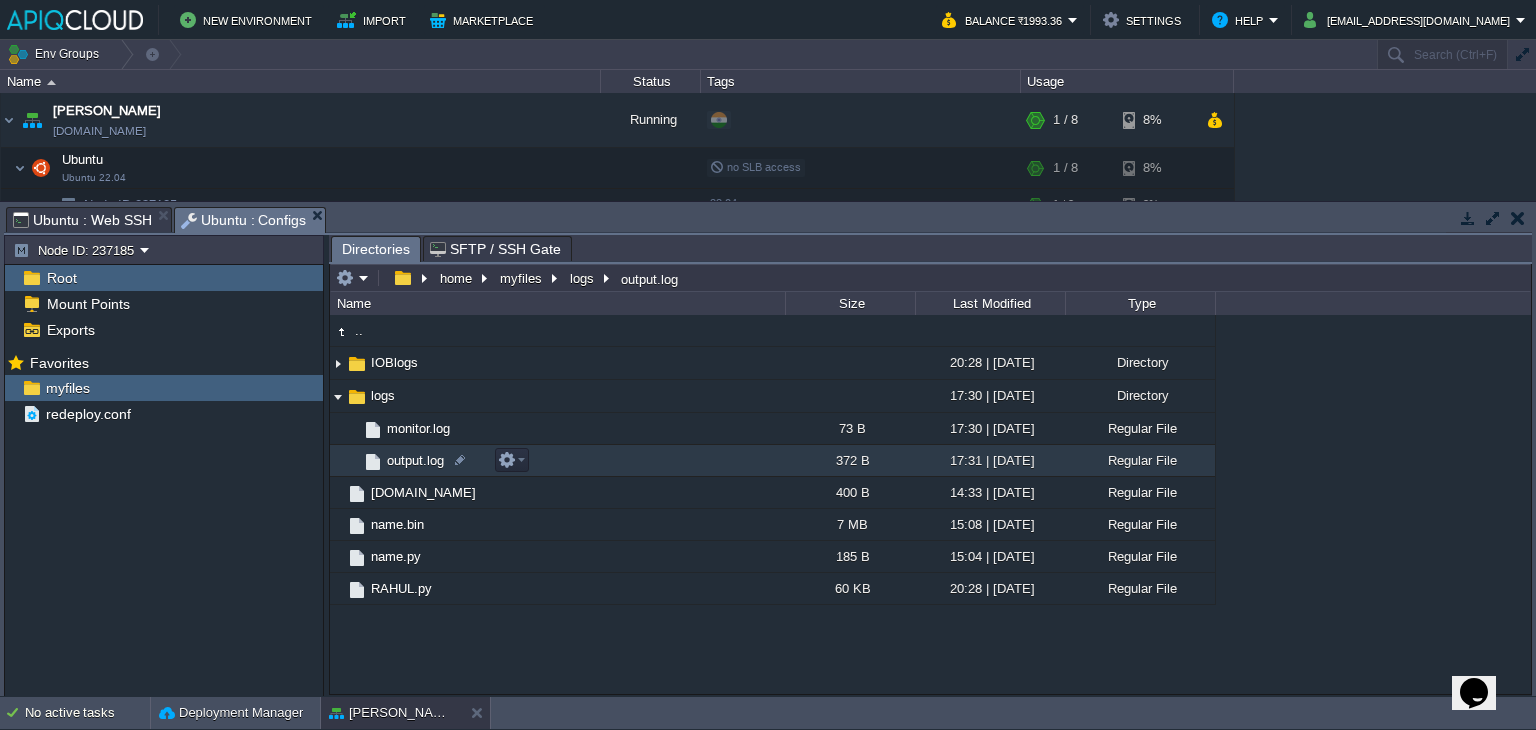 click on "output.log" at bounding box center (415, 460) 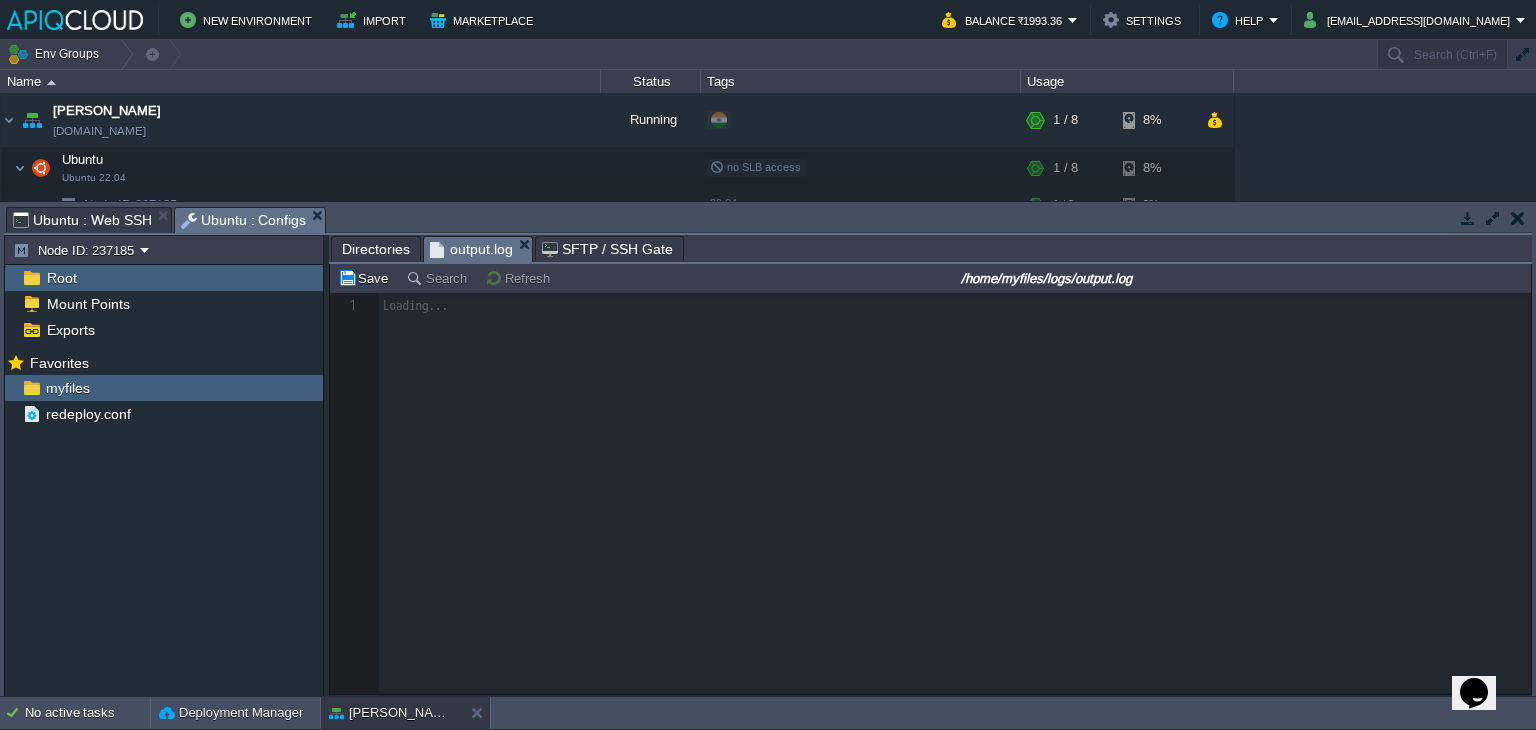 click on "Directories" at bounding box center (376, 249) 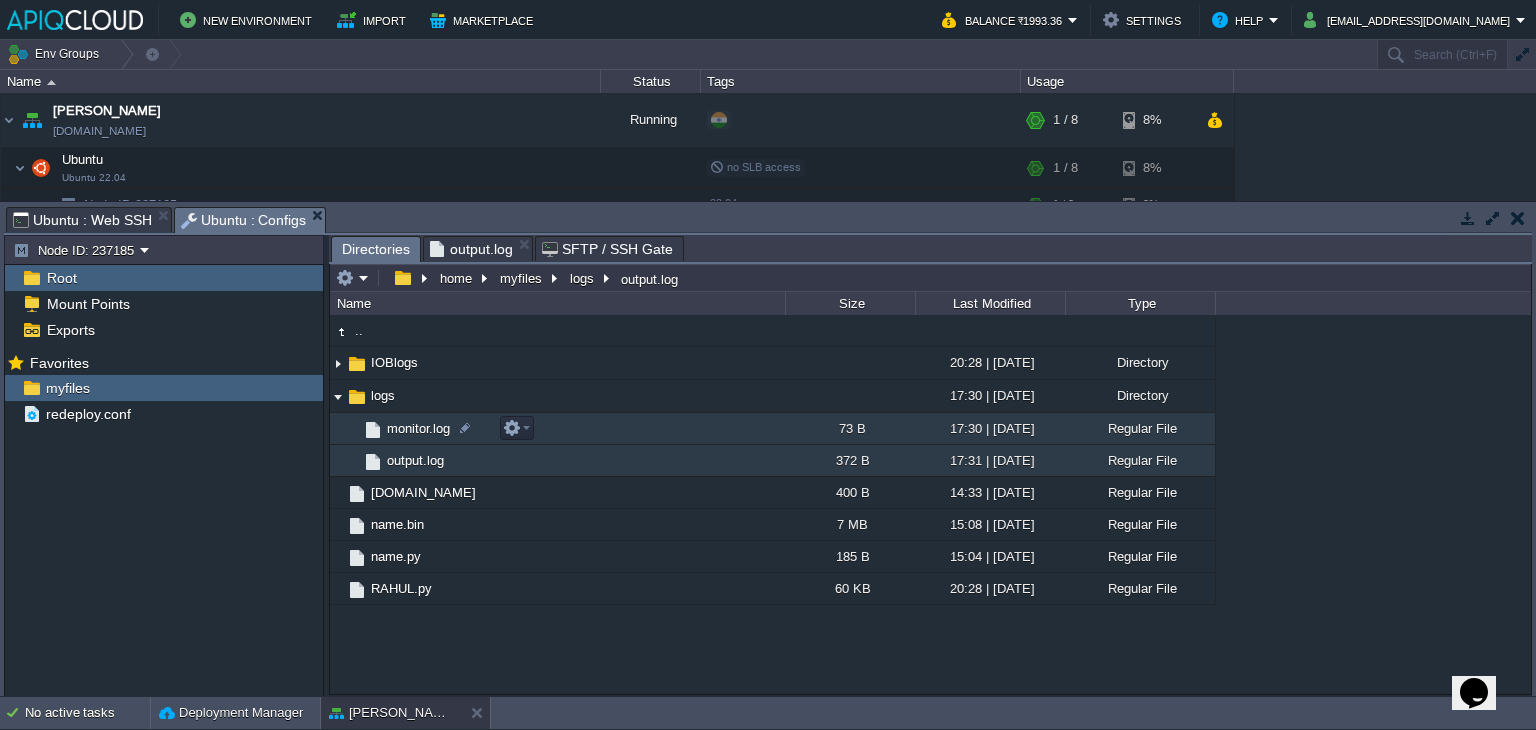 click on "monitor.log" at bounding box center (557, 429) 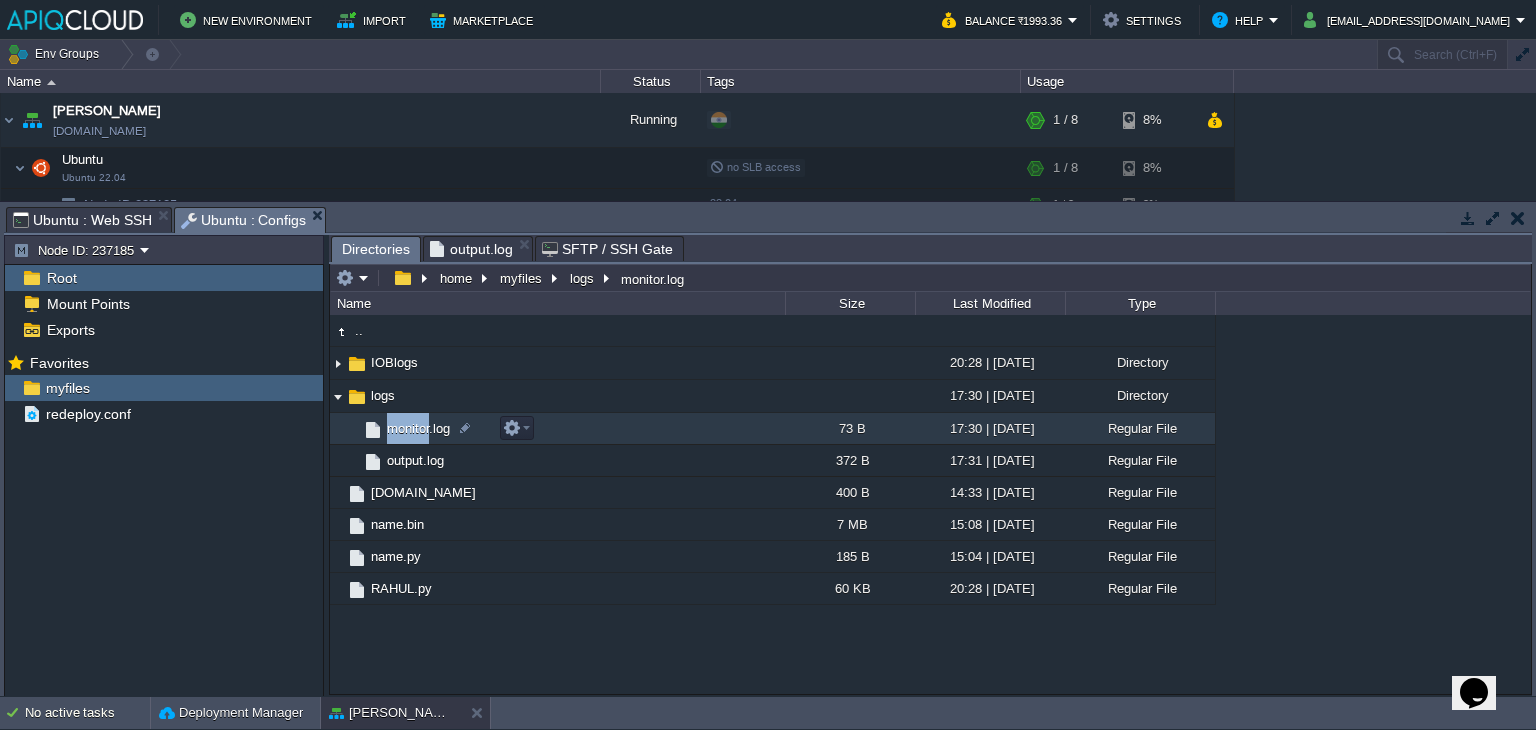 click on "monitor.log" at bounding box center [557, 429] 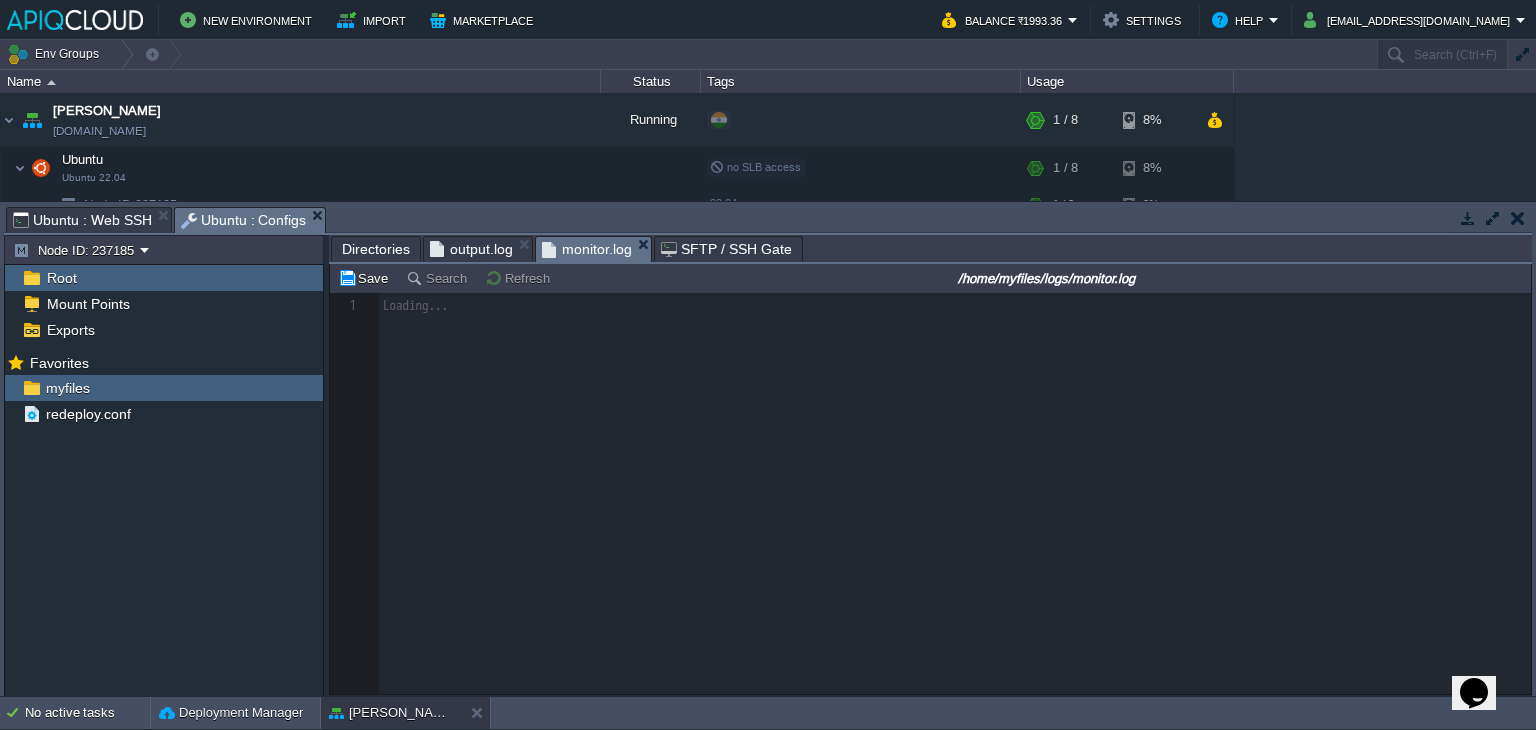 click on "output.log" at bounding box center (471, 249) 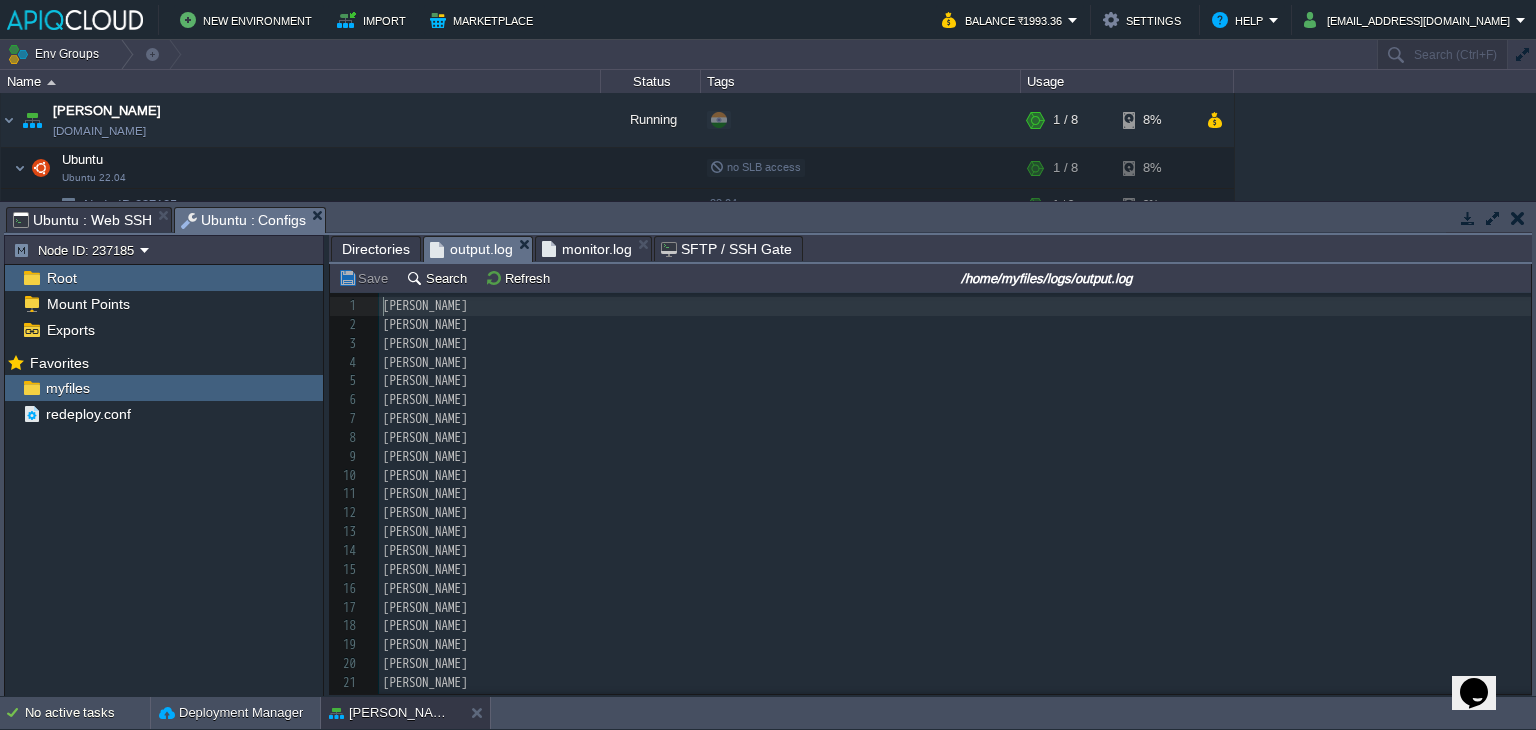 scroll, scrollTop: 6, scrollLeft: 0, axis: vertical 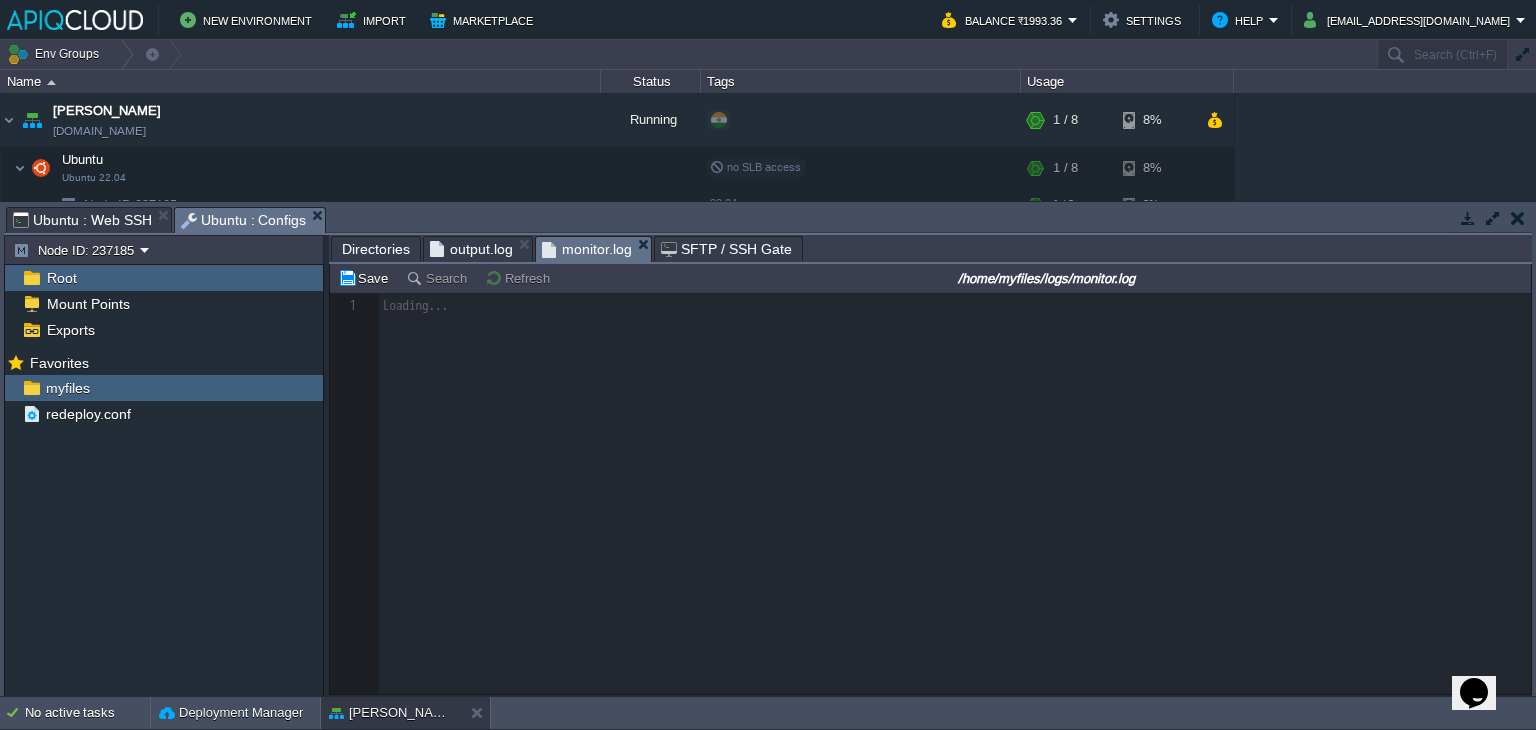 click on "monitor.log" at bounding box center [587, 249] 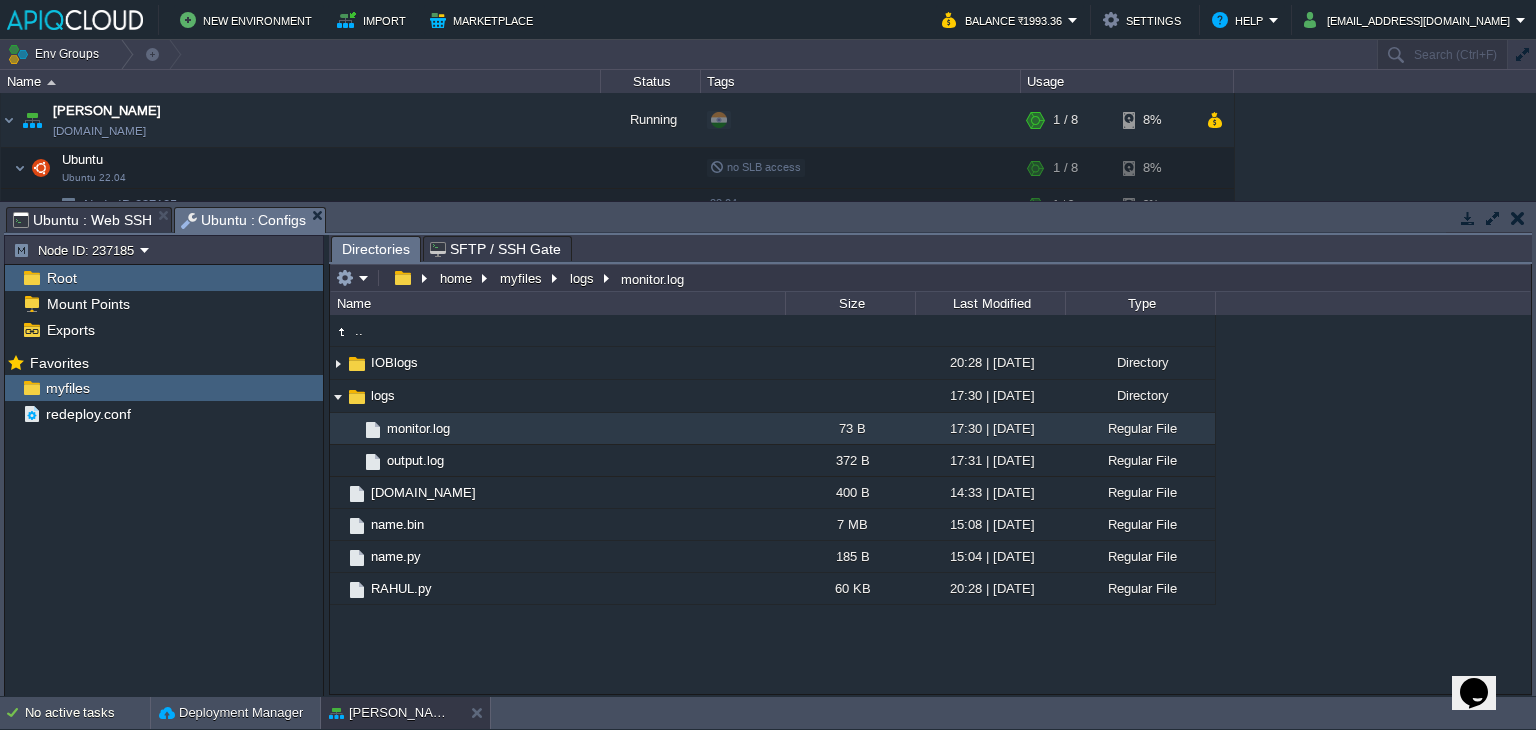 click on "Ubuntu : Web SSH" at bounding box center [82, 220] 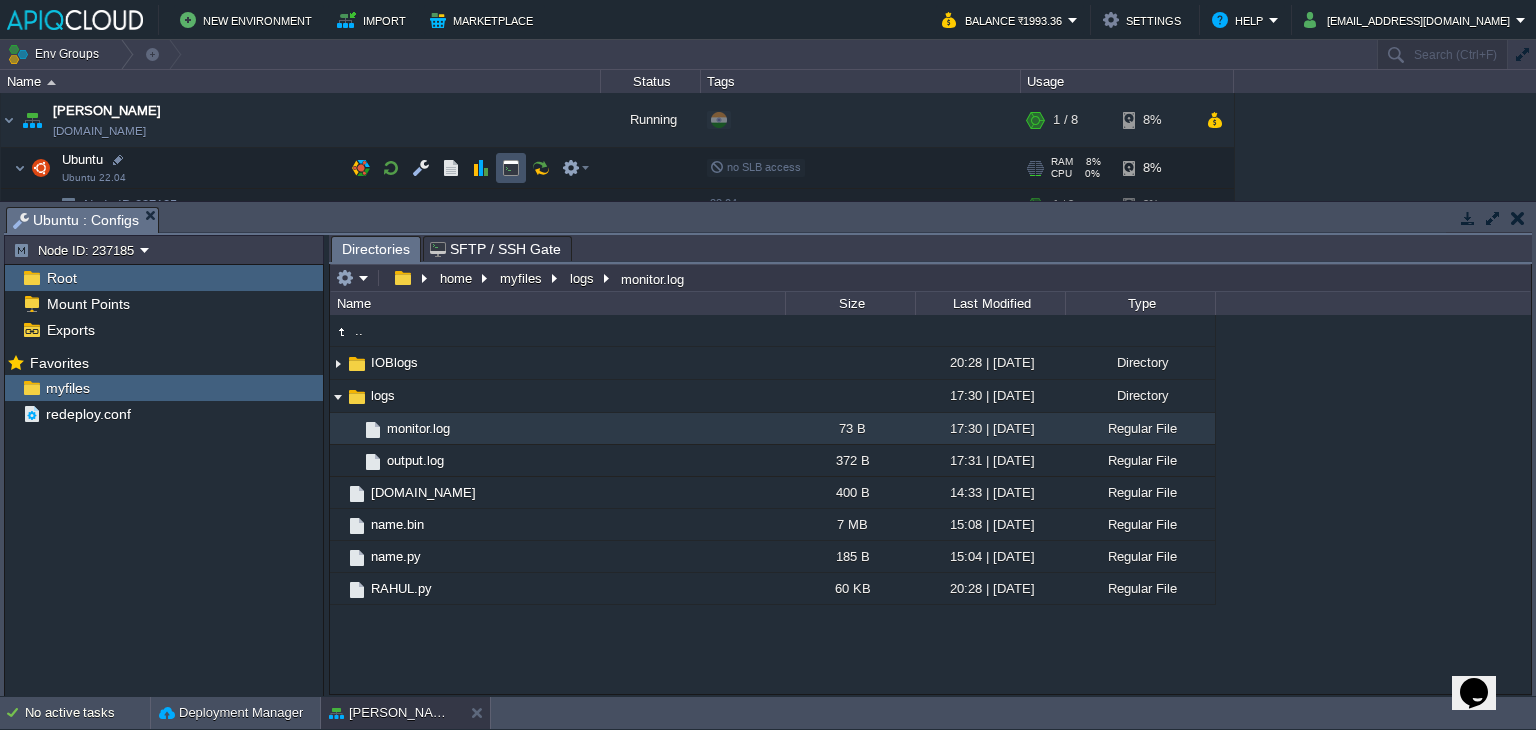 click at bounding box center [511, 168] 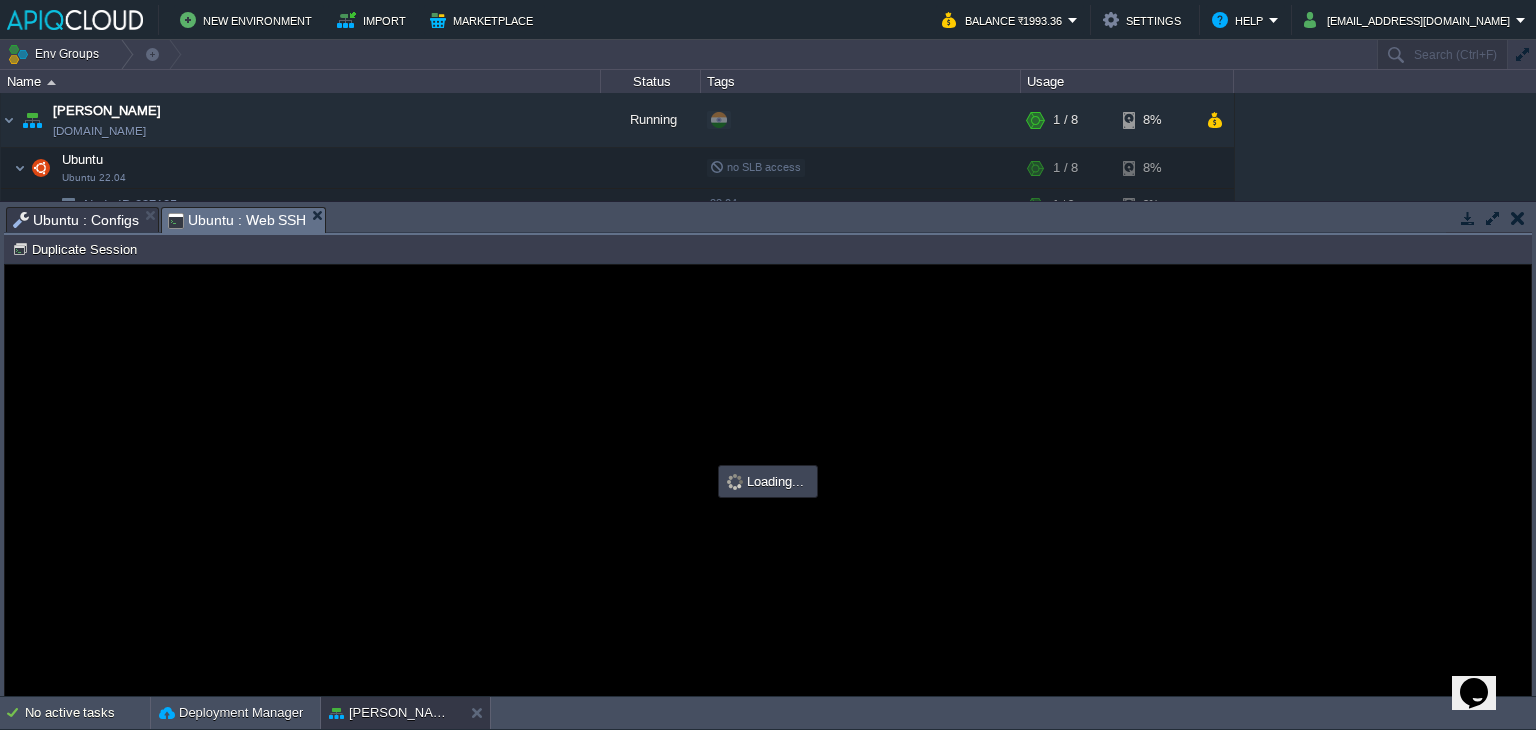 scroll, scrollTop: 0, scrollLeft: 0, axis: both 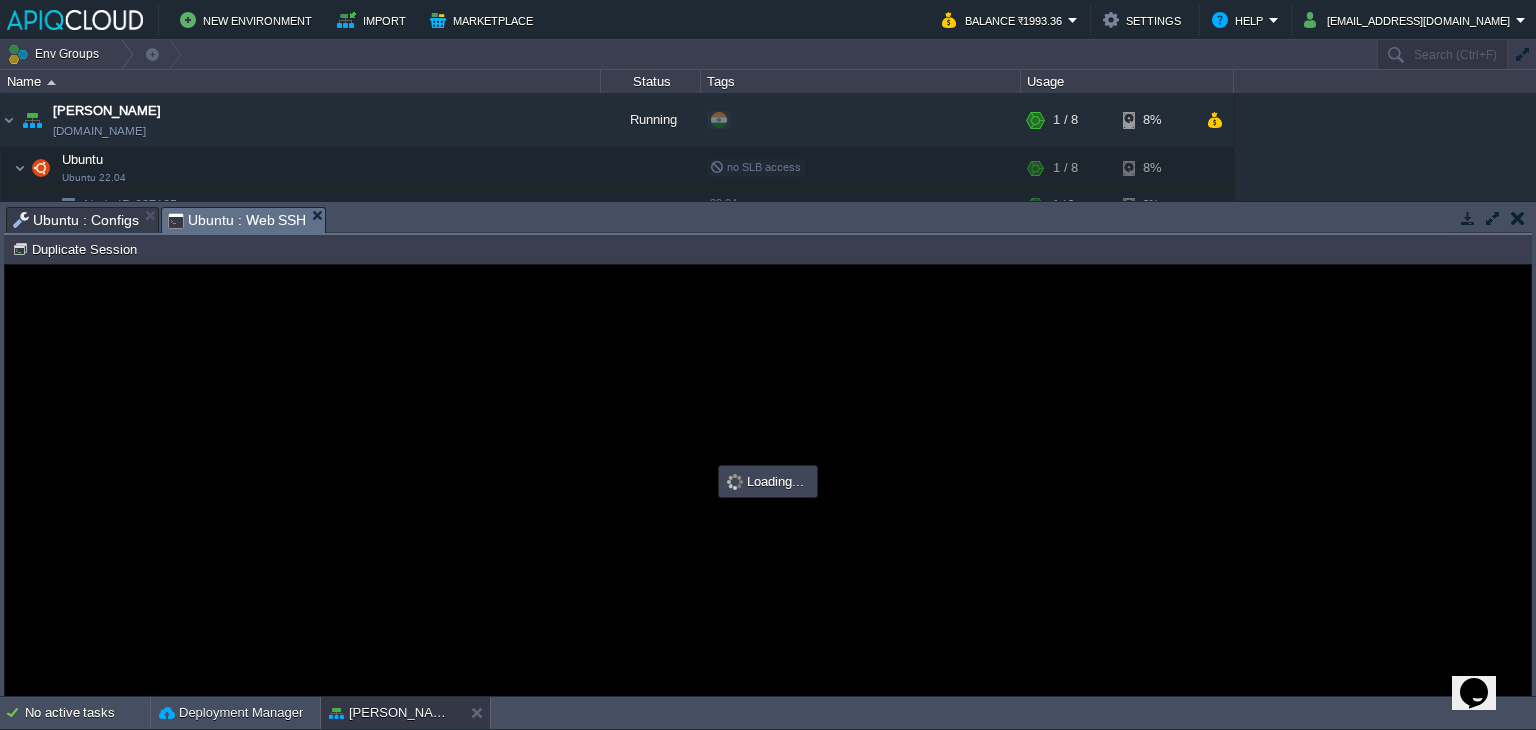 type on "#000000" 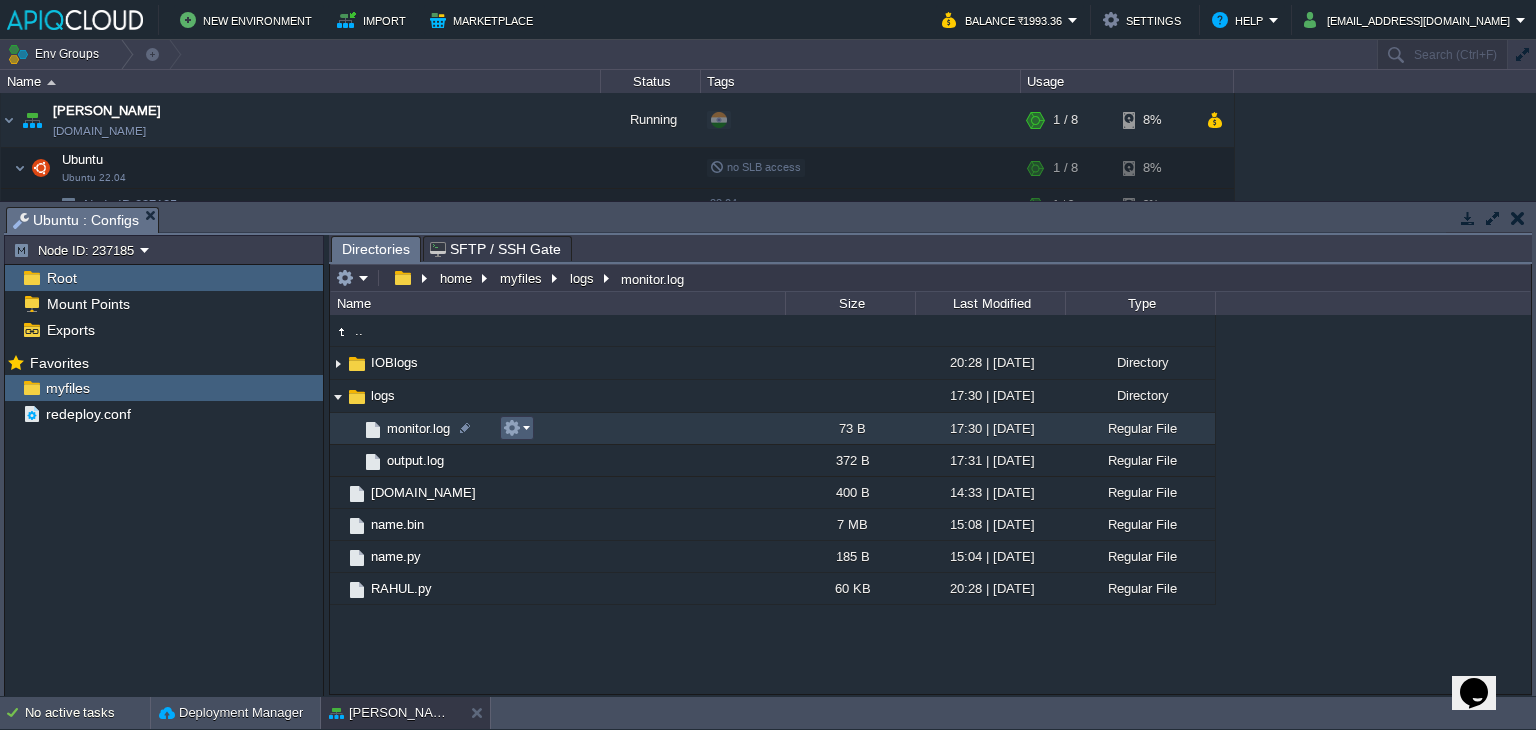 click at bounding box center (516, 428) 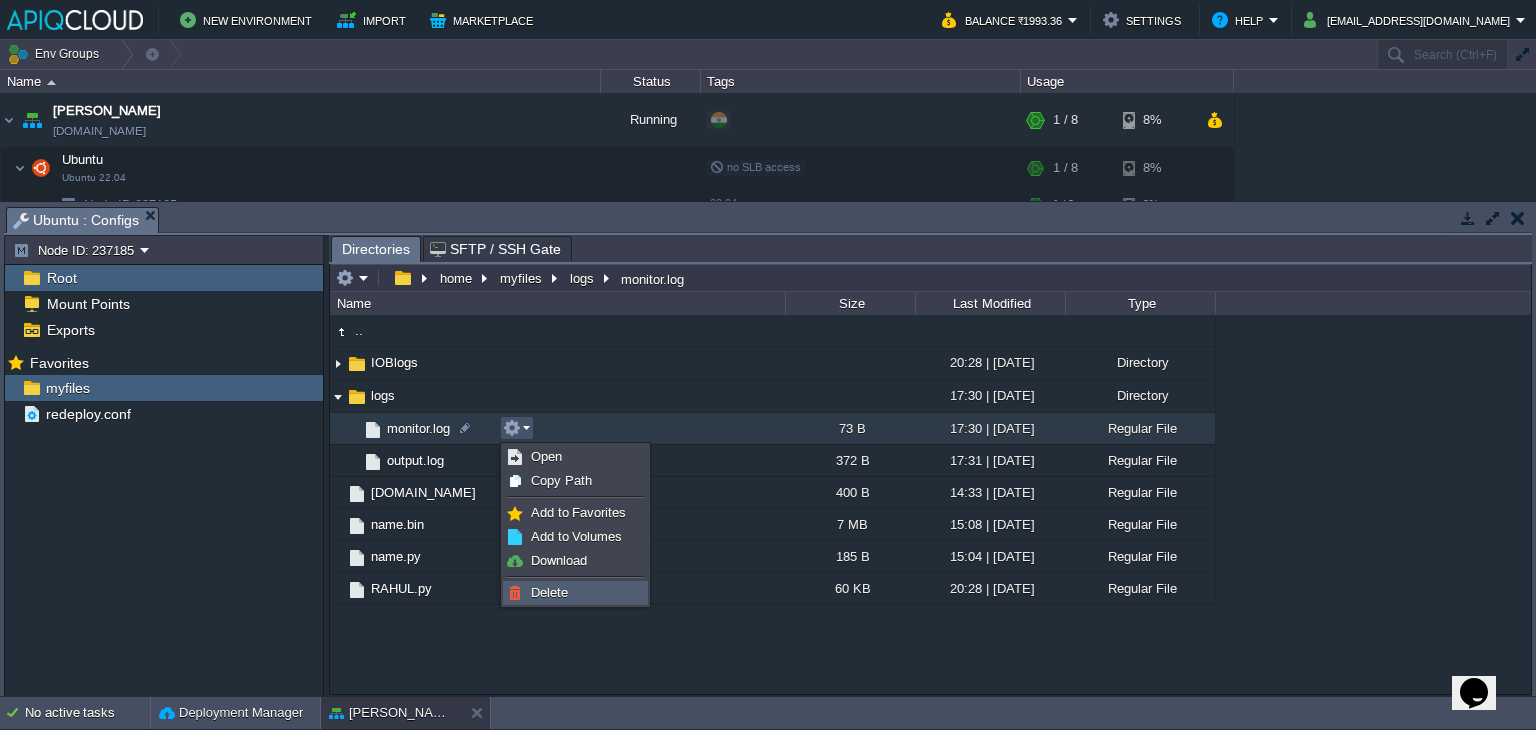 click on "Delete" at bounding box center [575, 593] 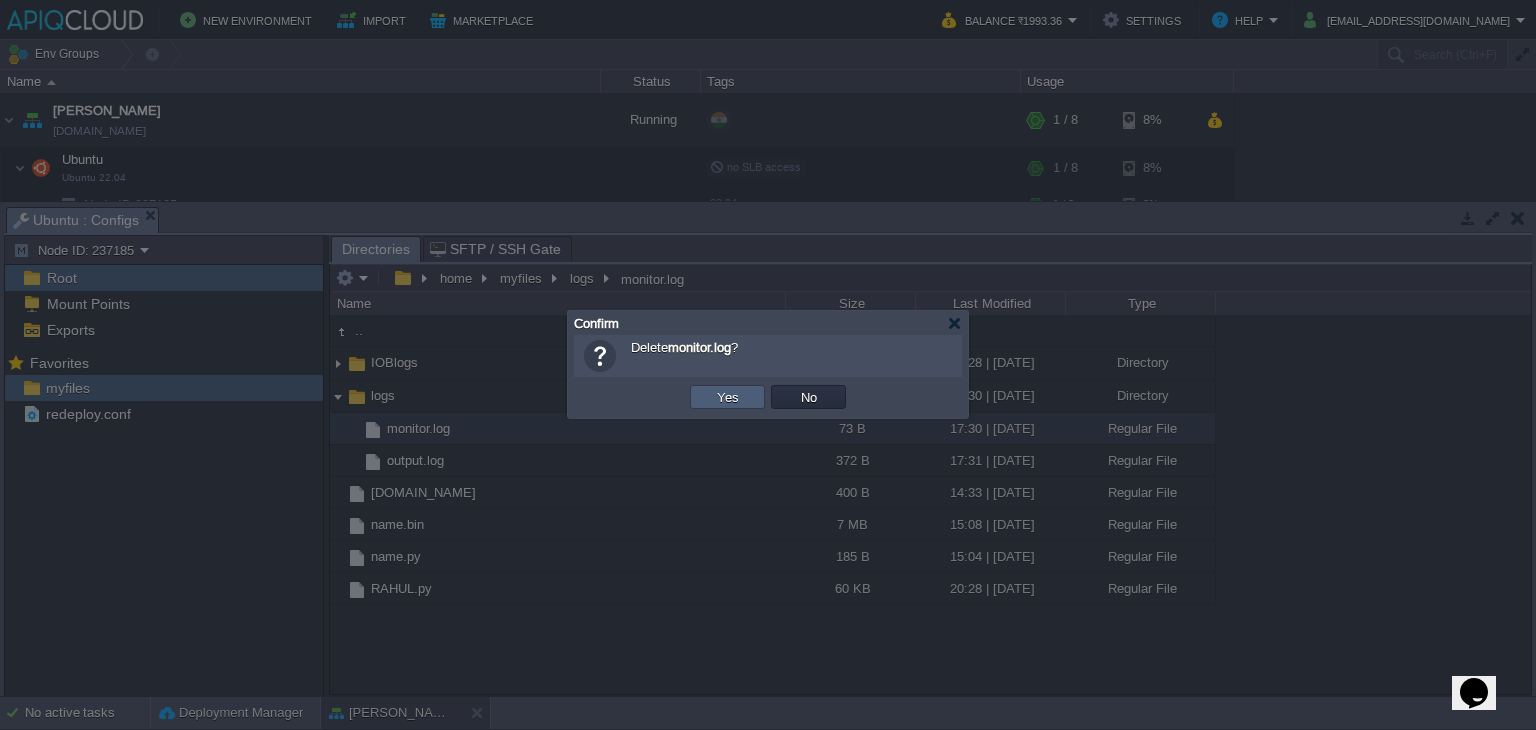 click on "Yes" at bounding box center [727, 397] 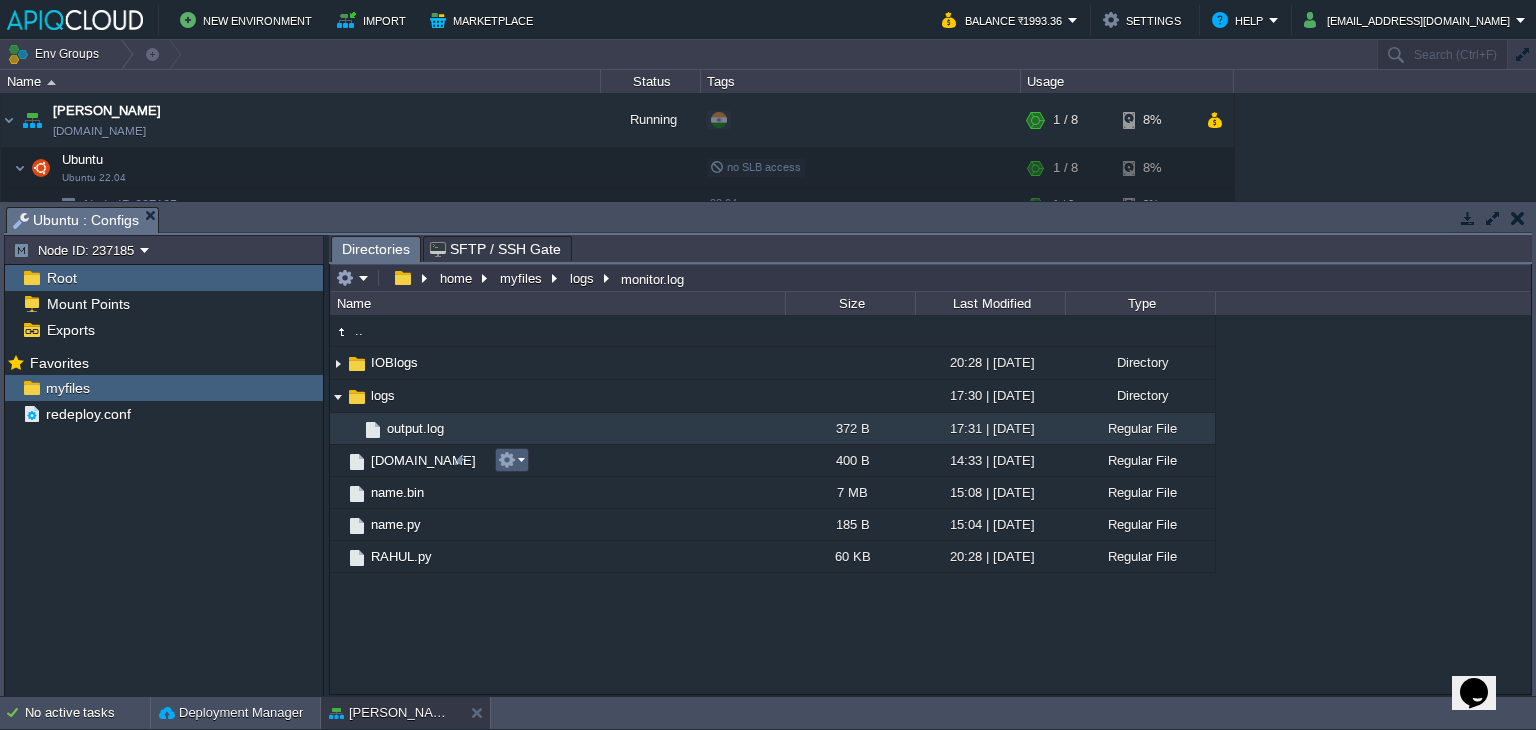click at bounding box center [511, 460] 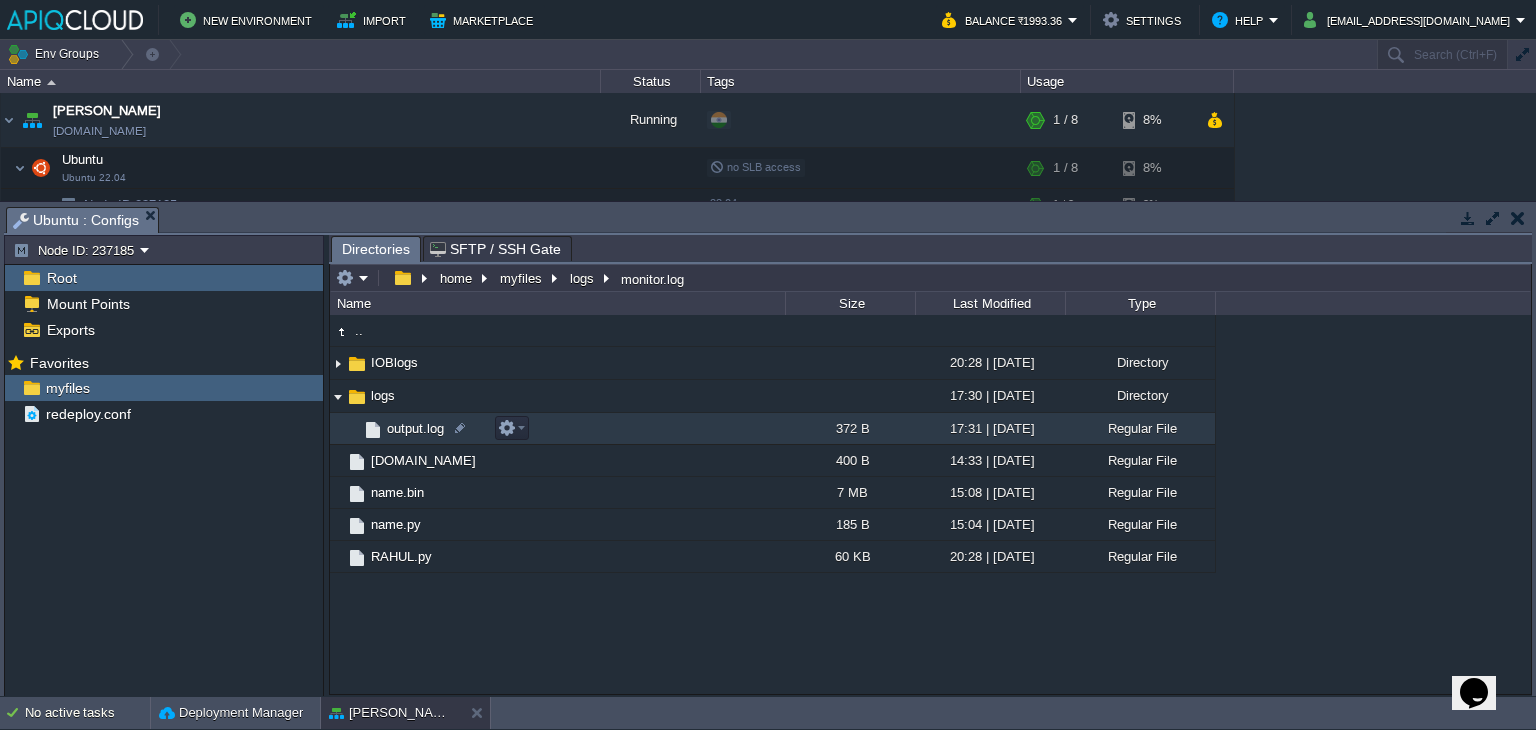 click on "output.log" at bounding box center (415, 428) 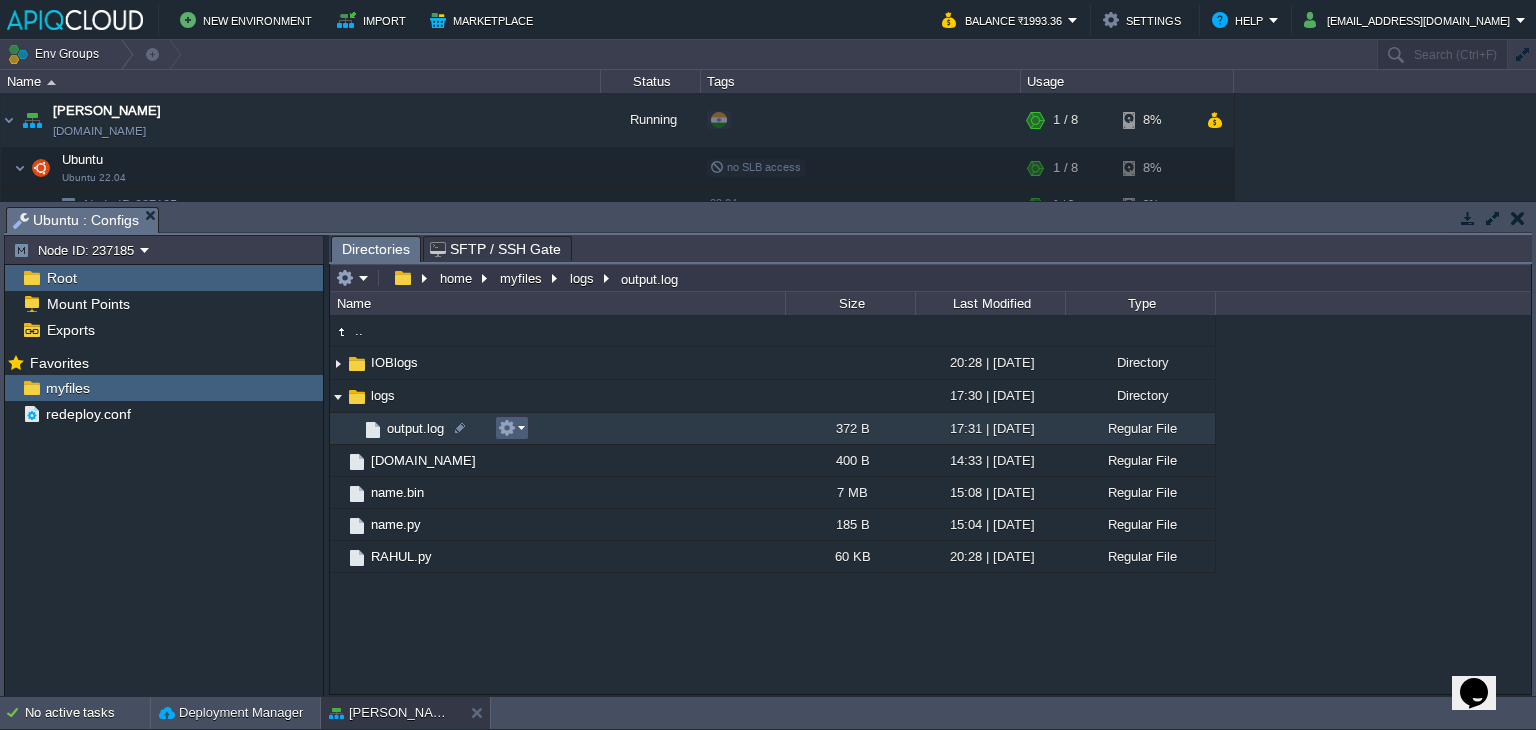 click at bounding box center (511, 428) 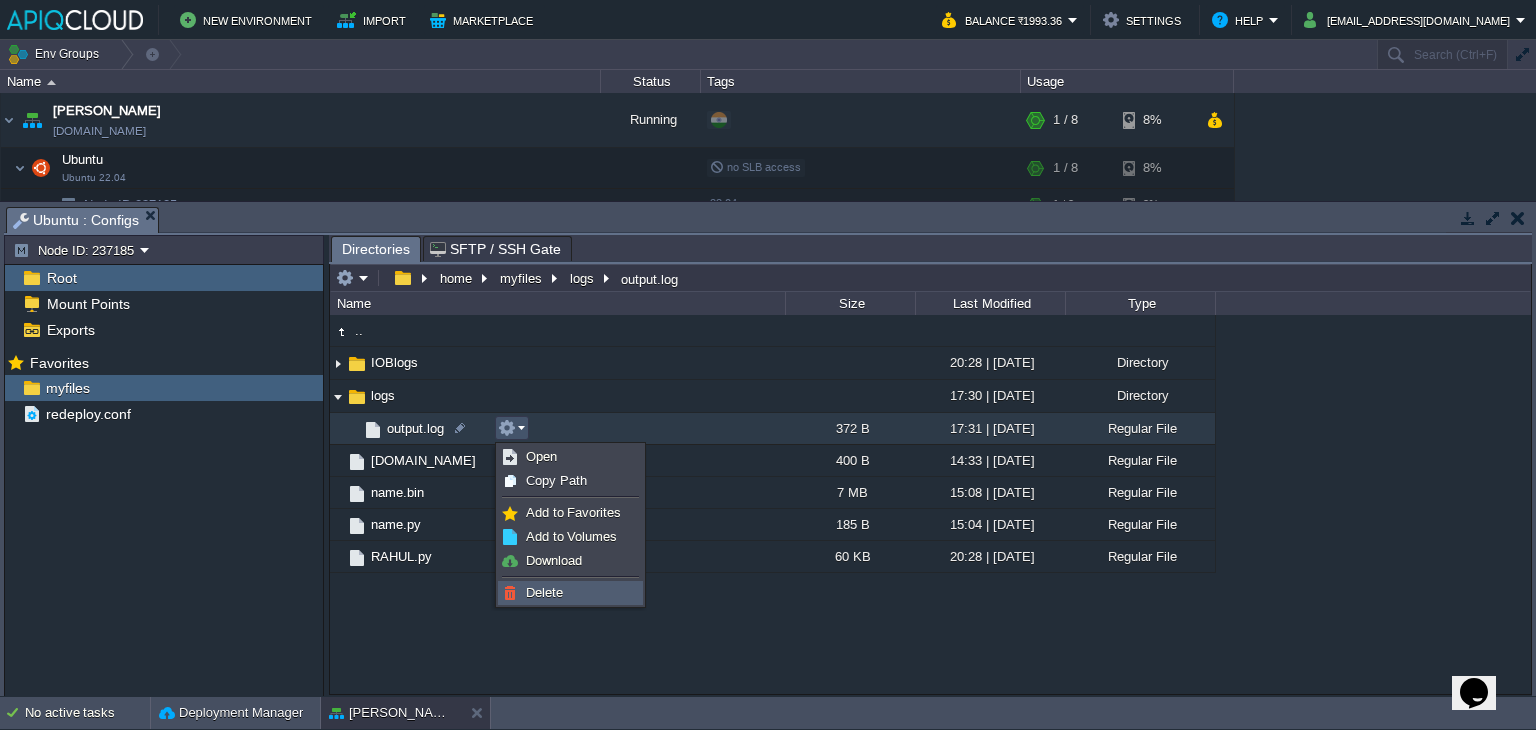 click on "Delete" at bounding box center (544, 592) 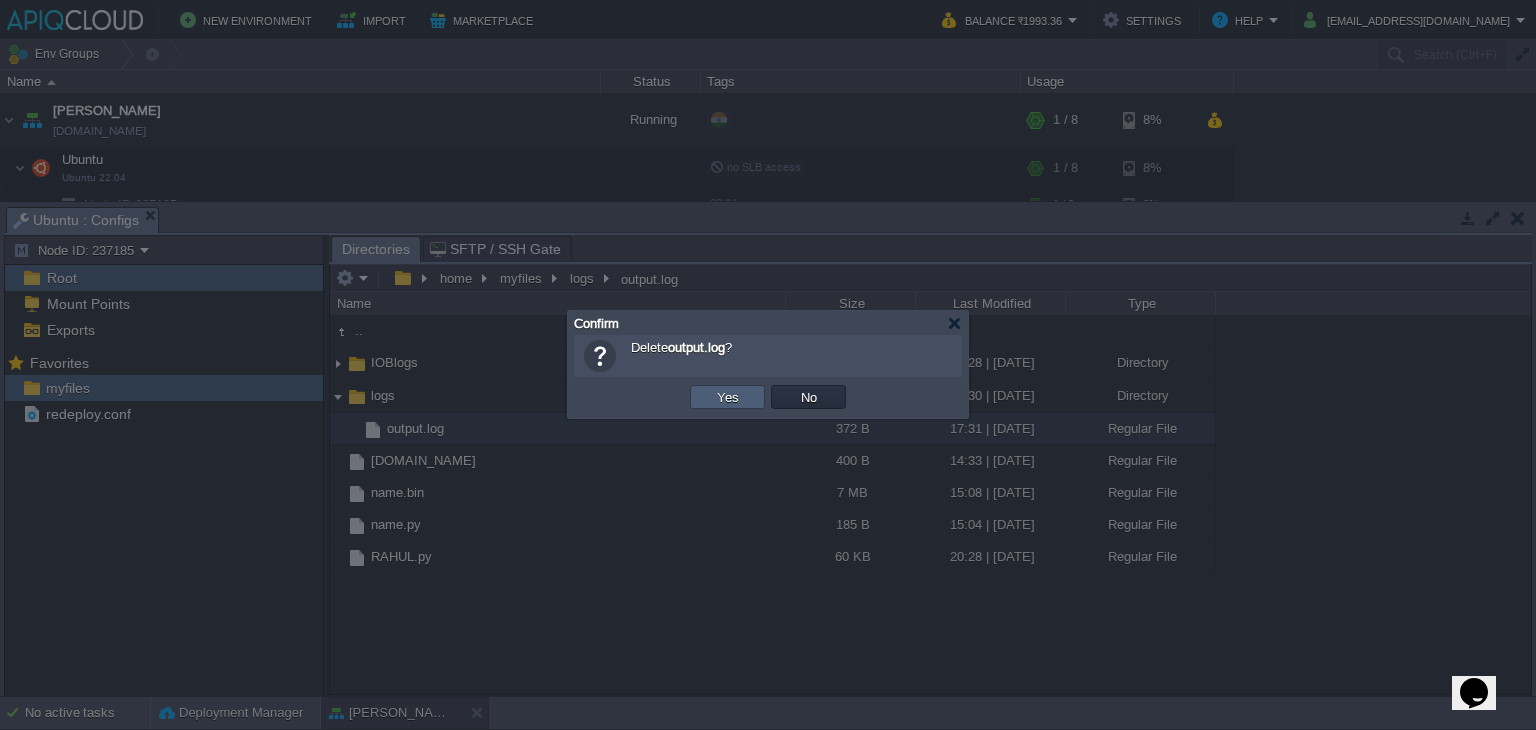 click on "Yes" at bounding box center [728, 397] 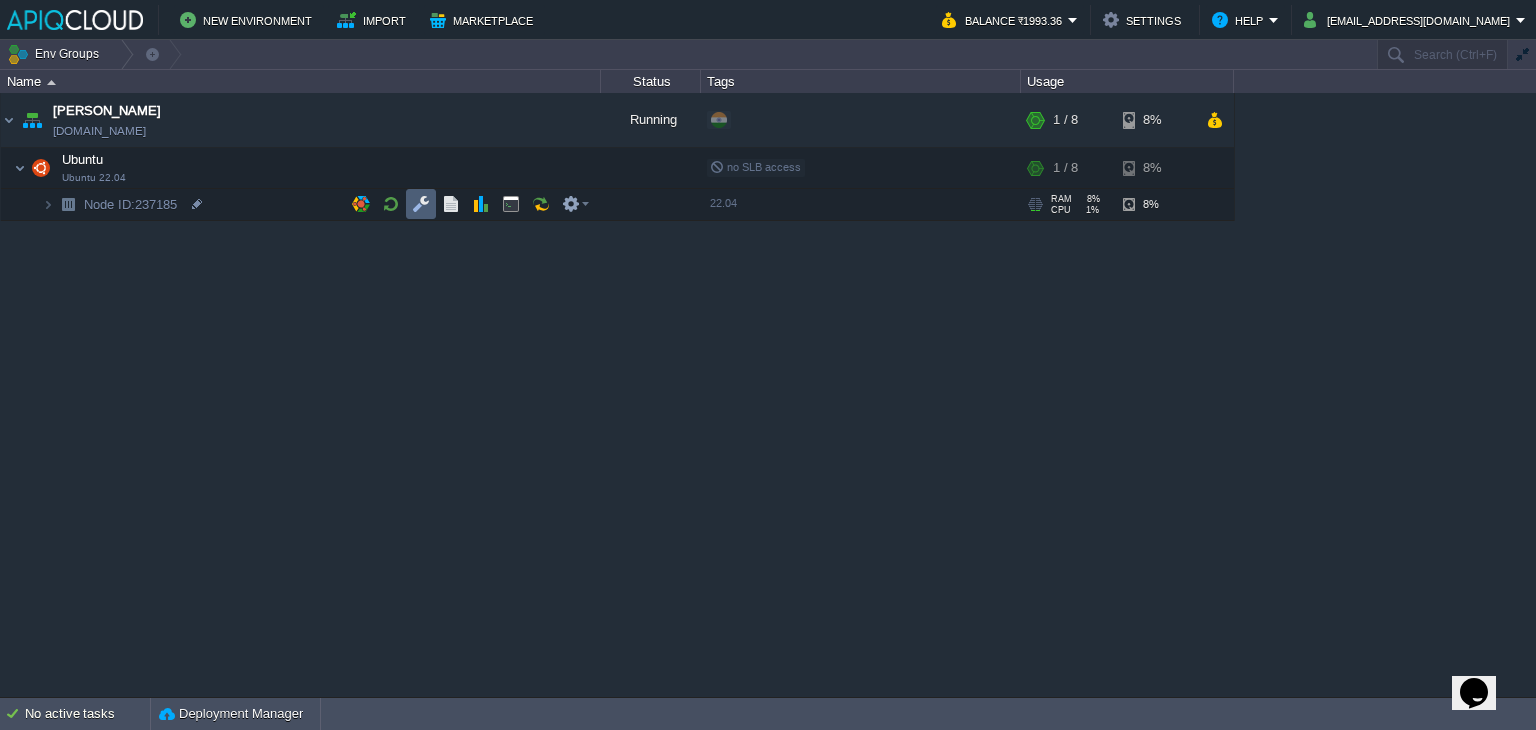 click at bounding box center [421, 204] 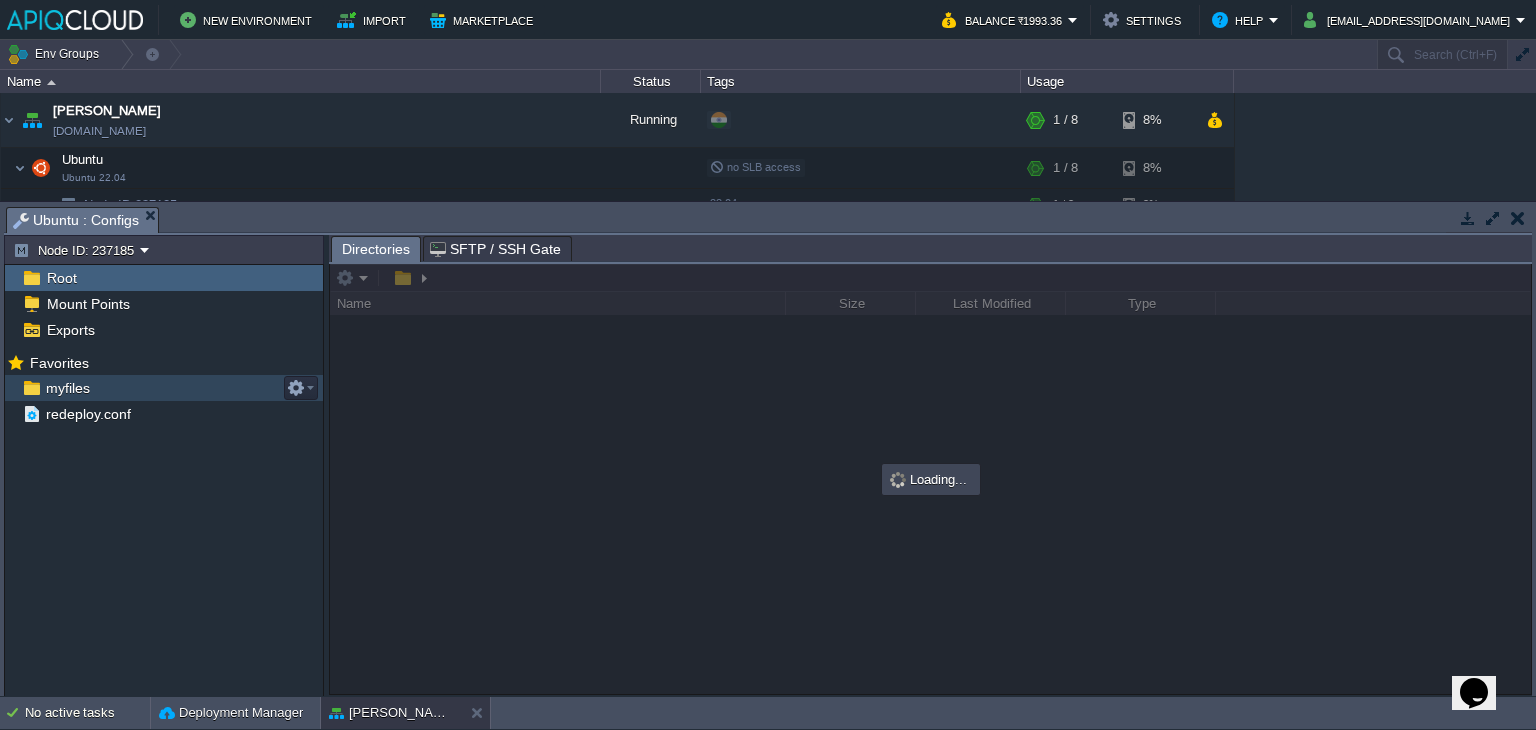 click on "myfiles" at bounding box center (67, 388) 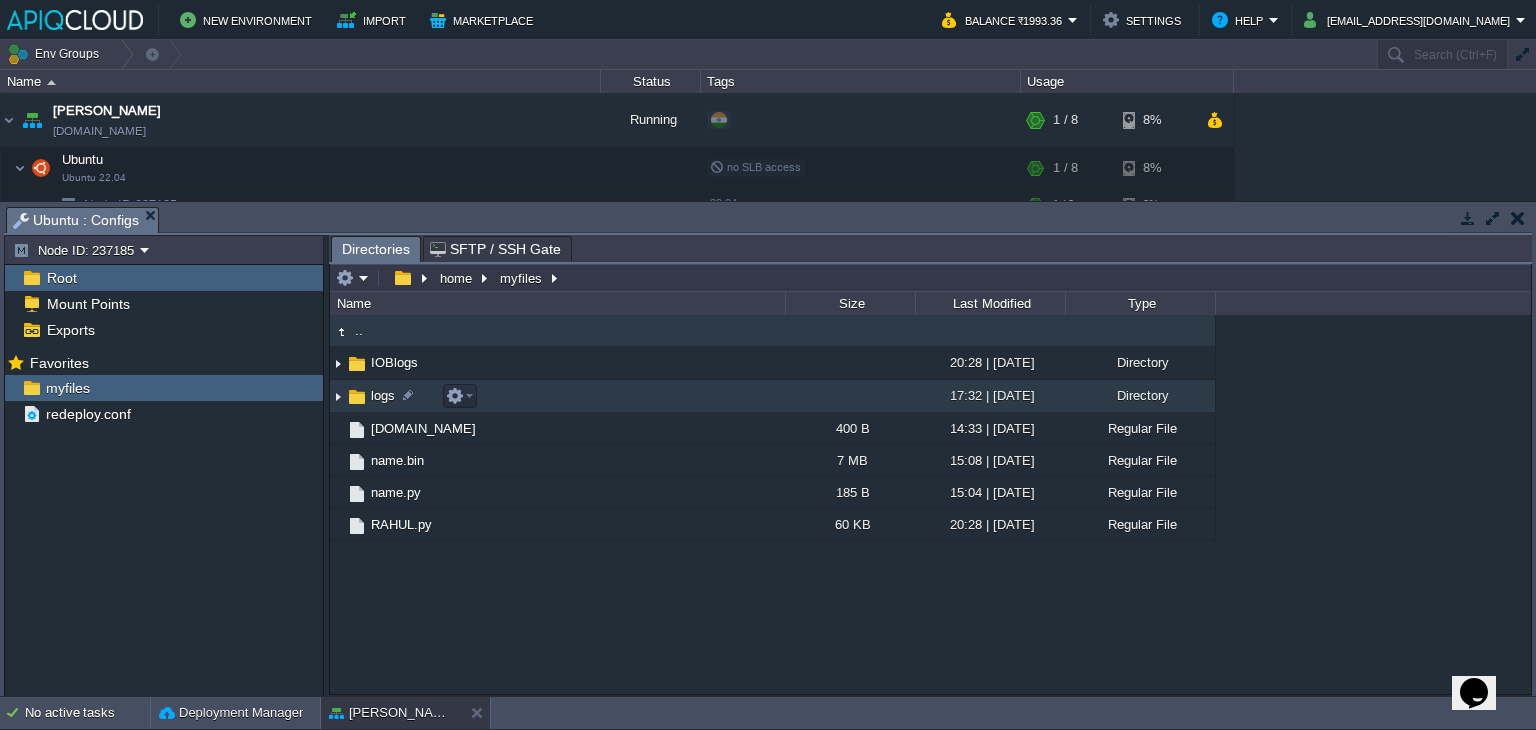 click at bounding box center [338, 396] 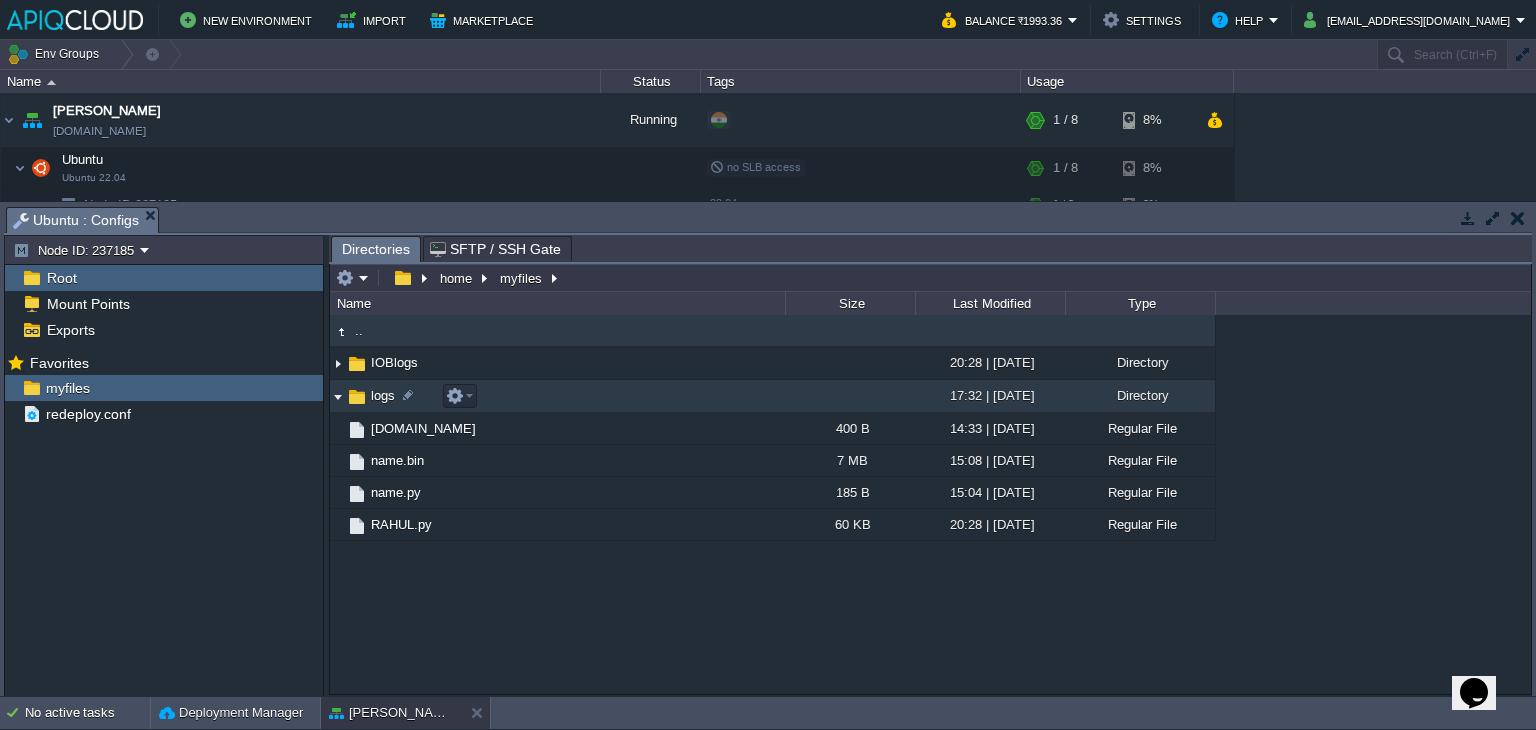 click at bounding box center (338, 396) 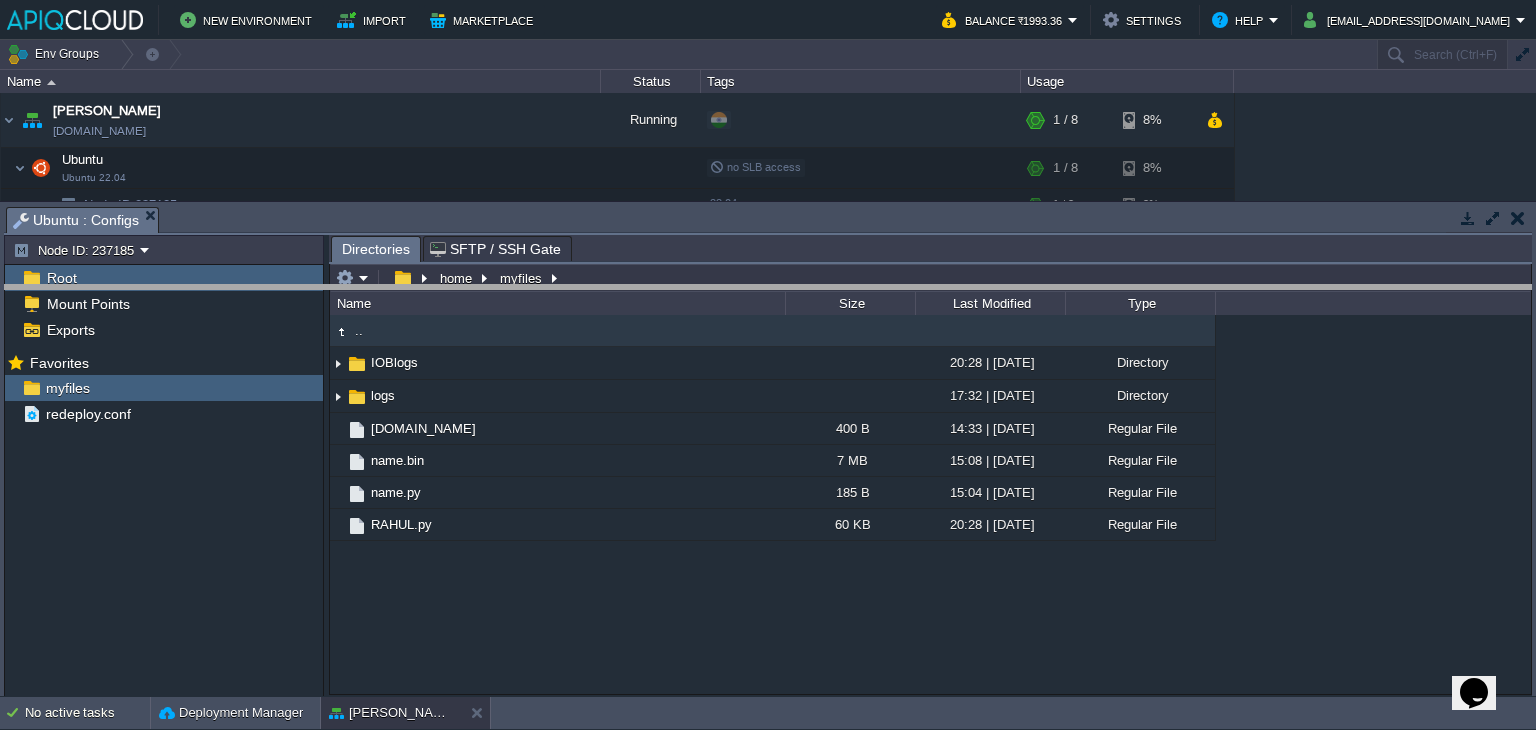 drag, startPoint x: 315, startPoint y: 215, endPoint x: 315, endPoint y: 293, distance: 78 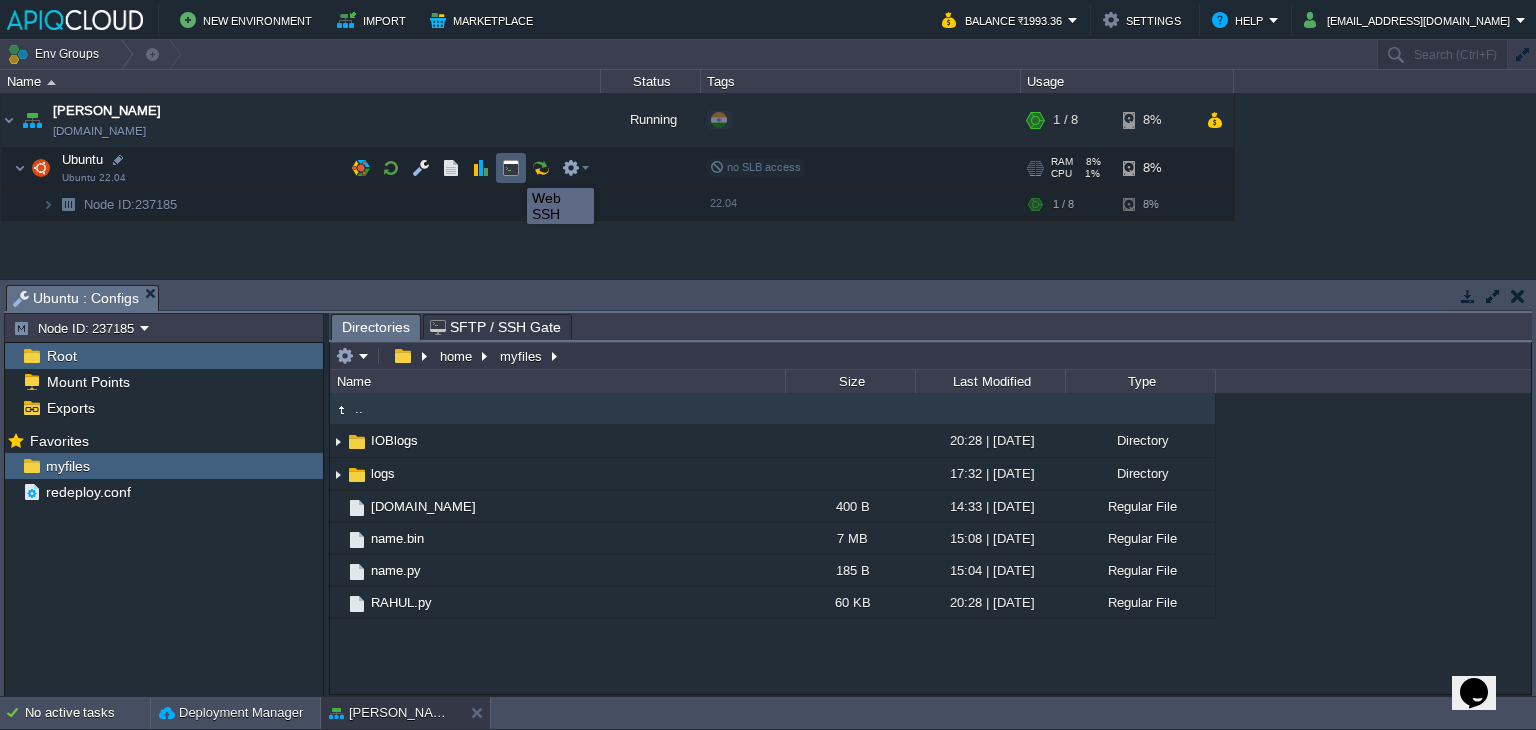 click at bounding box center (511, 168) 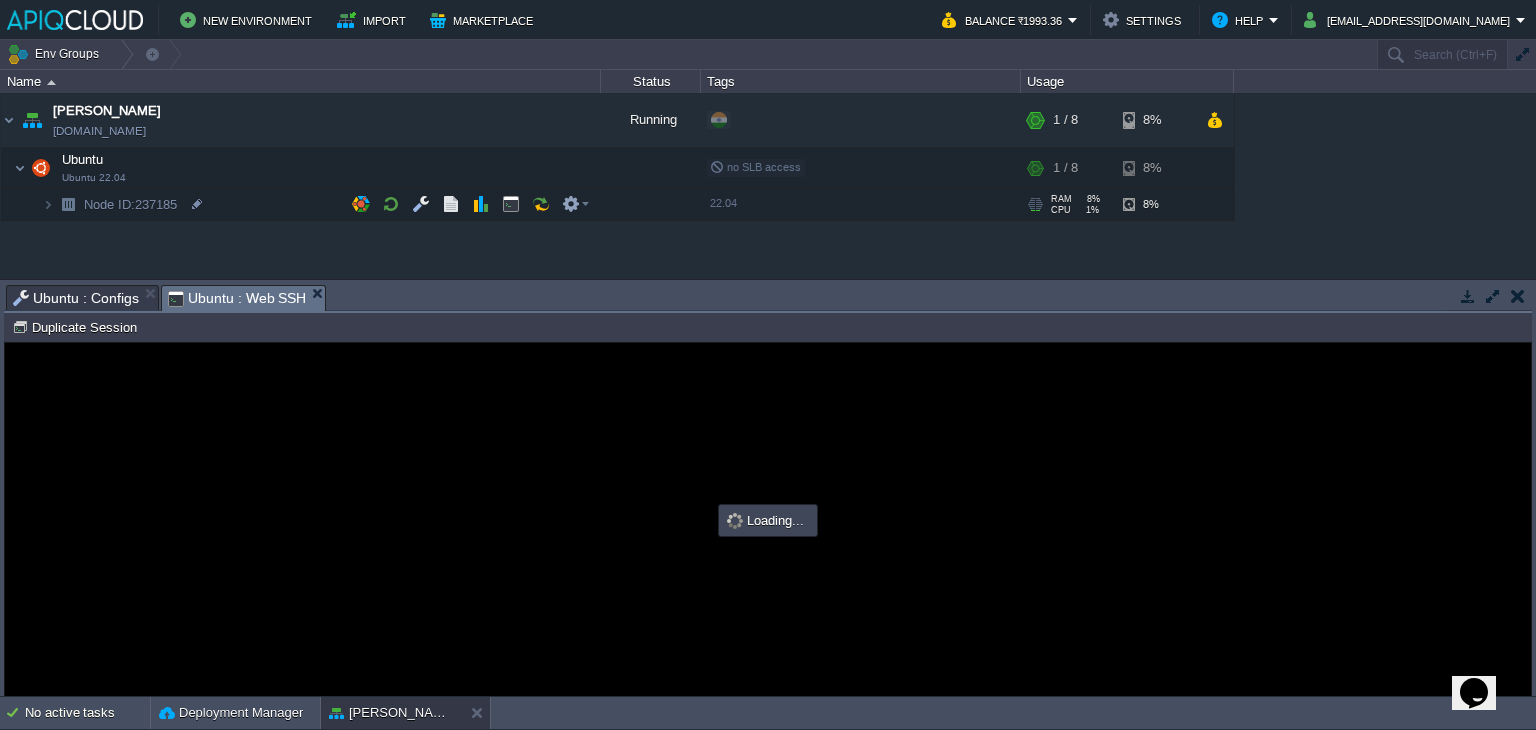 scroll, scrollTop: 0, scrollLeft: 0, axis: both 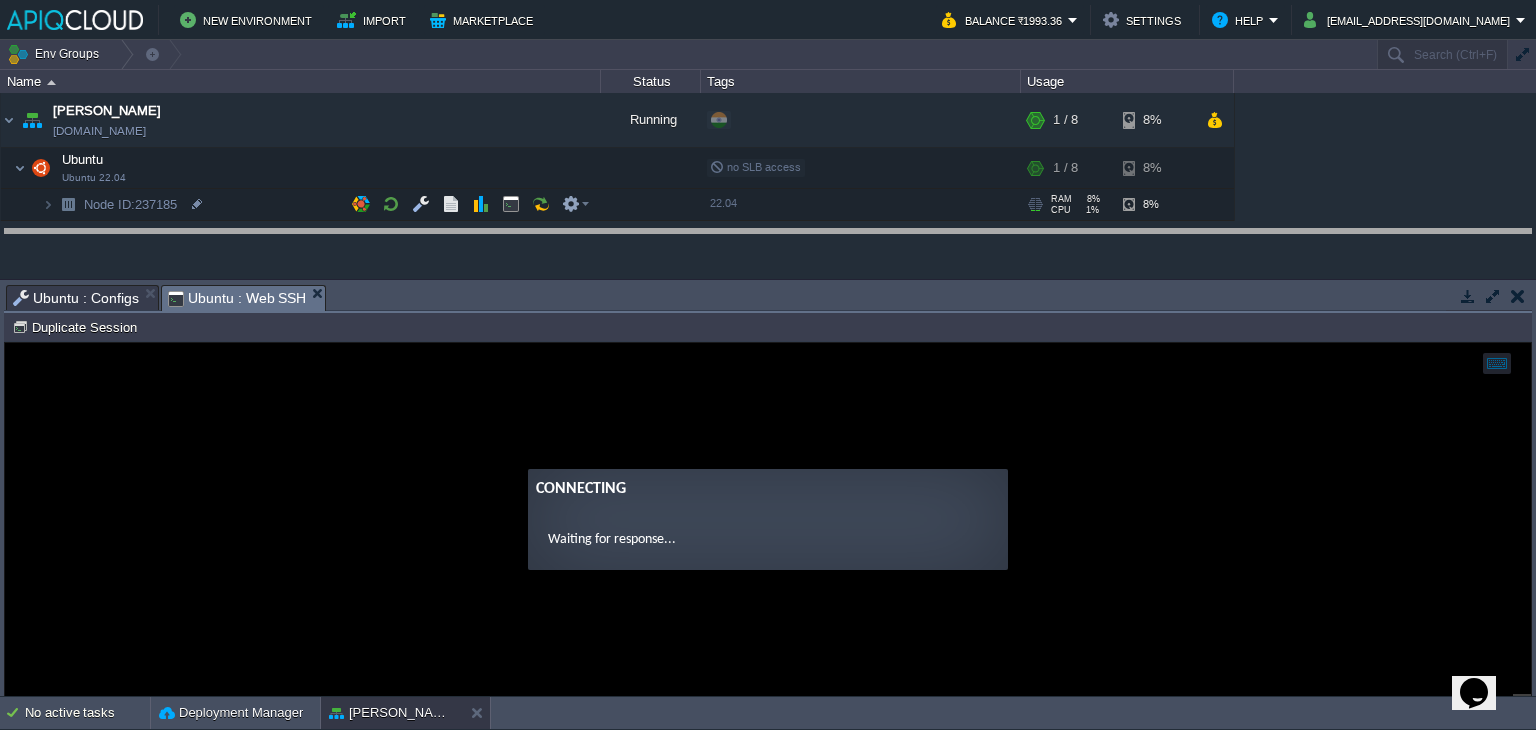 drag, startPoint x: 535, startPoint y: 284, endPoint x: 538, endPoint y: 228, distance: 56.0803 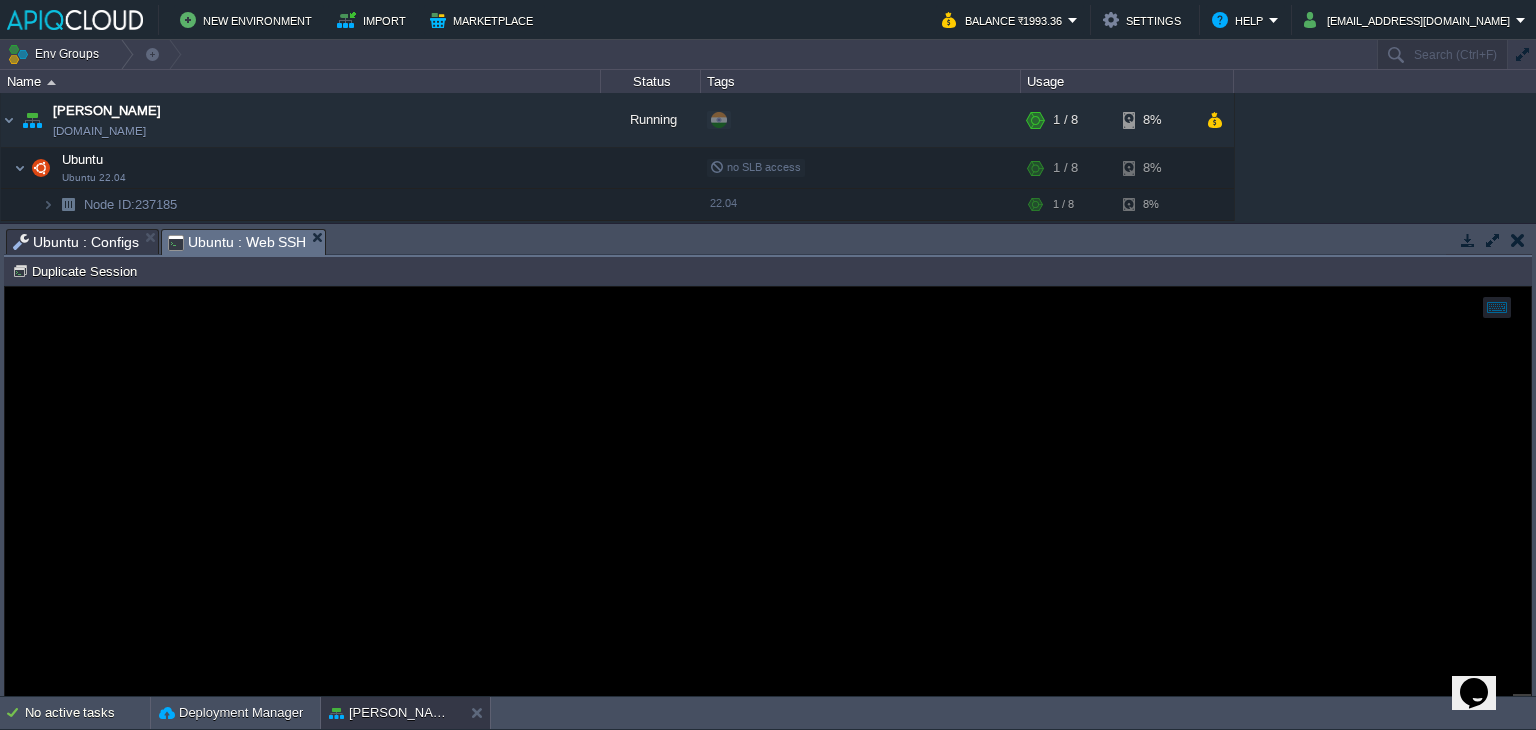 click on "Ubuntu : Configs" at bounding box center [76, 242] 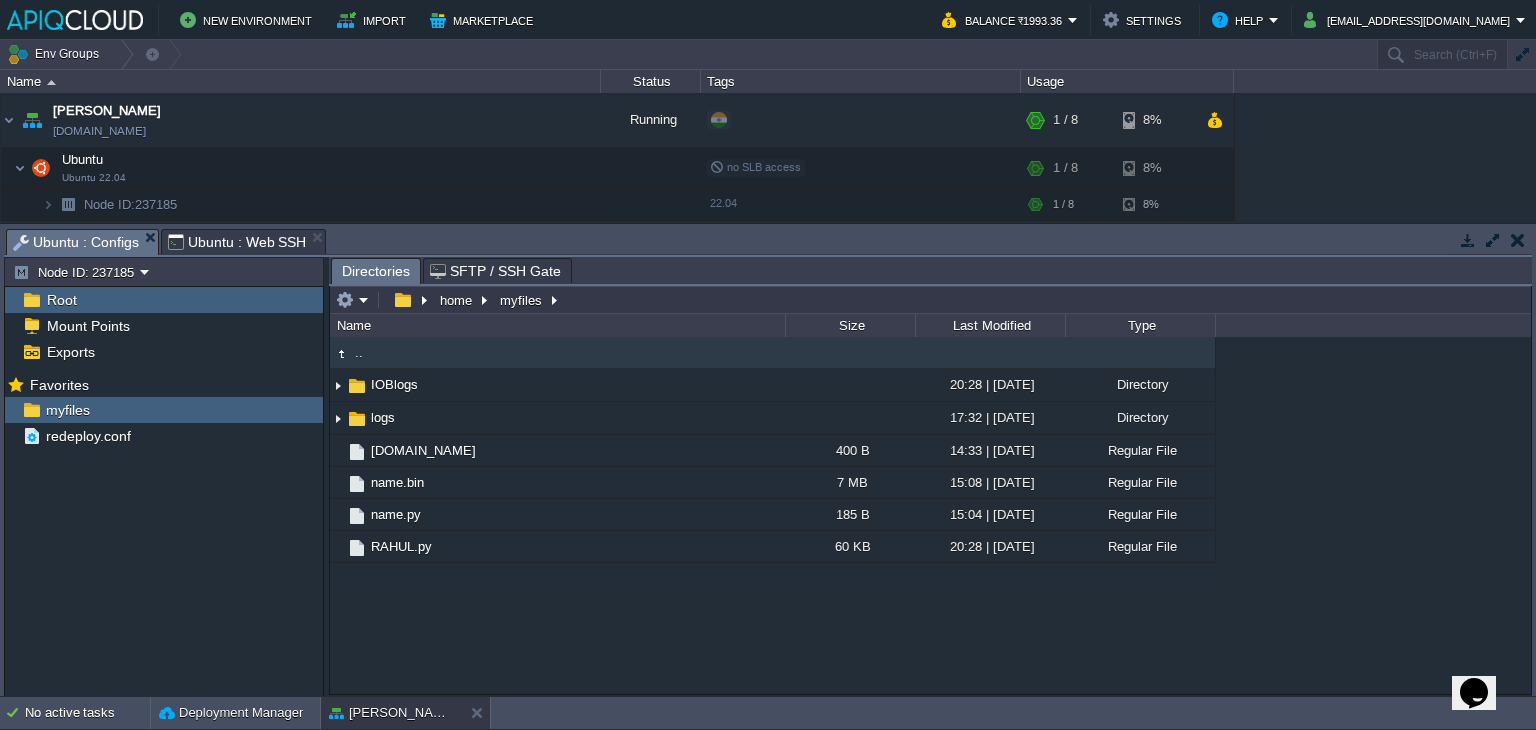 click on "Ubuntu : Web SSH" at bounding box center [237, 242] 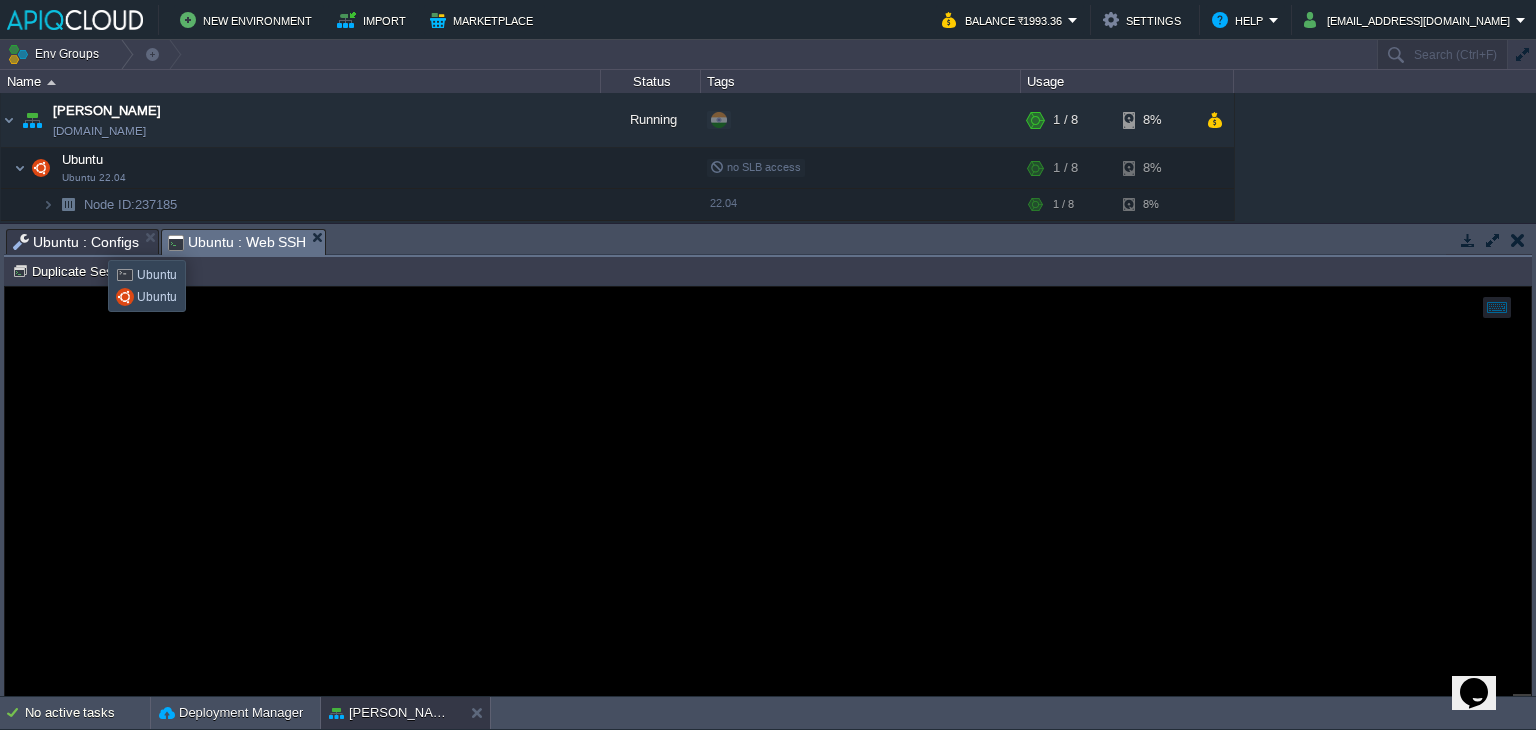 click on "Ubuntu : Configs" at bounding box center [76, 242] 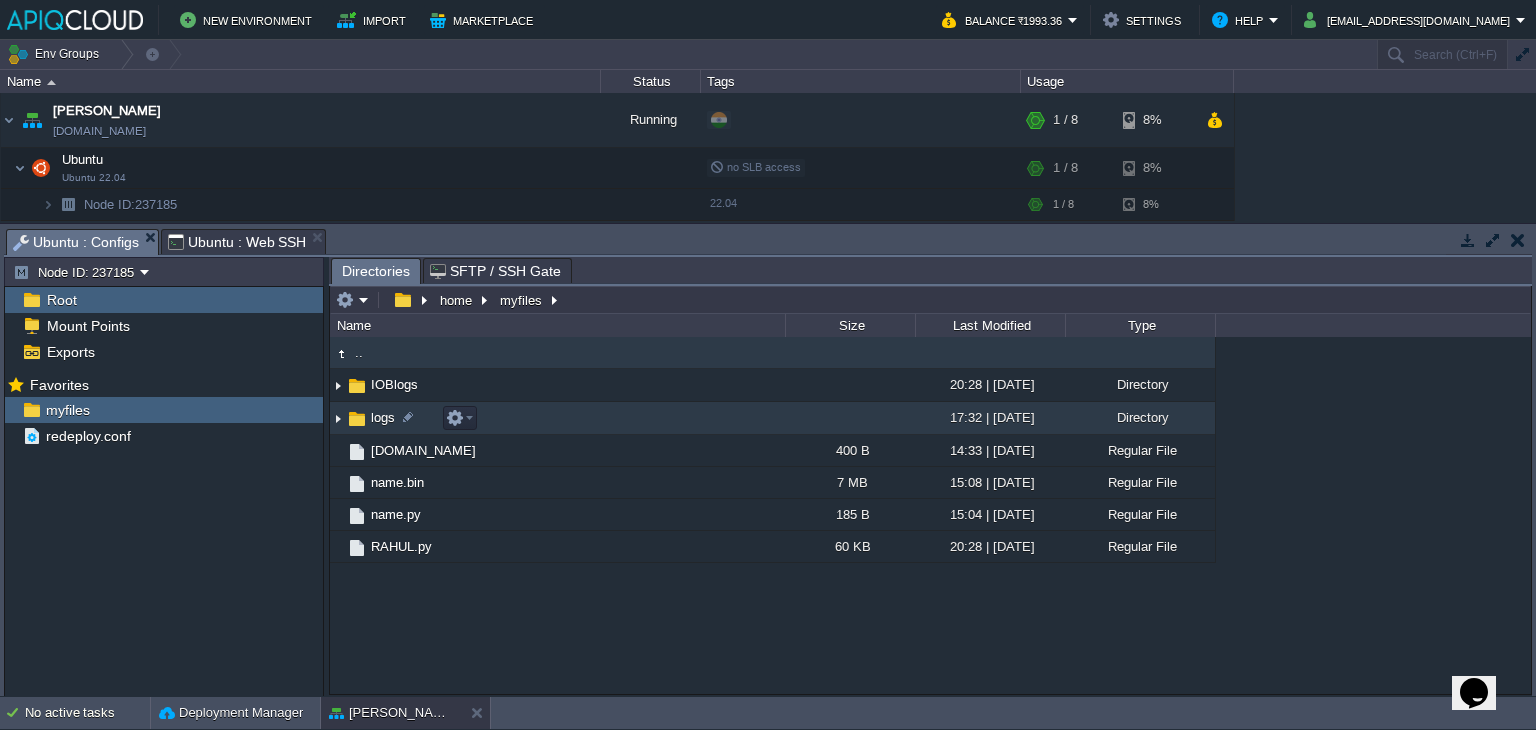 click at bounding box center (338, 418) 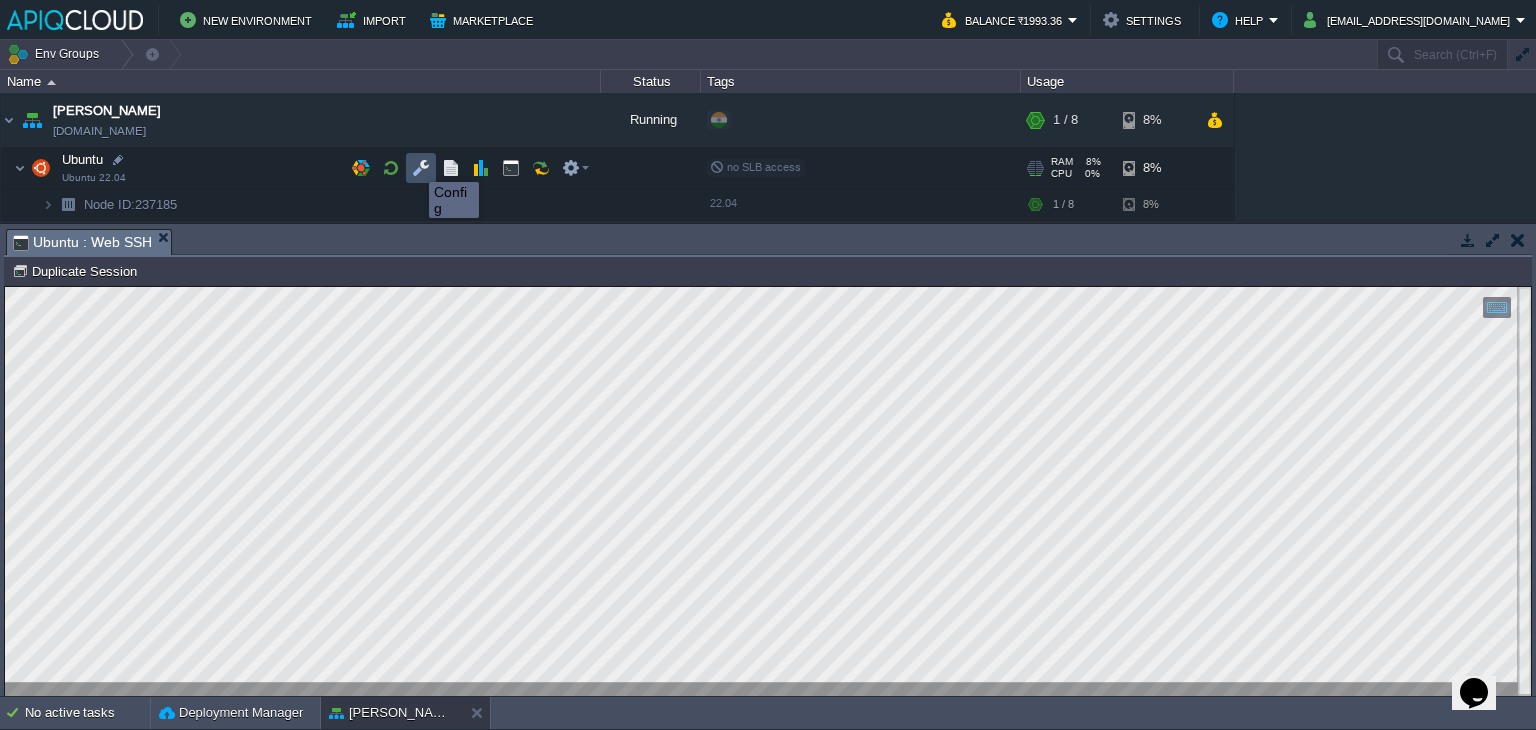 click at bounding box center (421, 168) 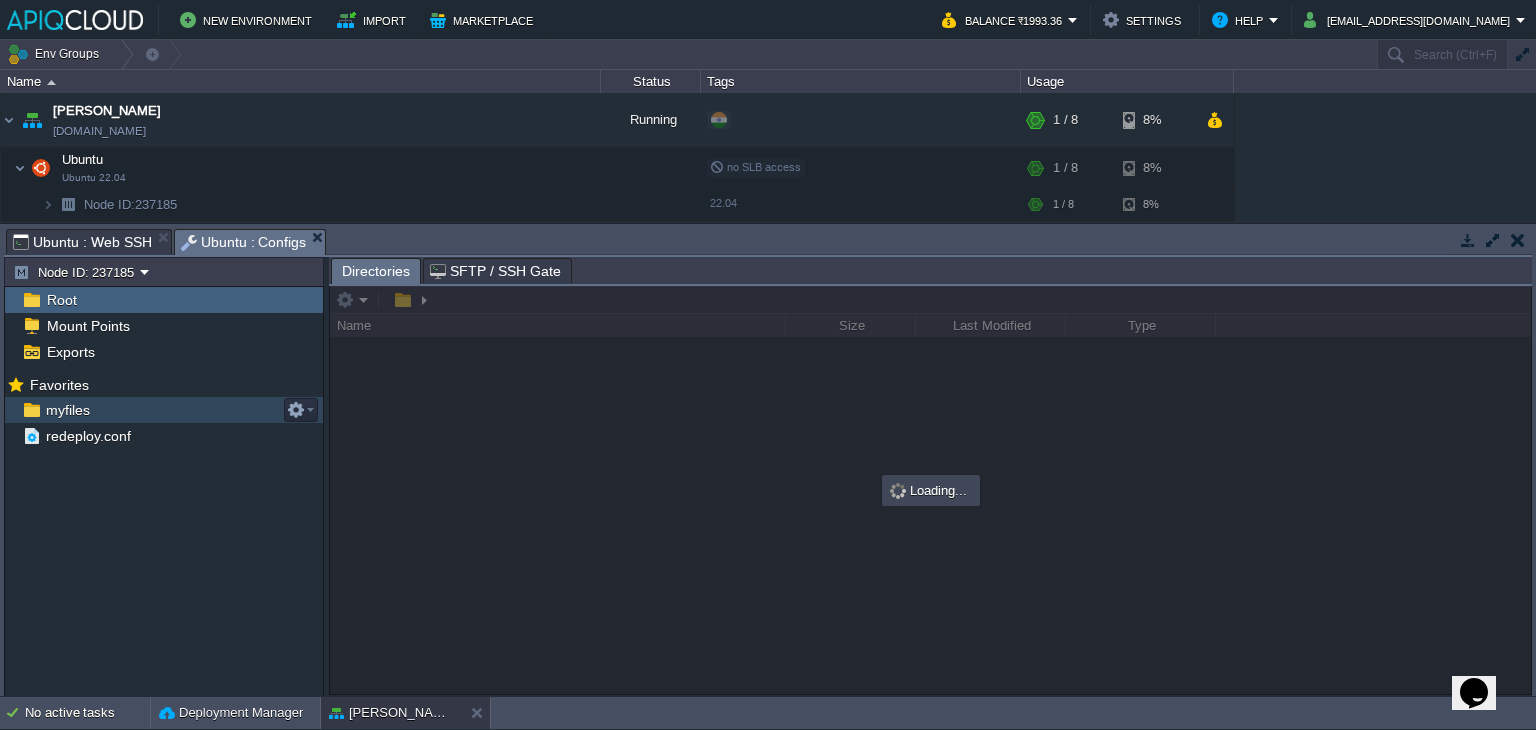 click on "myfiles" at bounding box center [67, 410] 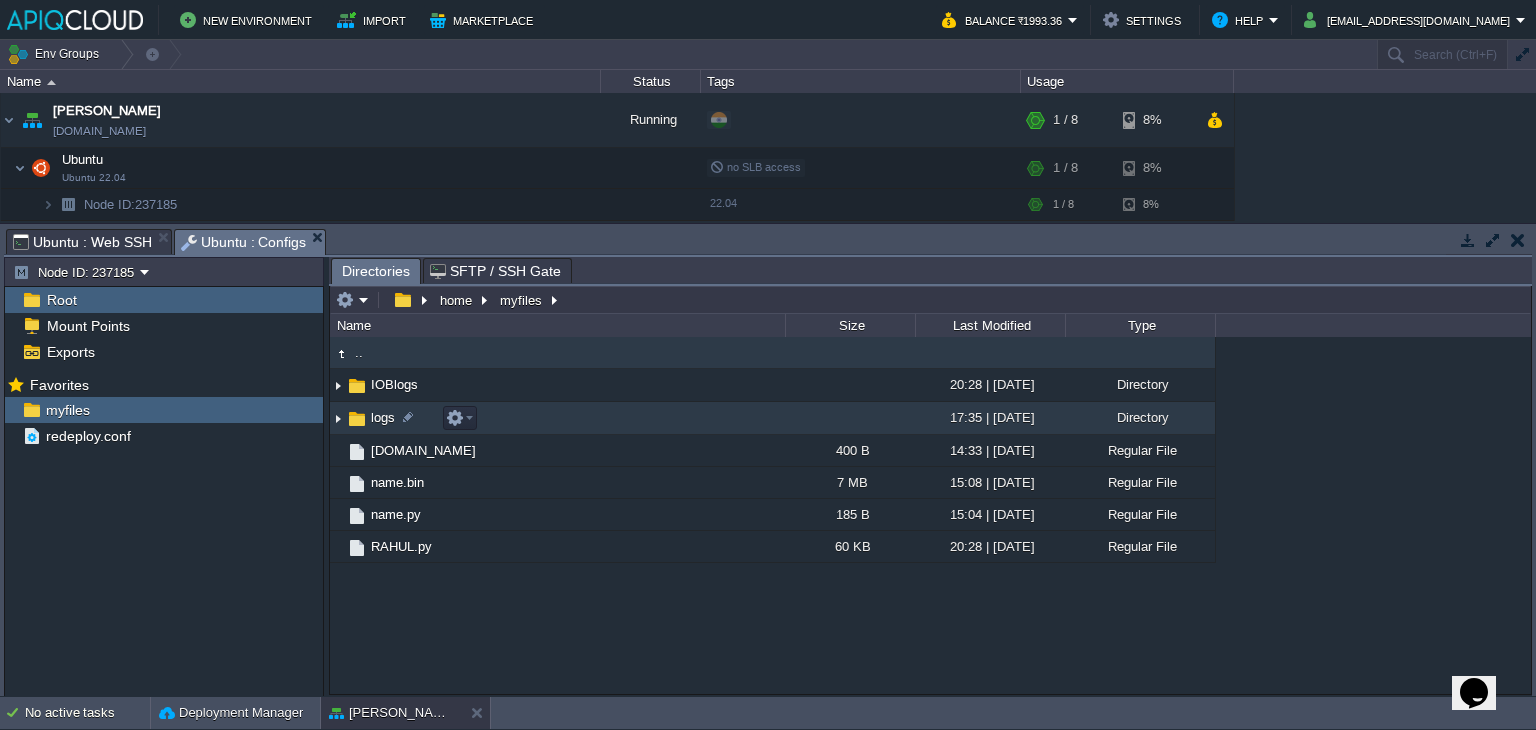 click at bounding box center [338, 418] 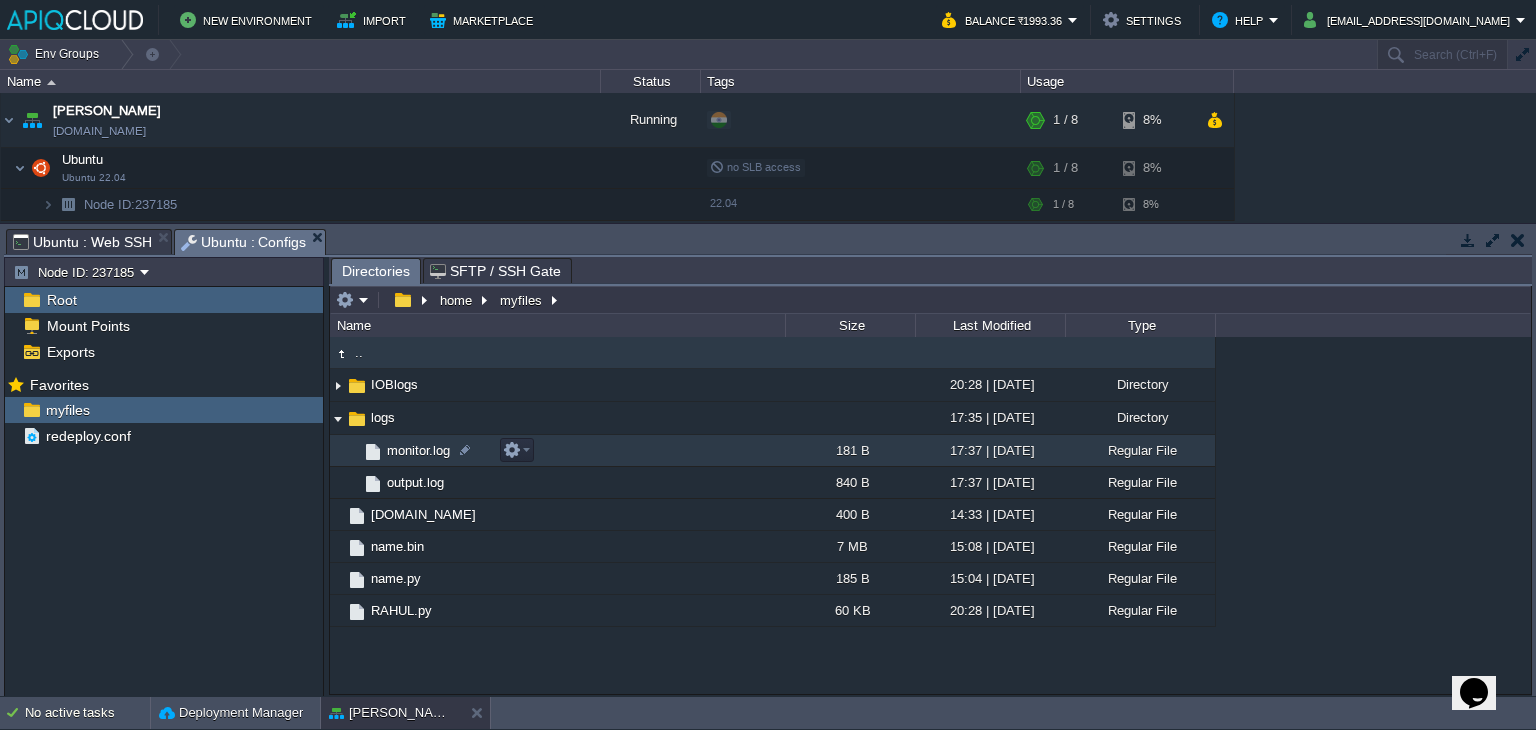 click on "monitor.log" at bounding box center [418, 450] 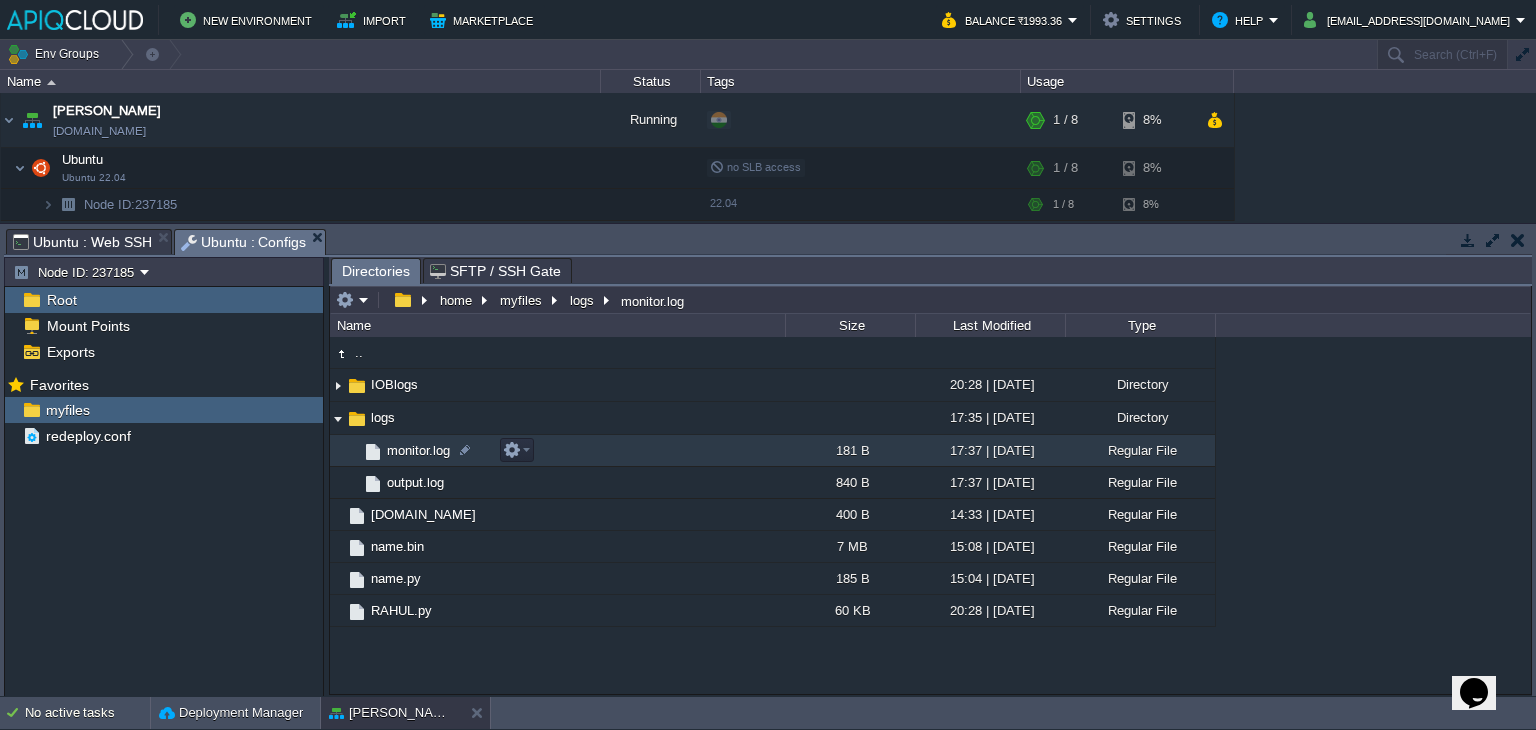 click on "monitor.log" at bounding box center [418, 450] 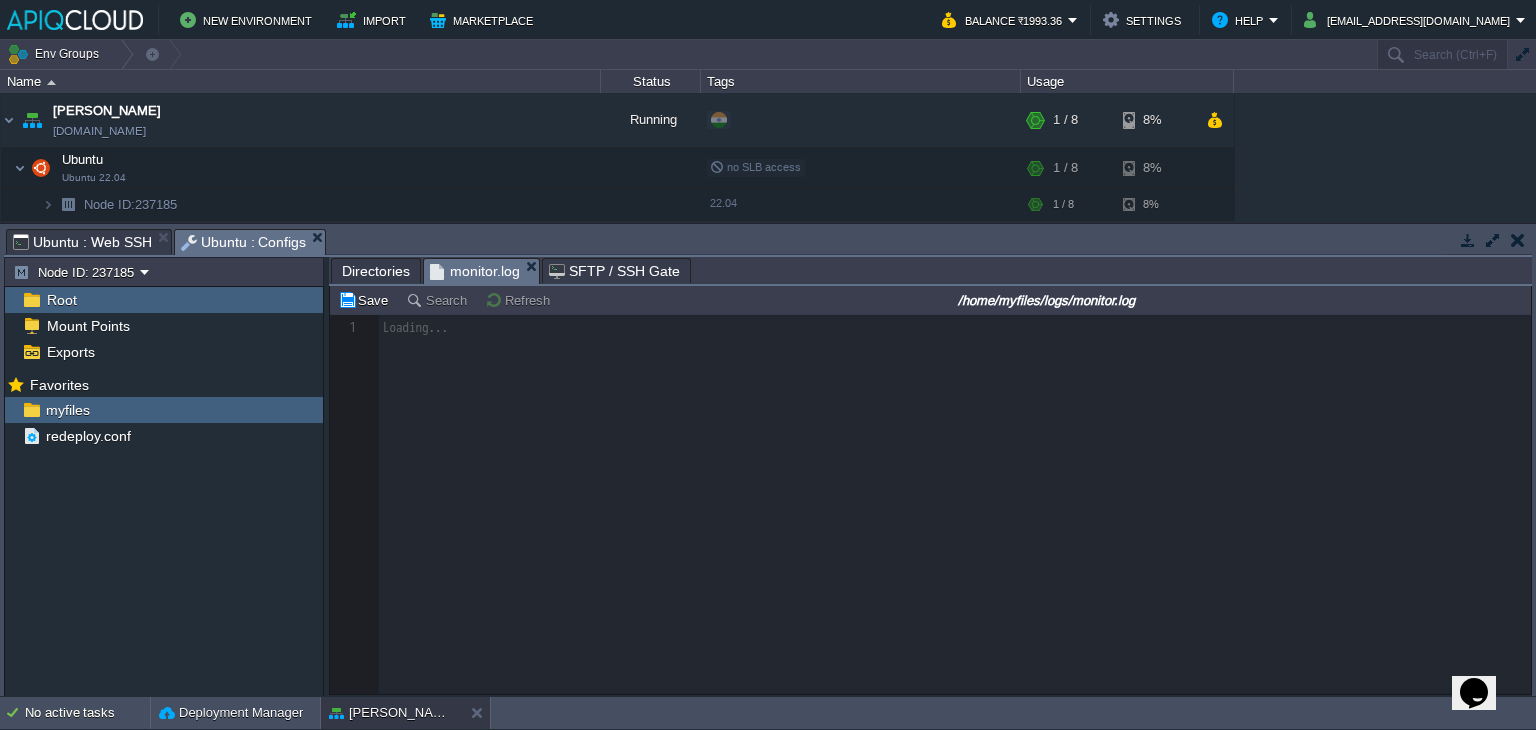click on "Directories" at bounding box center (376, 271) 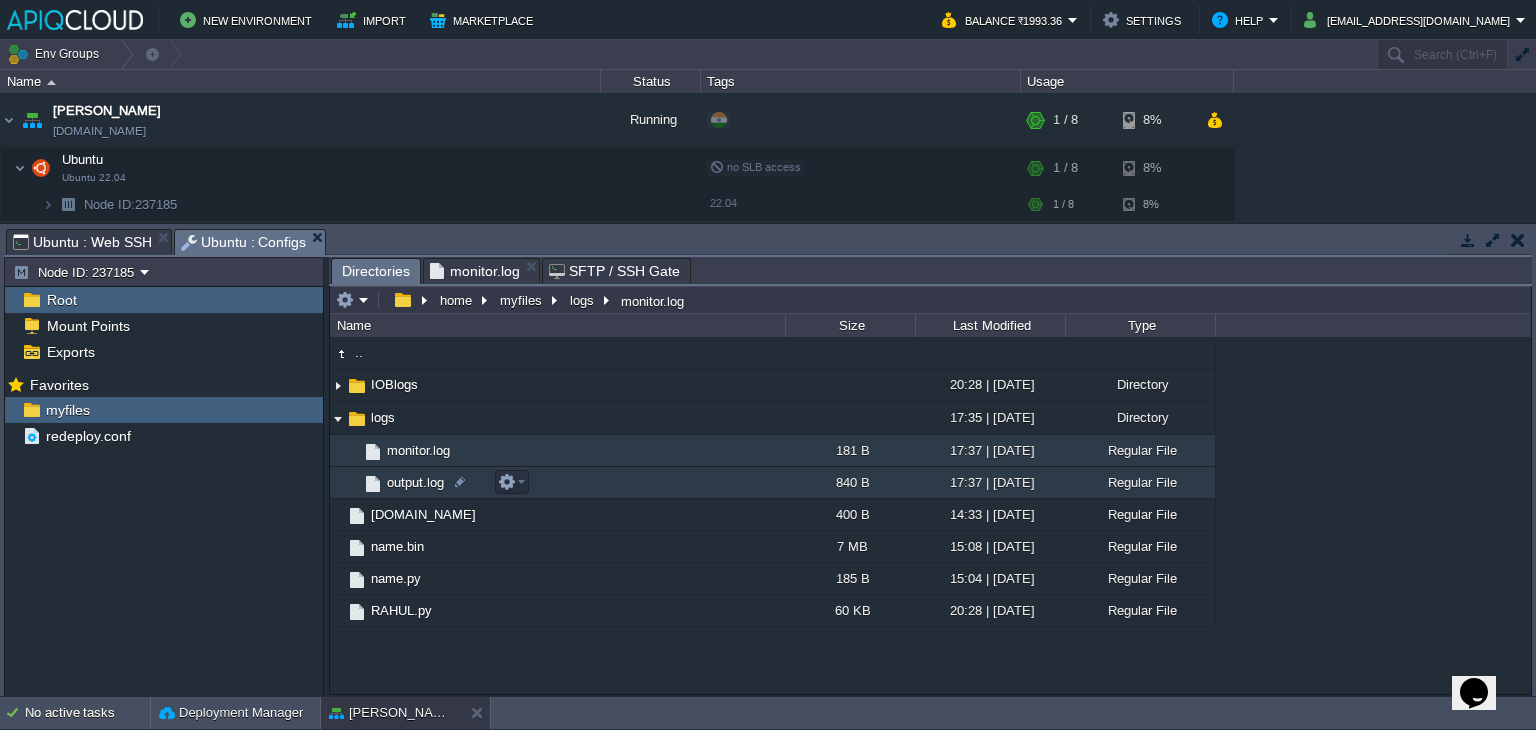 click on "output.log" at bounding box center [415, 482] 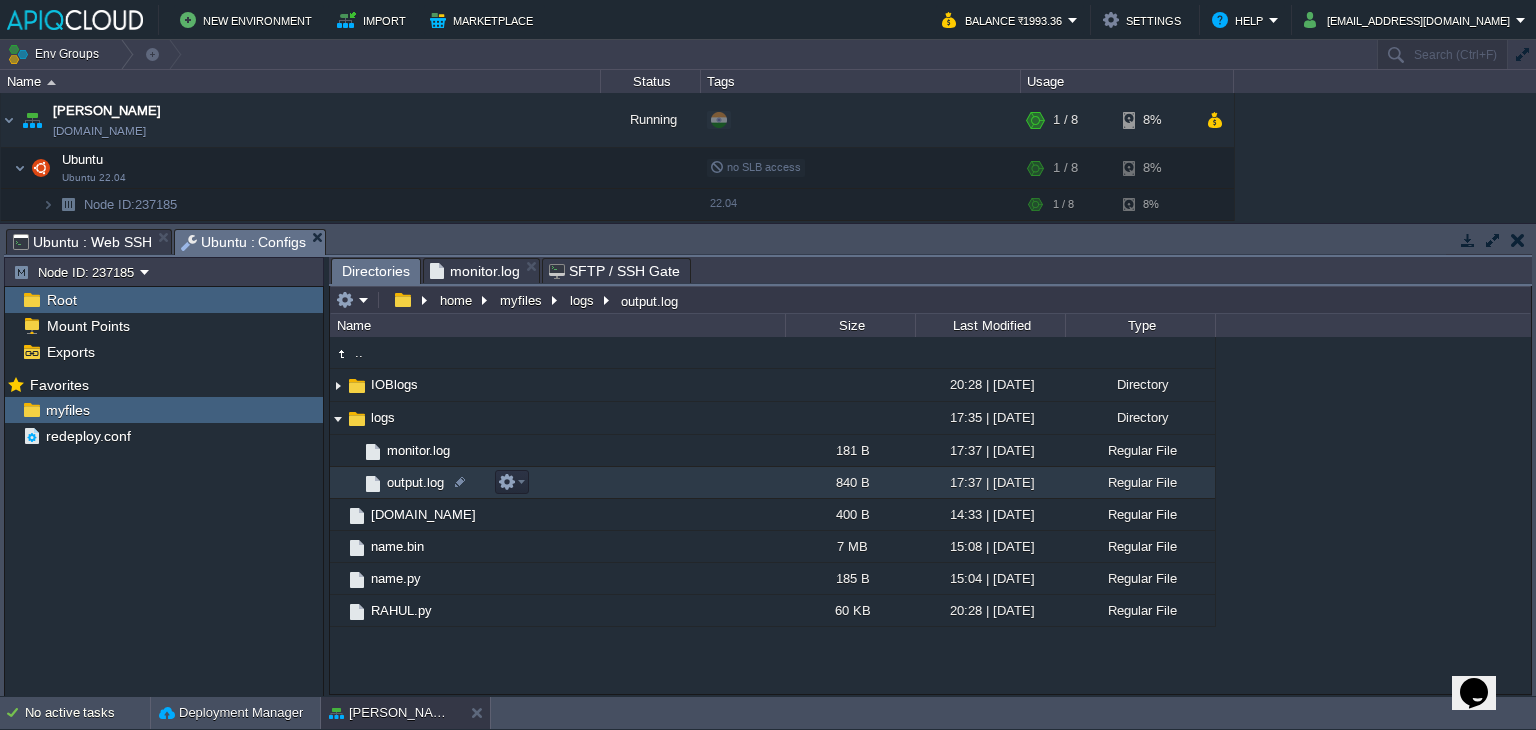 click on "output.log" at bounding box center [415, 482] 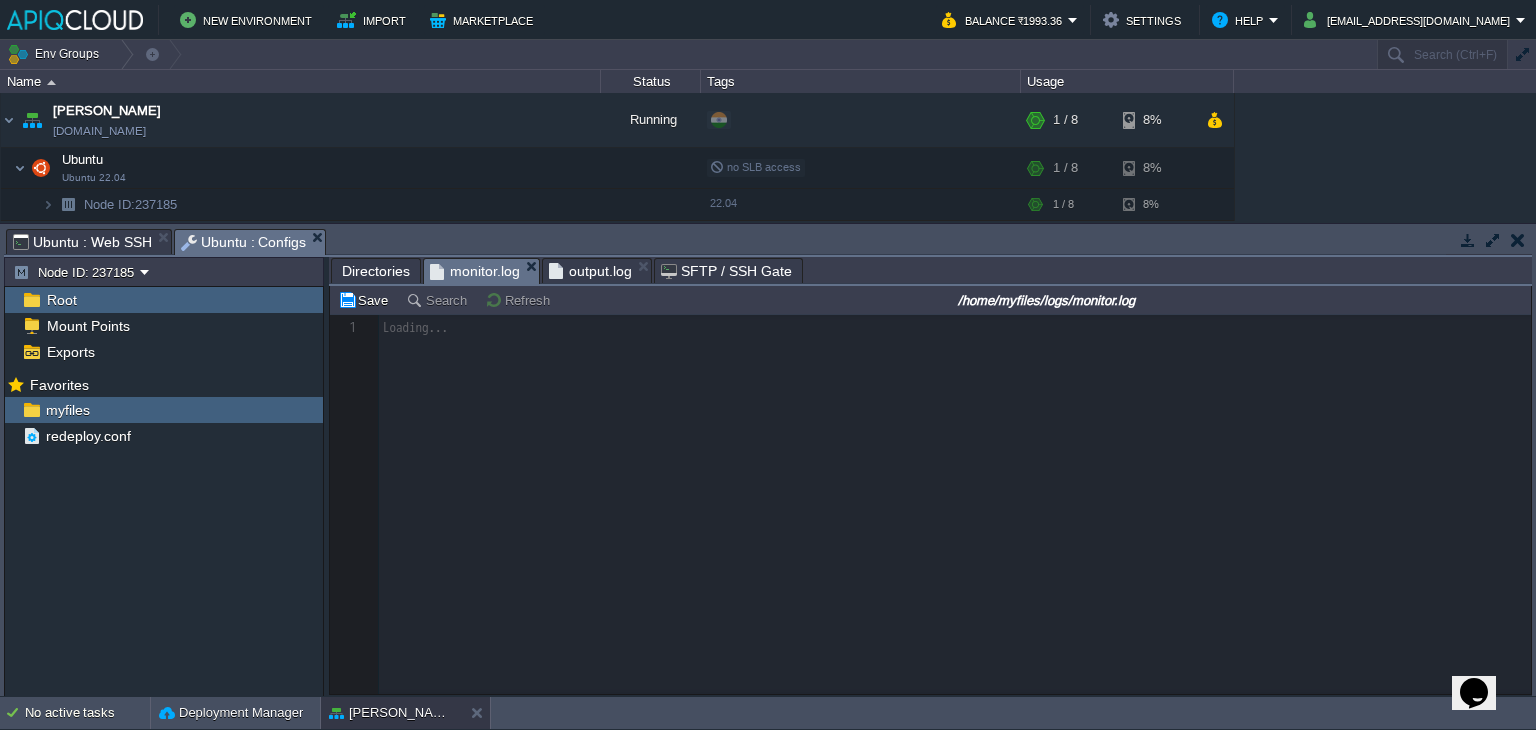 click on "monitor.log" at bounding box center [475, 271] 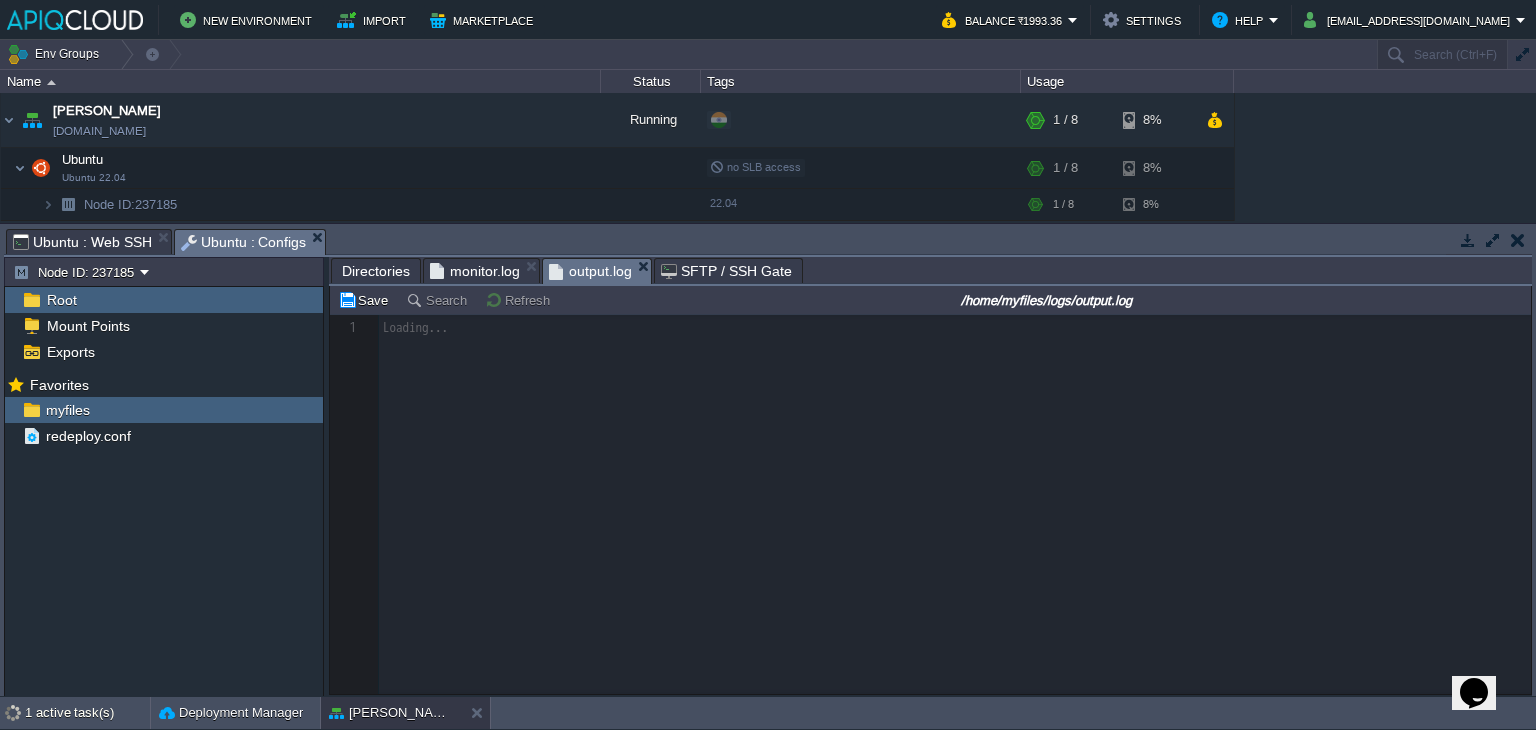 click on "output.log" at bounding box center [590, 271] 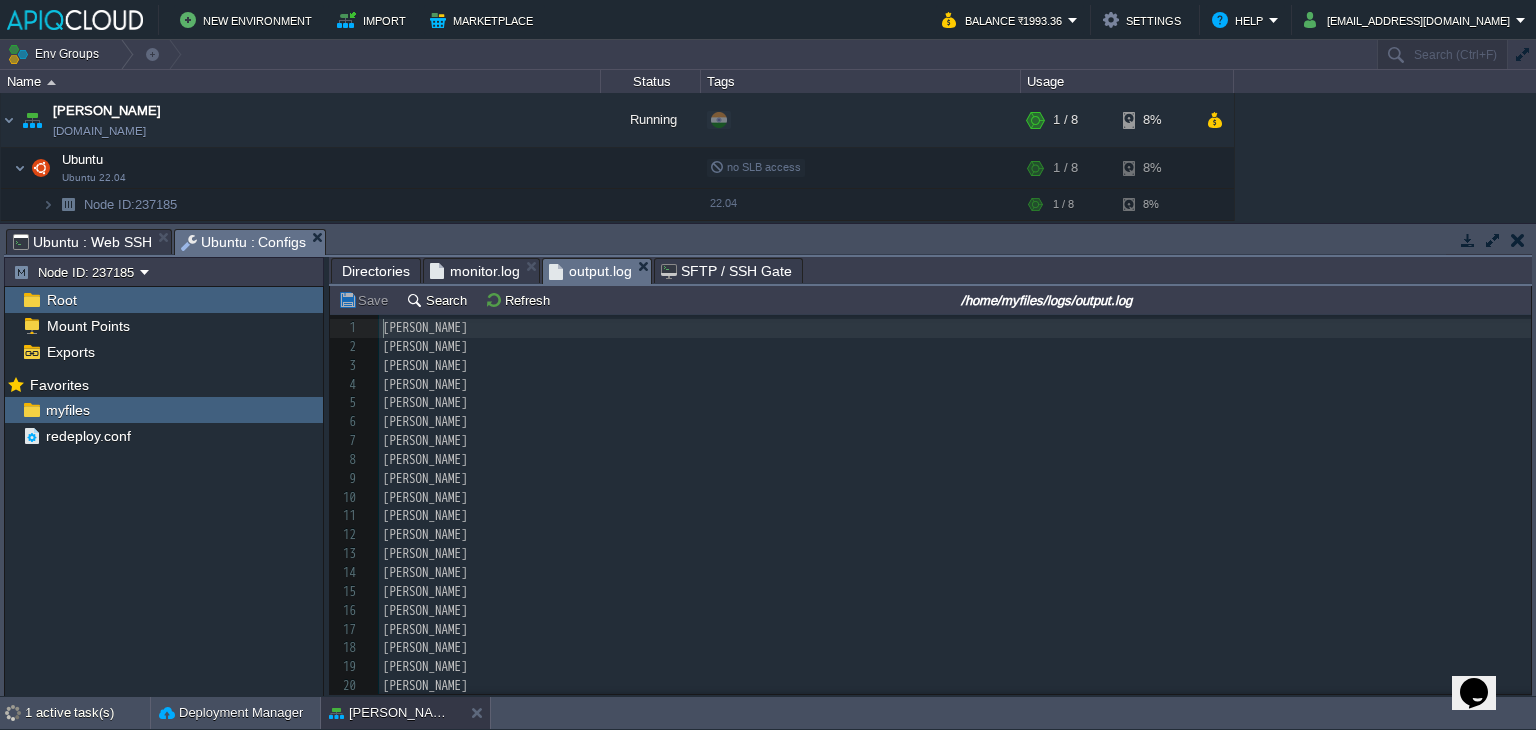 scroll, scrollTop: 6, scrollLeft: 0, axis: vertical 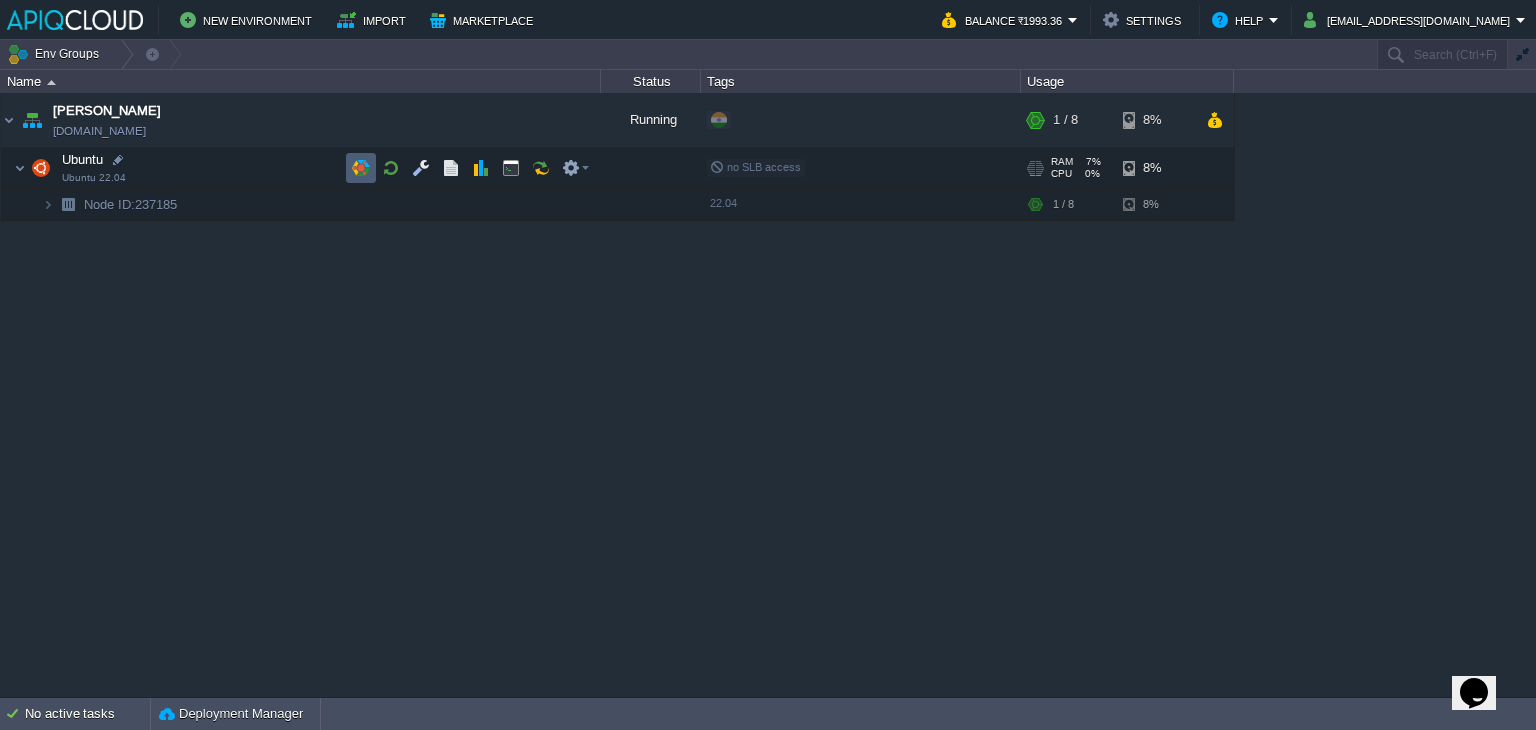 click at bounding box center (361, 168) 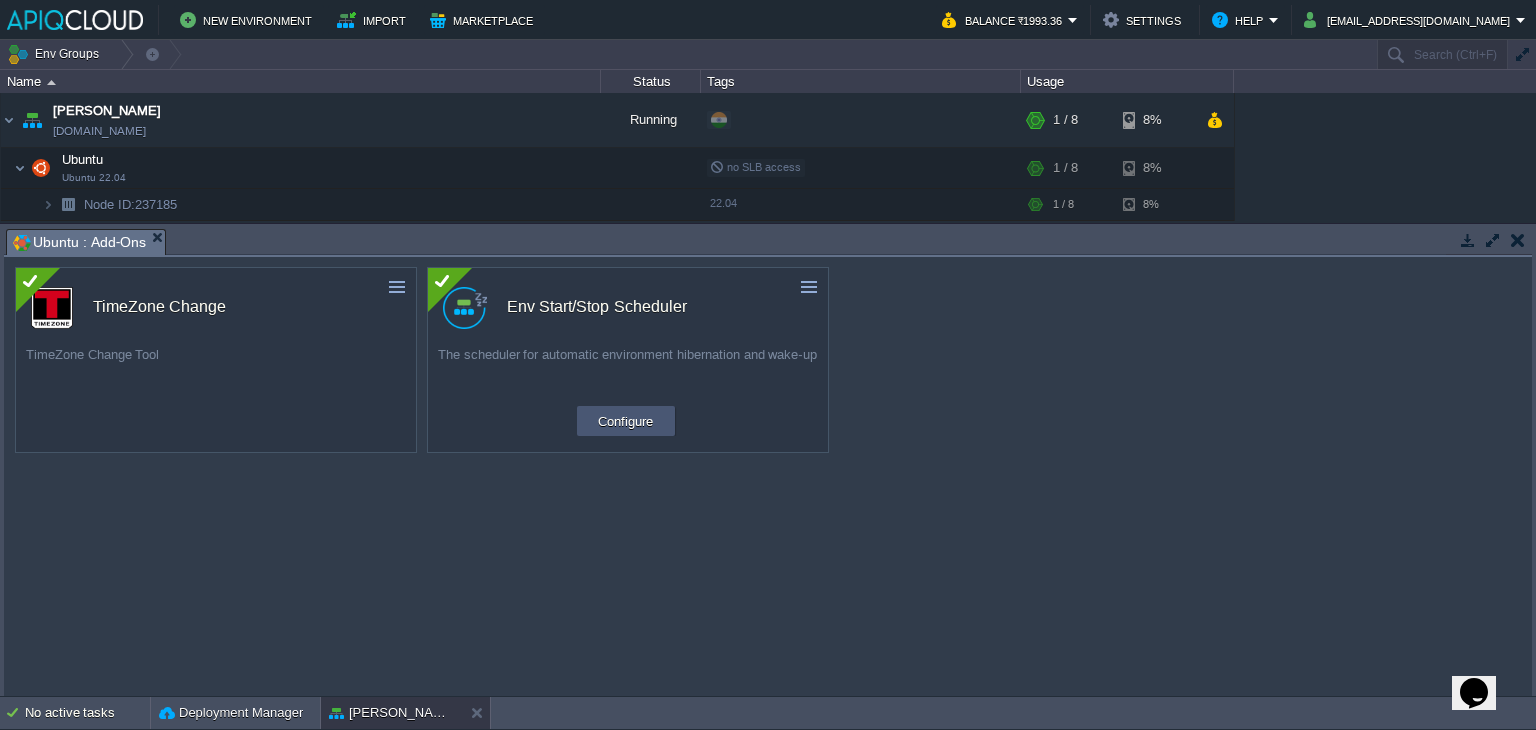 click on "Configure" at bounding box center (625, 421) 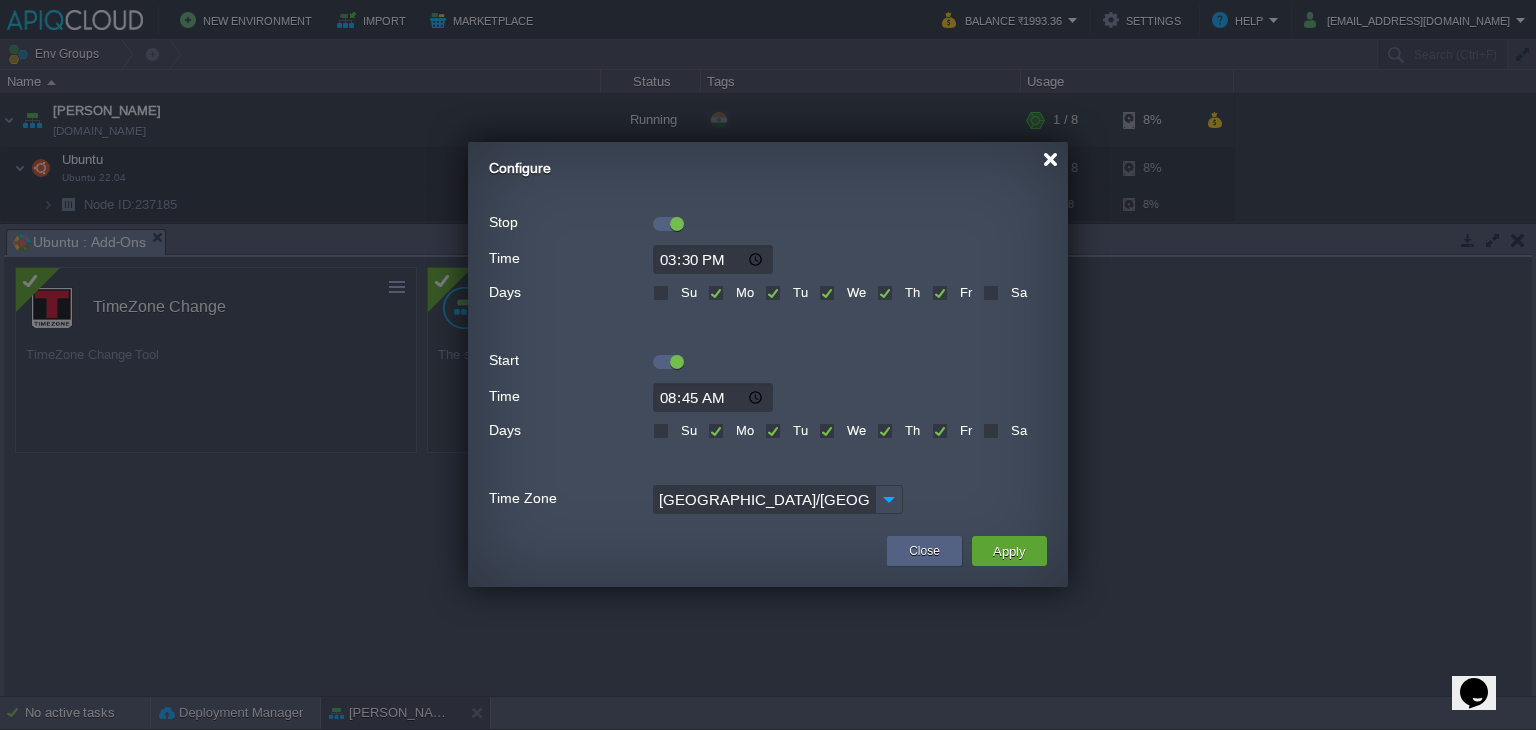 click at bounding box center [1050, 159] 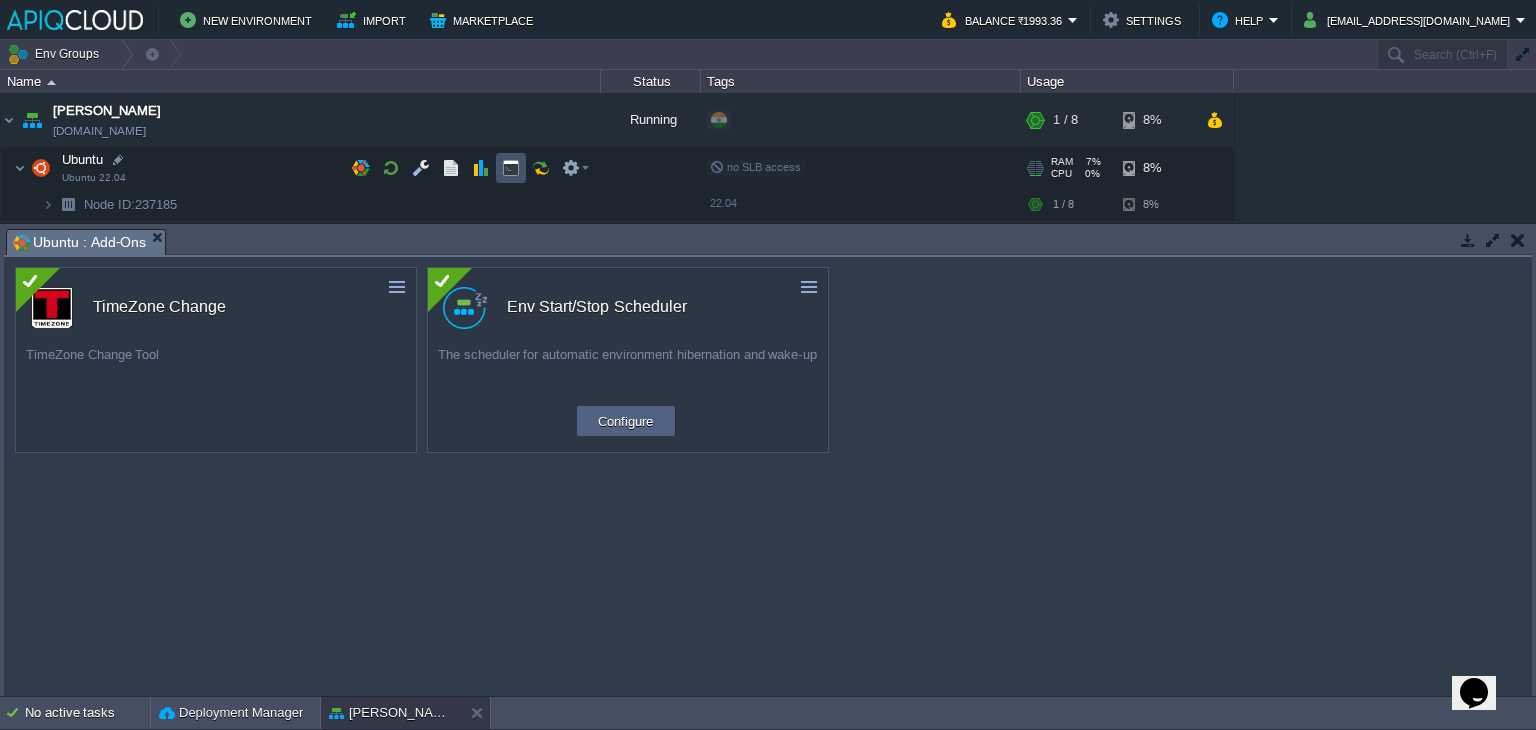 click at bounding box center [511, 168] 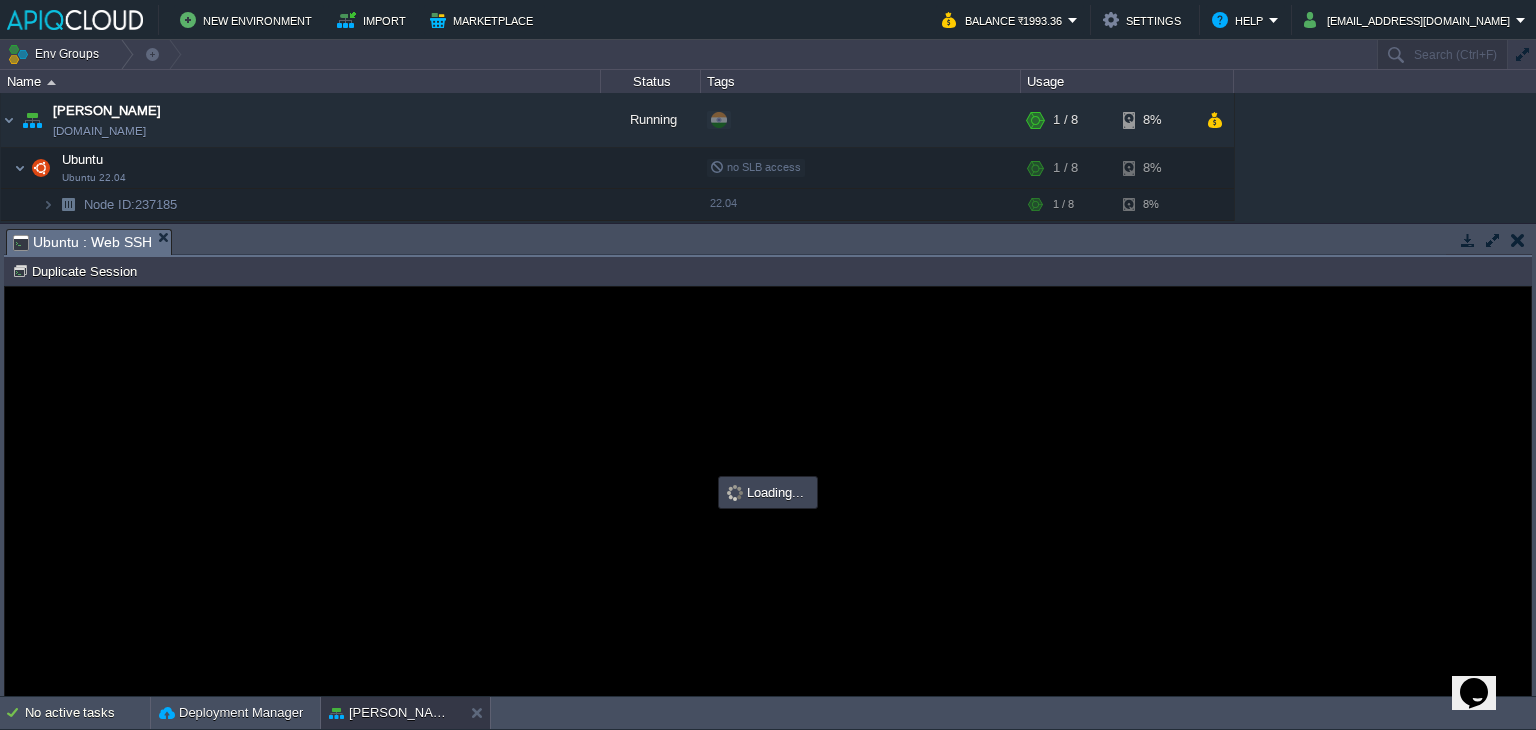 scroll, scrollTop: 0, scrollLeft: 0, axis: both 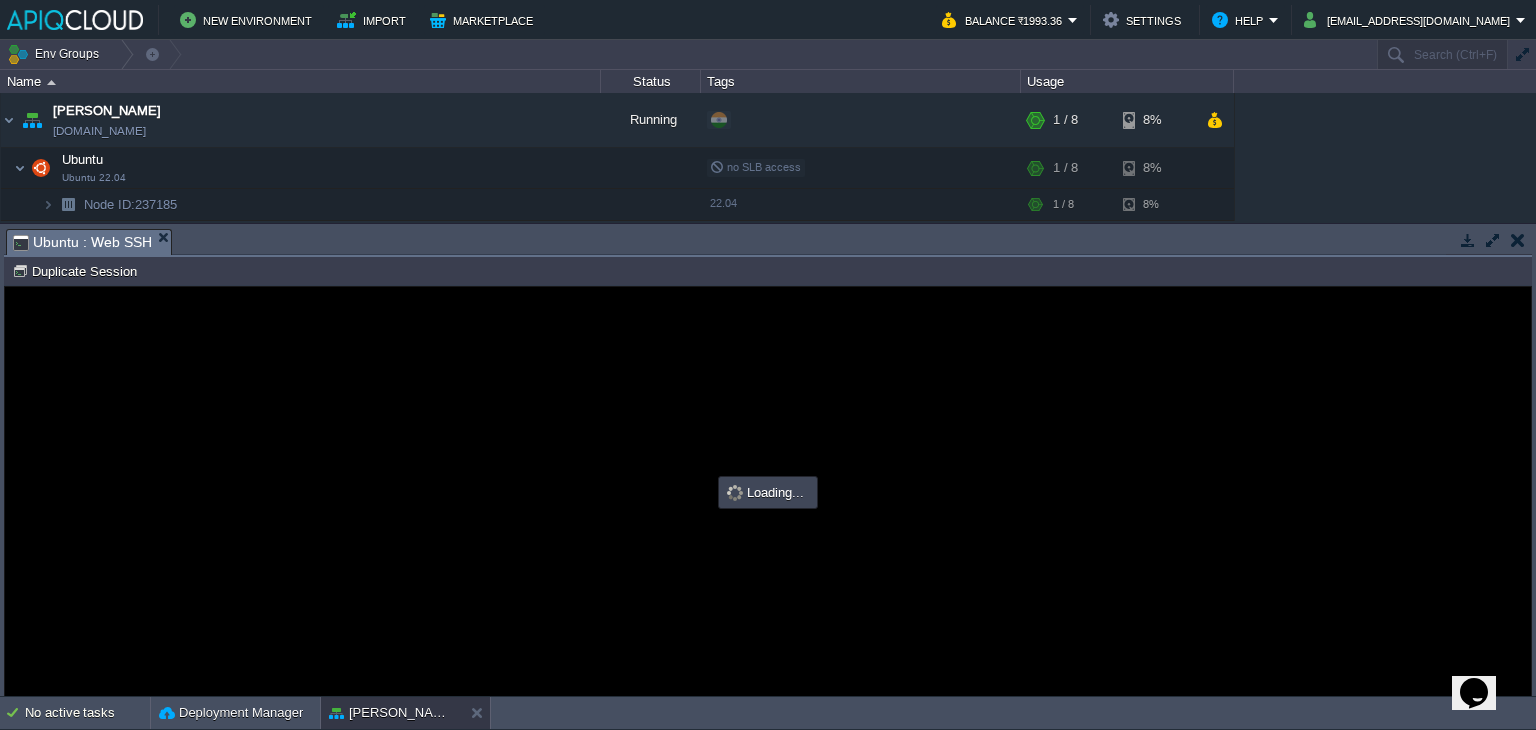 type on "#000000" 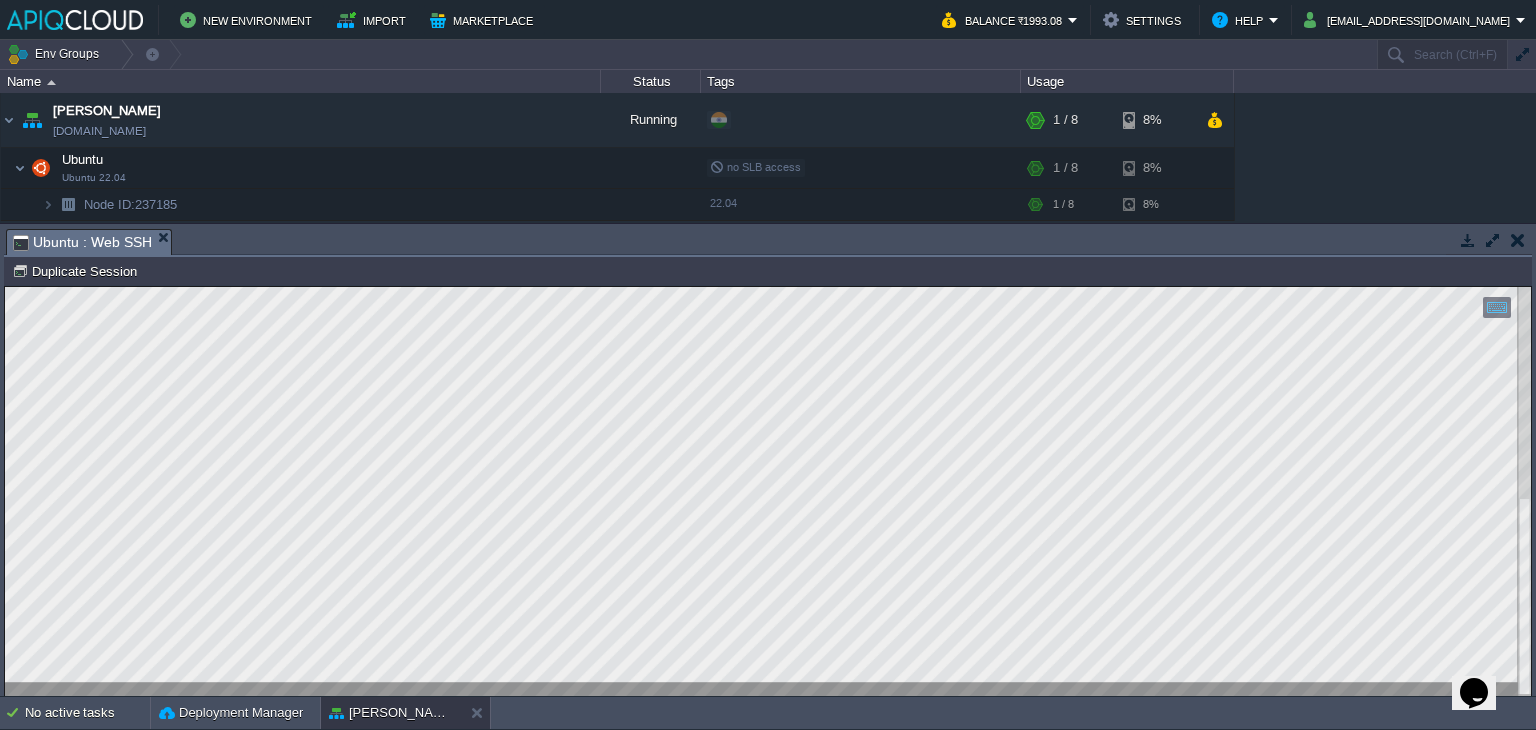 click on "Copy:                  Ctrl + Shift + C                                          Paste:                  Ctrl + V                                         Settings:                  Ctrl + Shift + Alt
0" at bounding box center [768, 491] 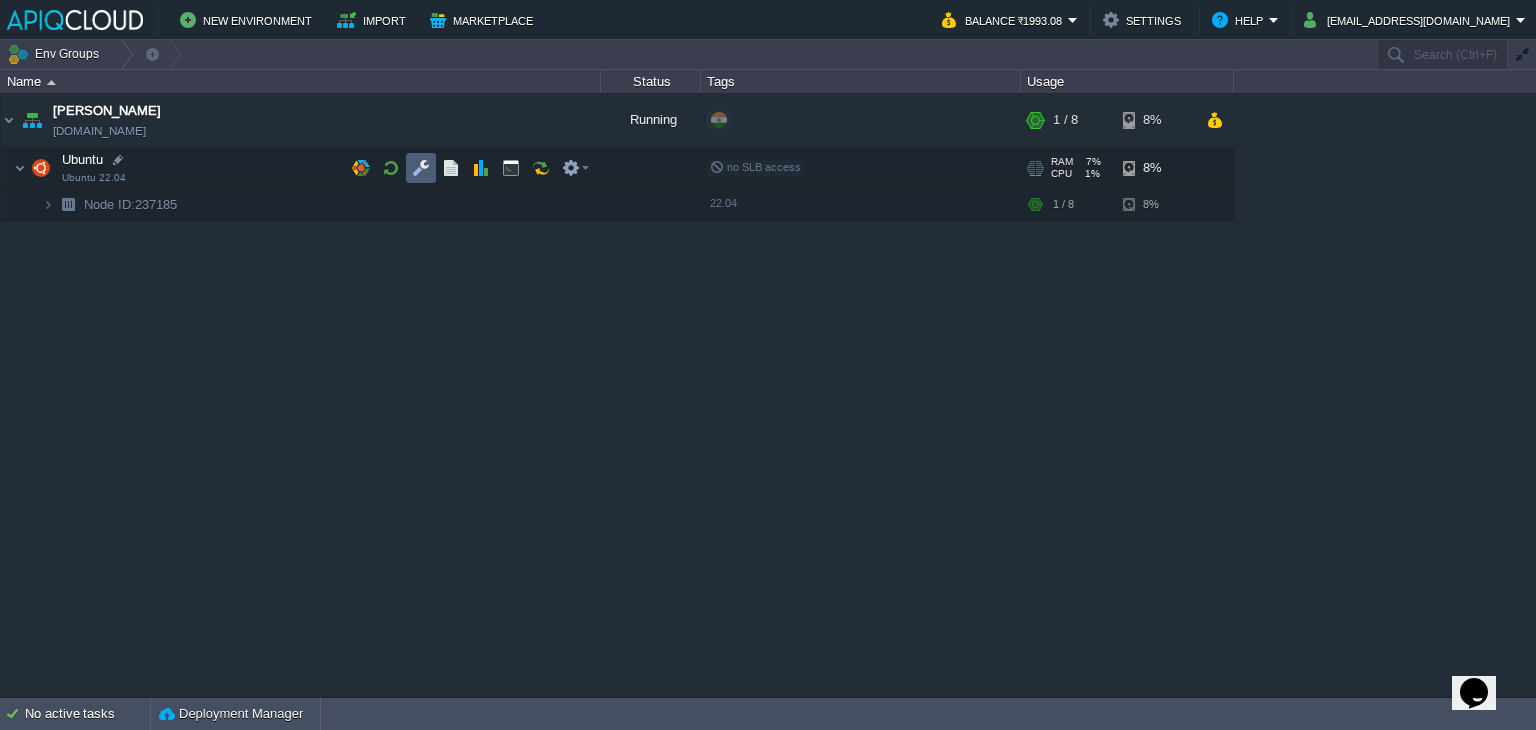 click at bounding box center [421, 168] 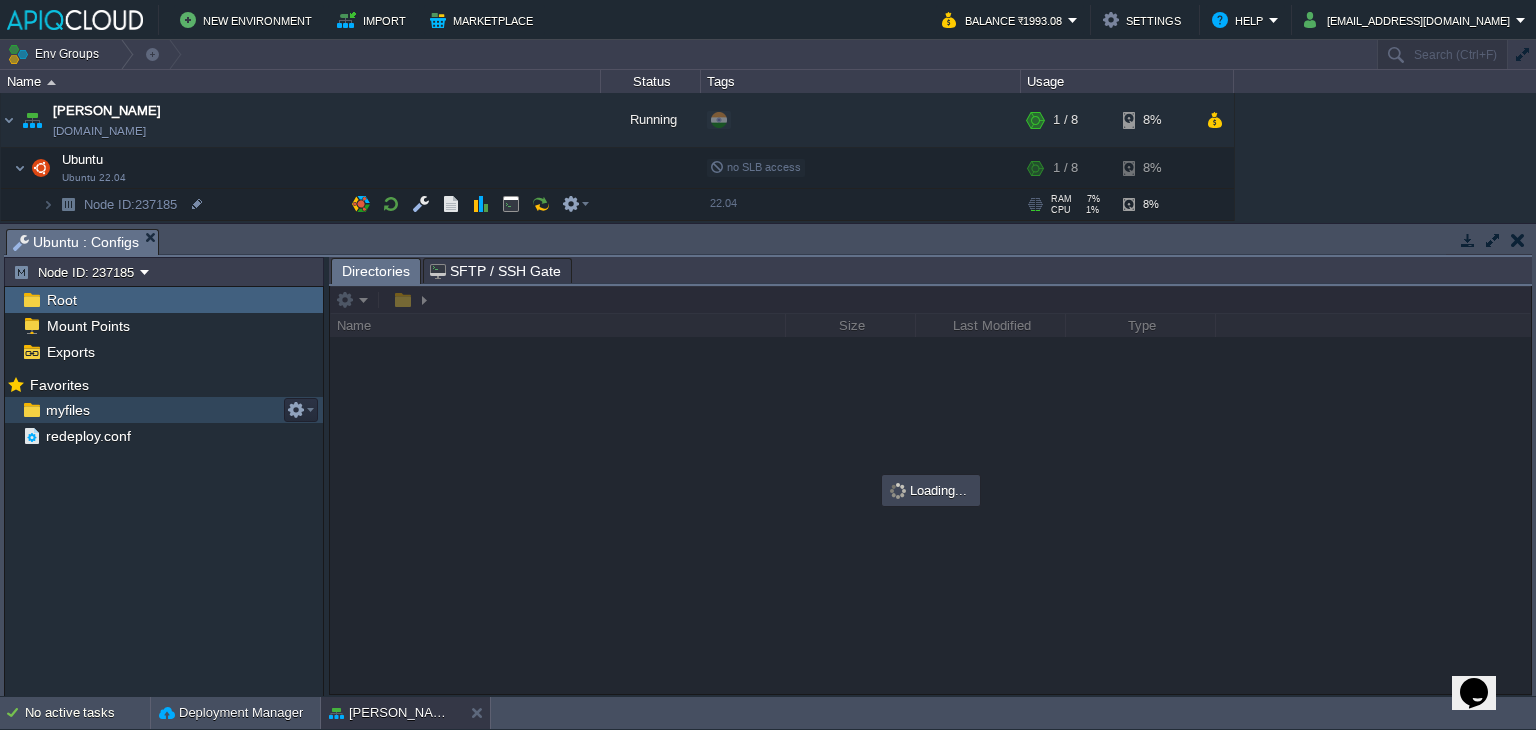 click on "myfiles" at bounding box center (67, 410) 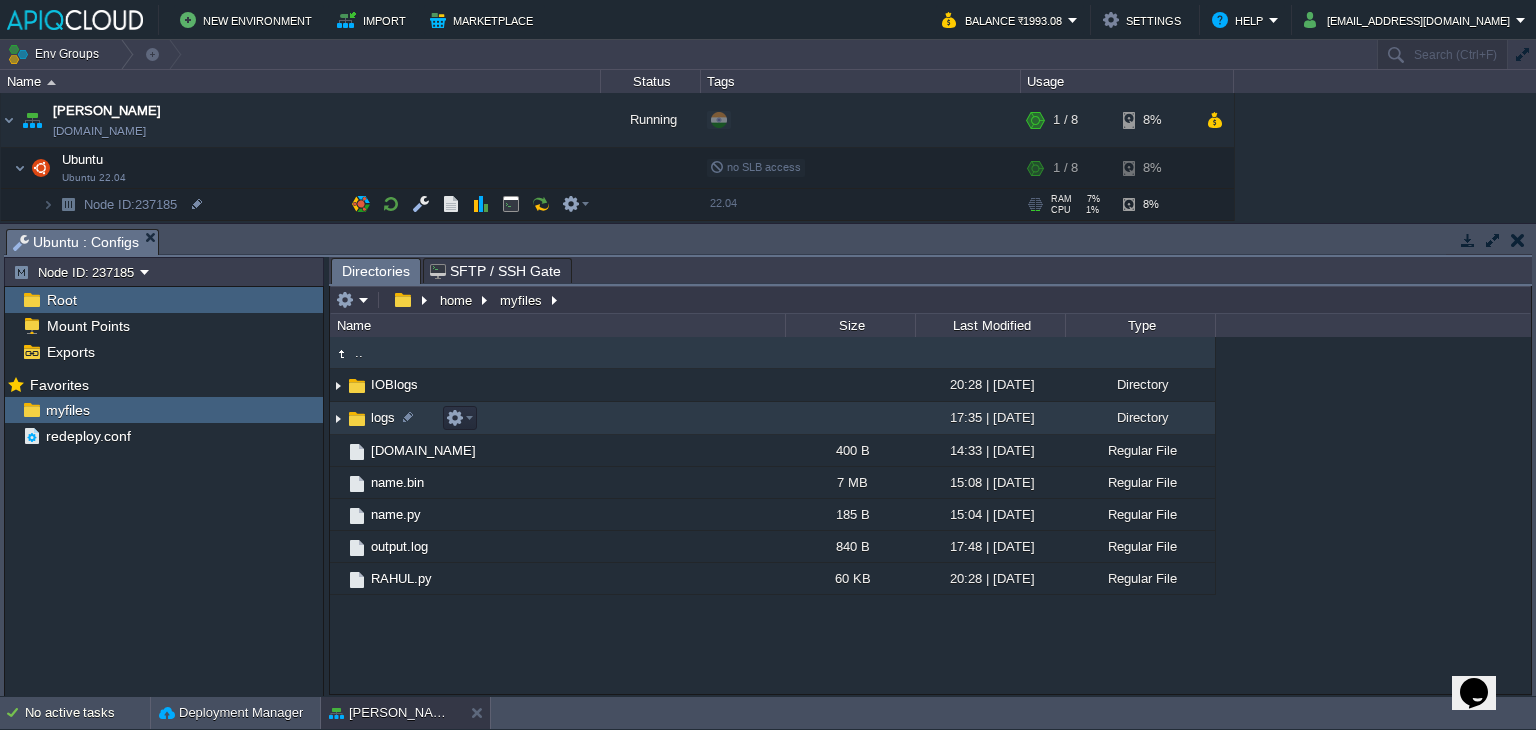 click at bounding box center (338, 418) 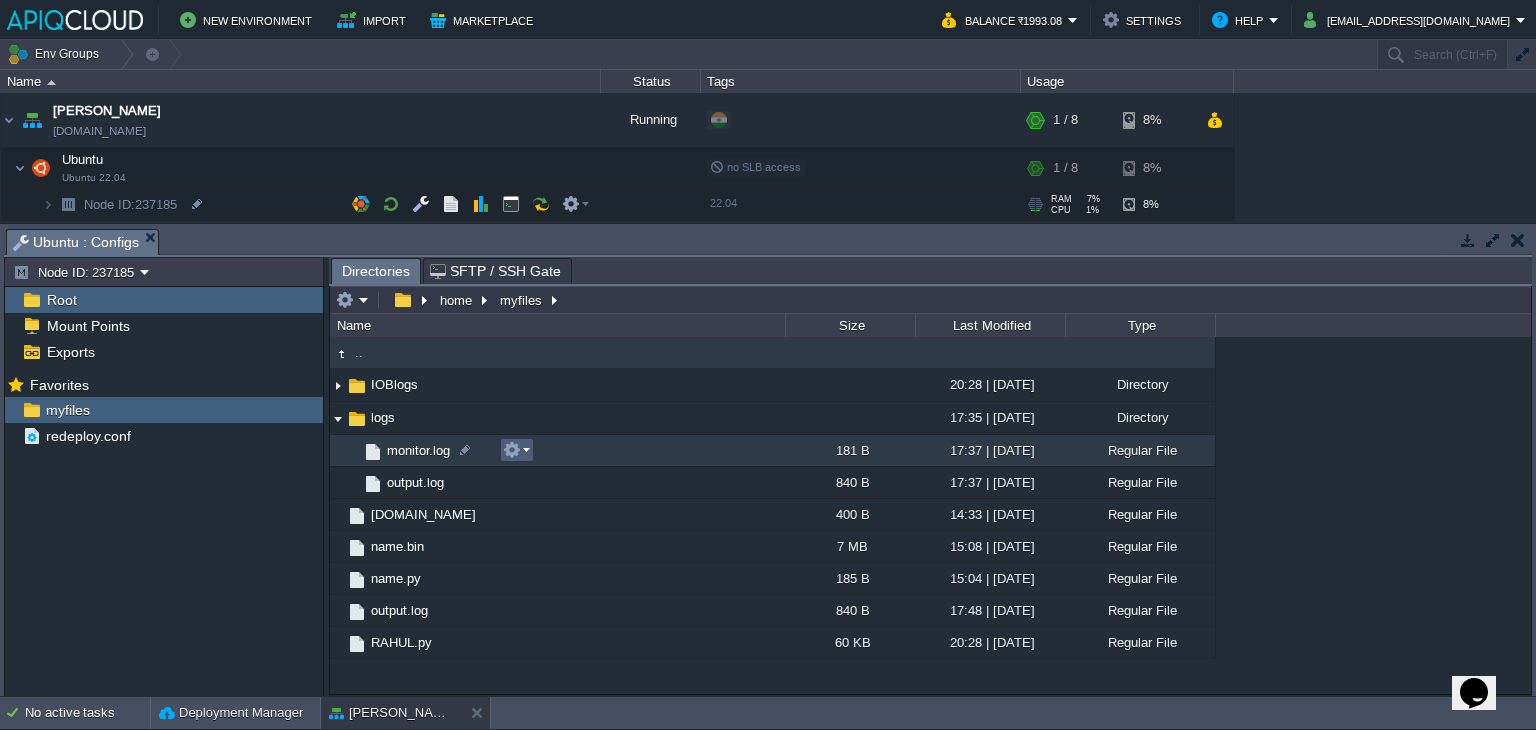 click at bounding box center [516, 450] 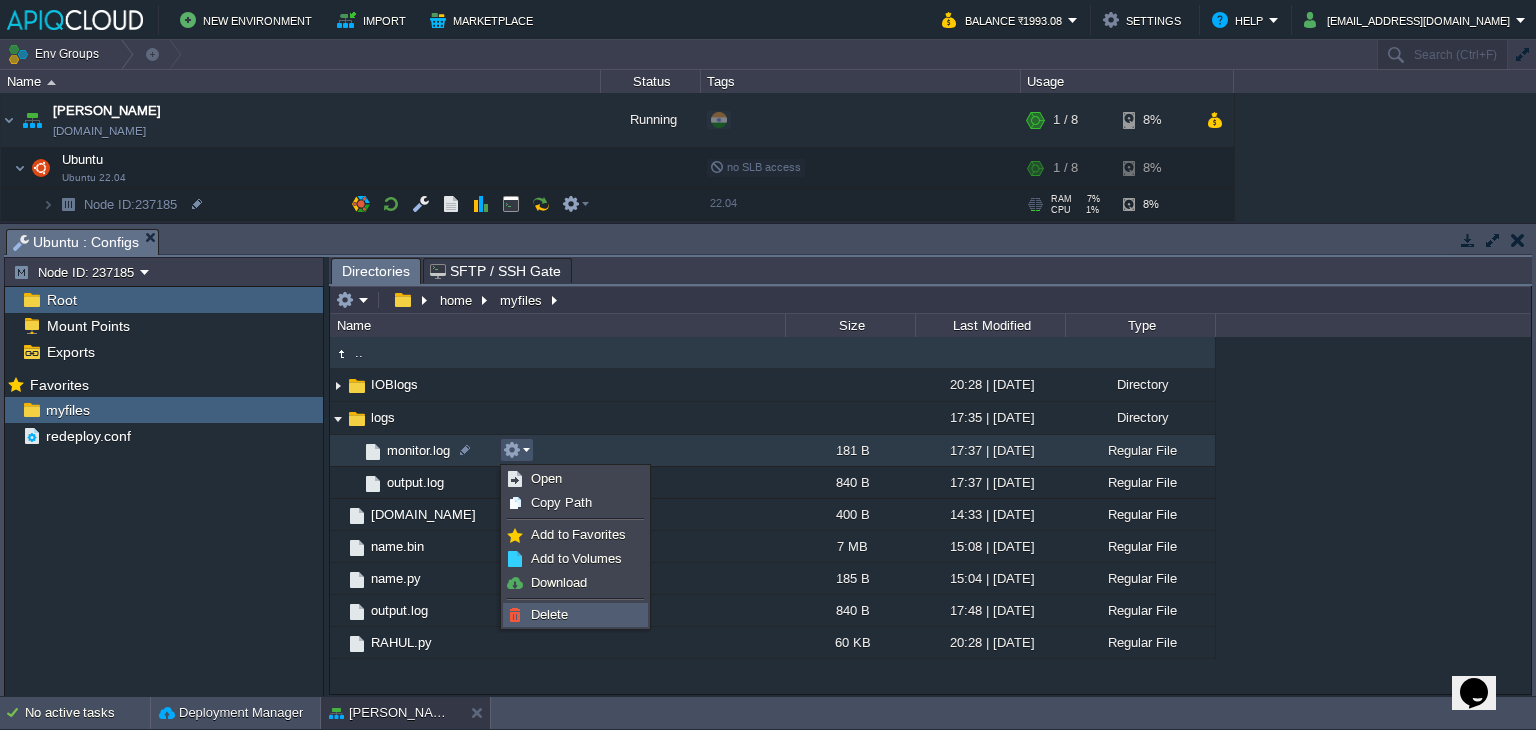 click on "Delete" at bounding box center [549, 614] 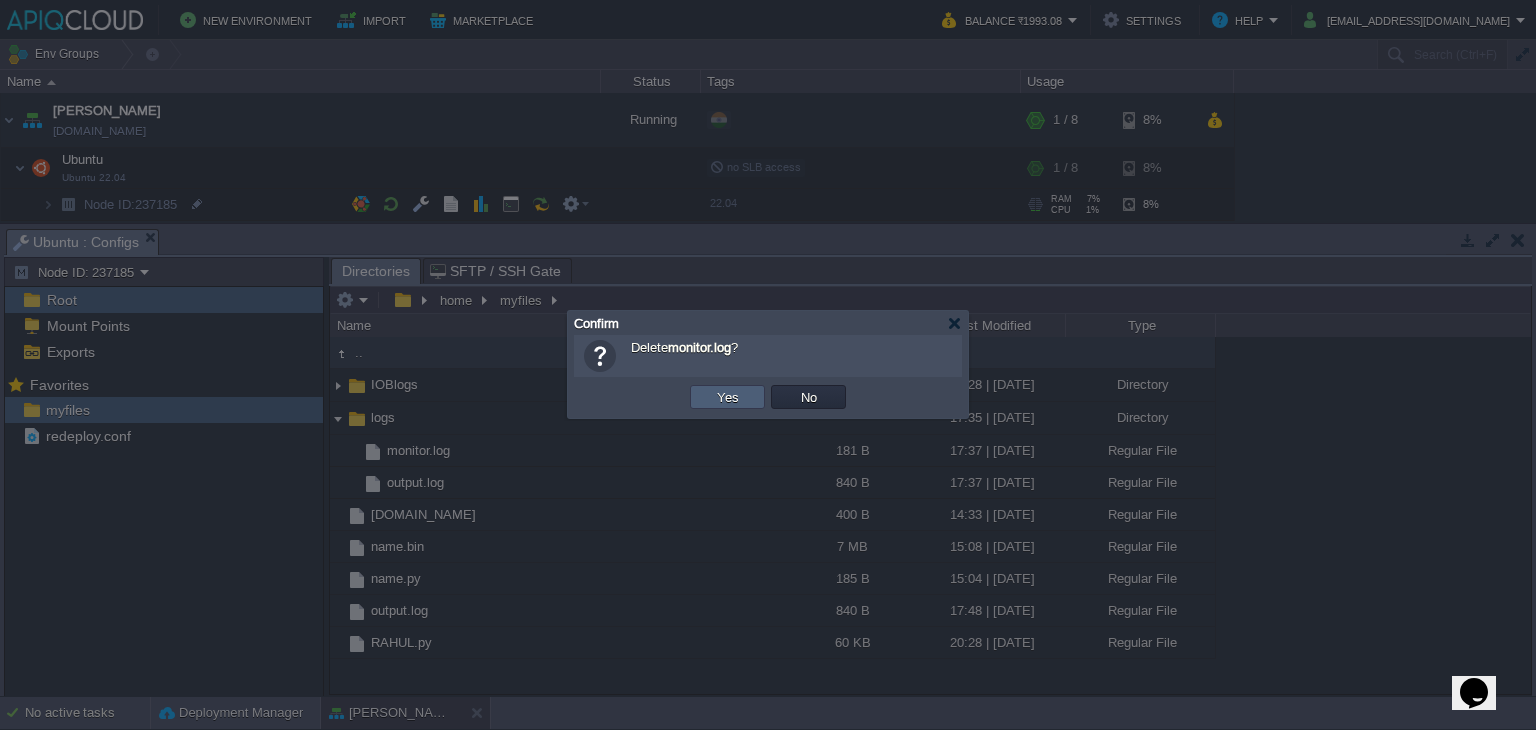 click on "Yes" at bounding box center [727, 397] 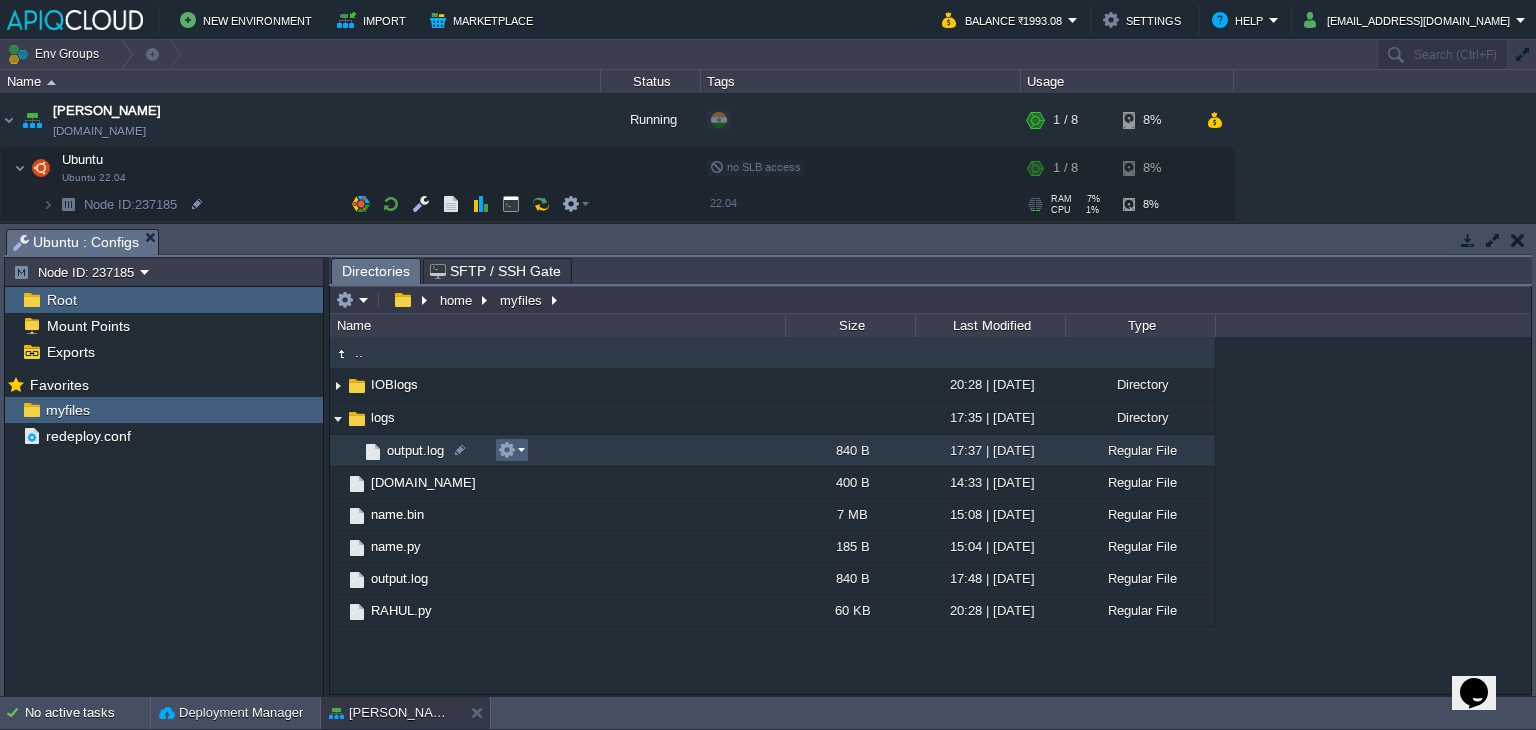 click at bounding box center (511, 450) 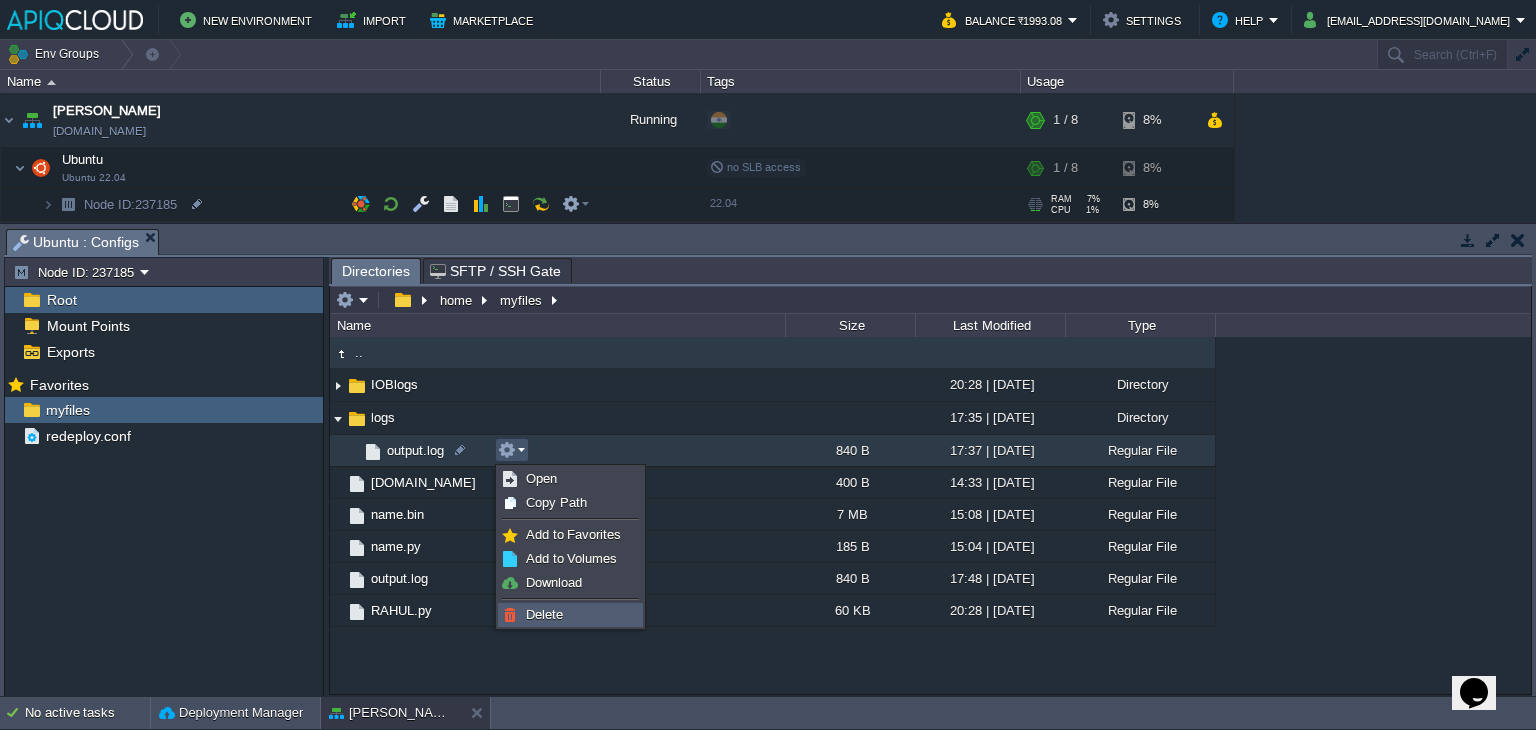 click on "Delete" at bounding box center [544, 614] 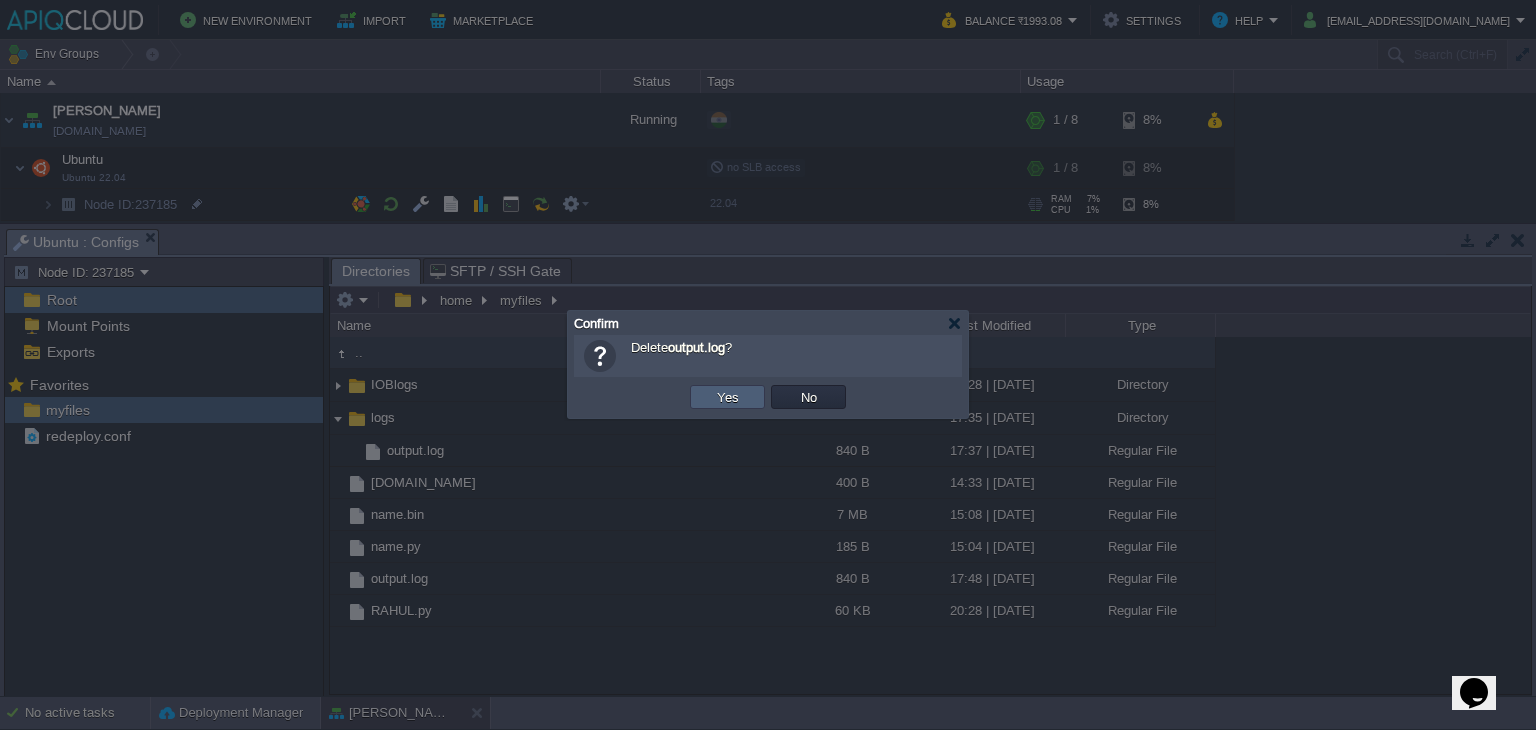 click on "Yes" at bounding box center [728, 397] 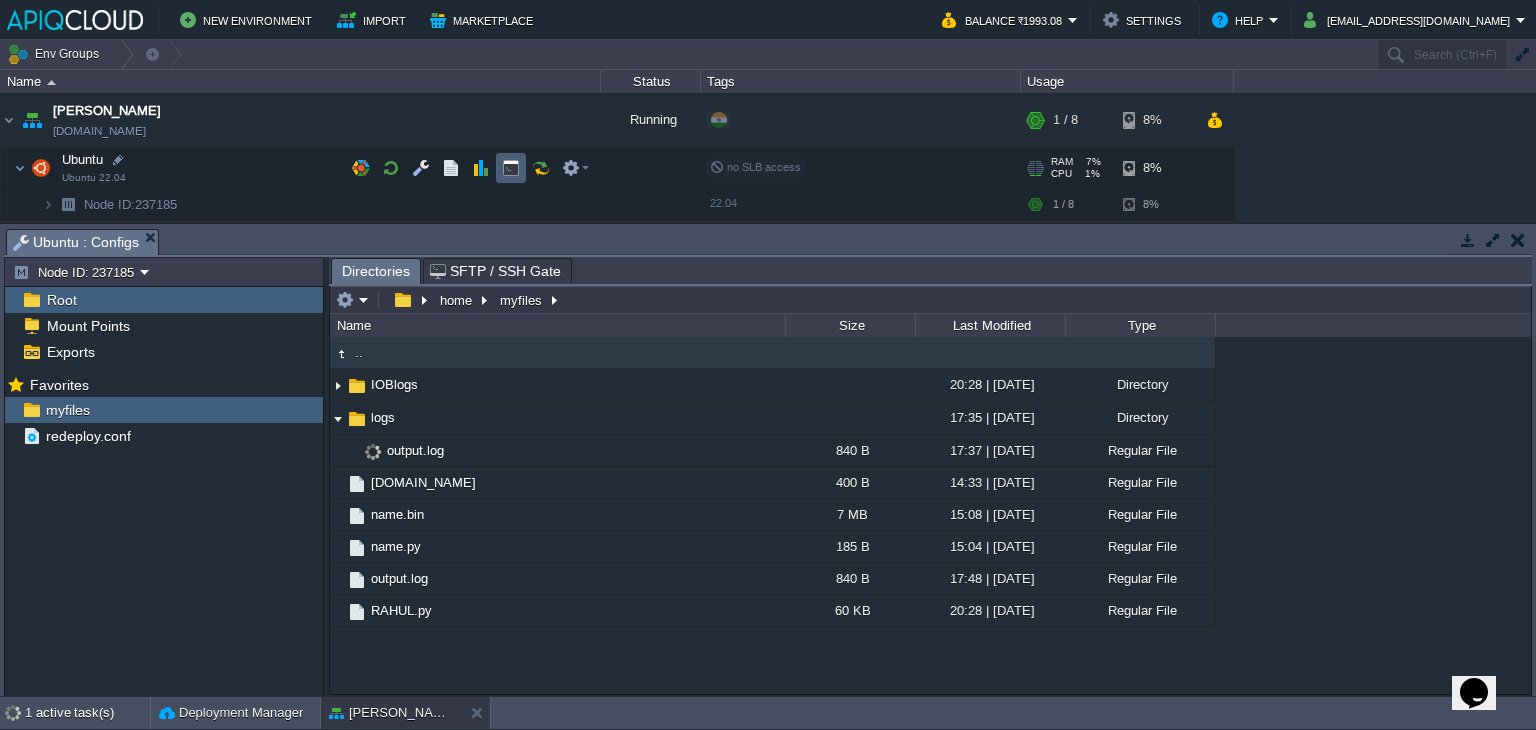click at bounding box center [511, 168] 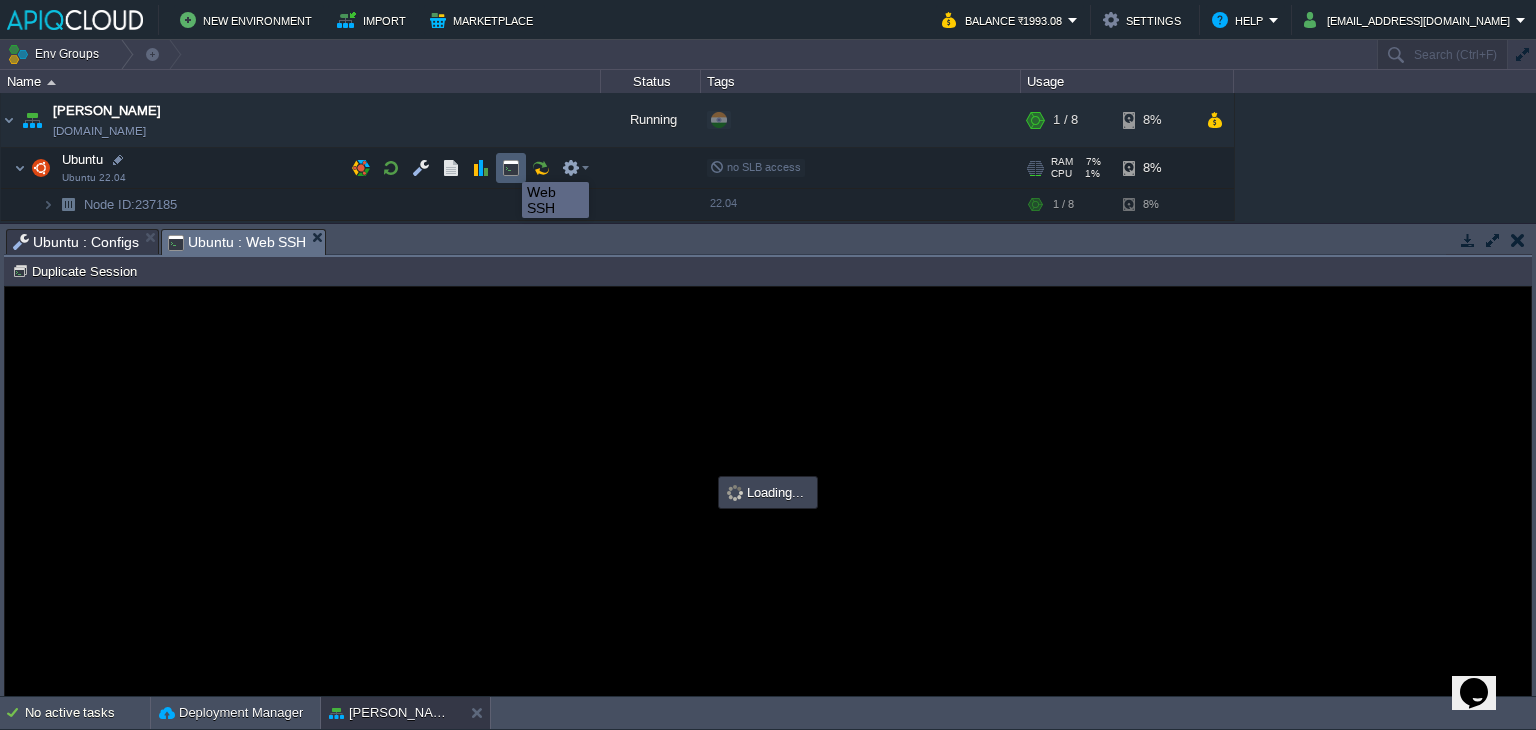 scroll, scrollTop: 0, scrollLeft: 0, axis: both 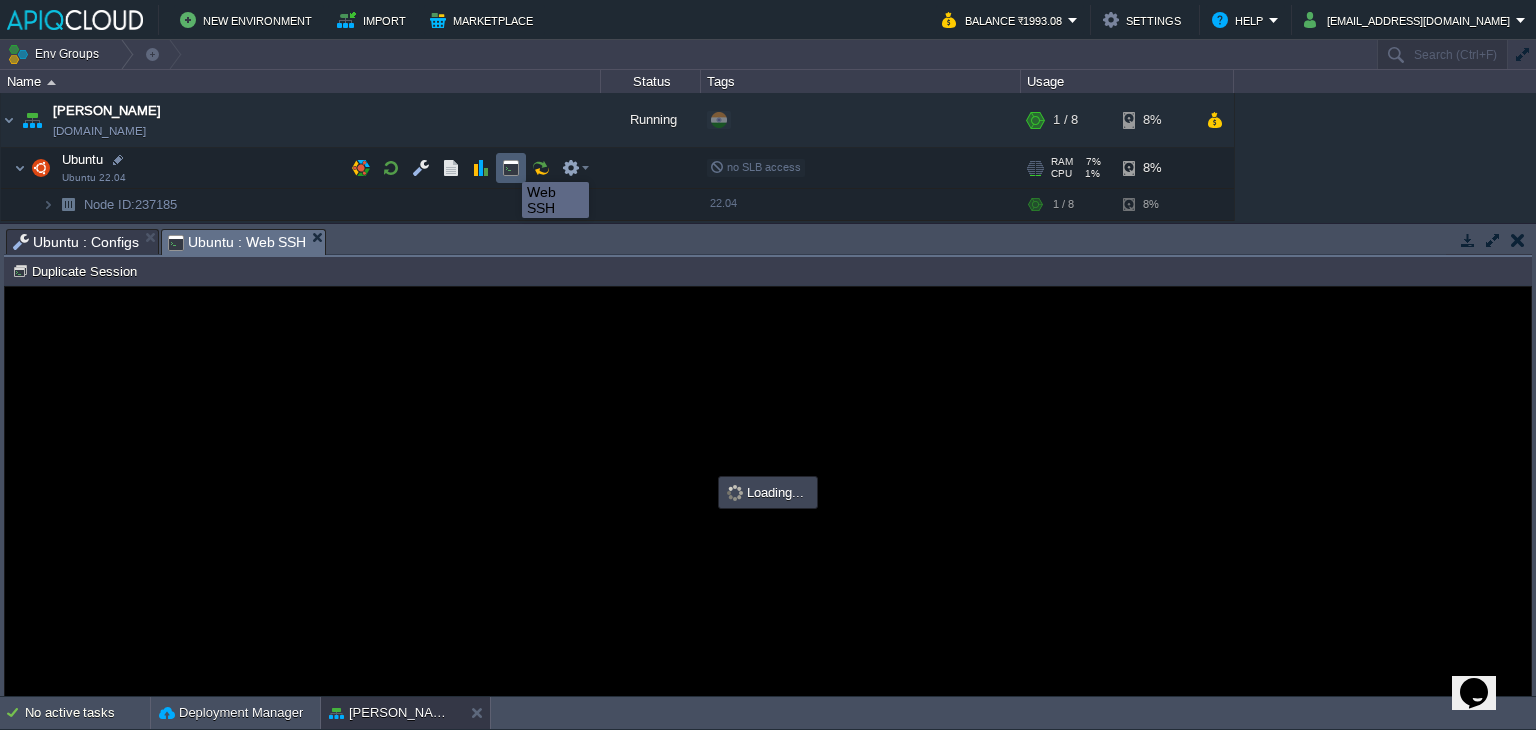 type on "#000000" 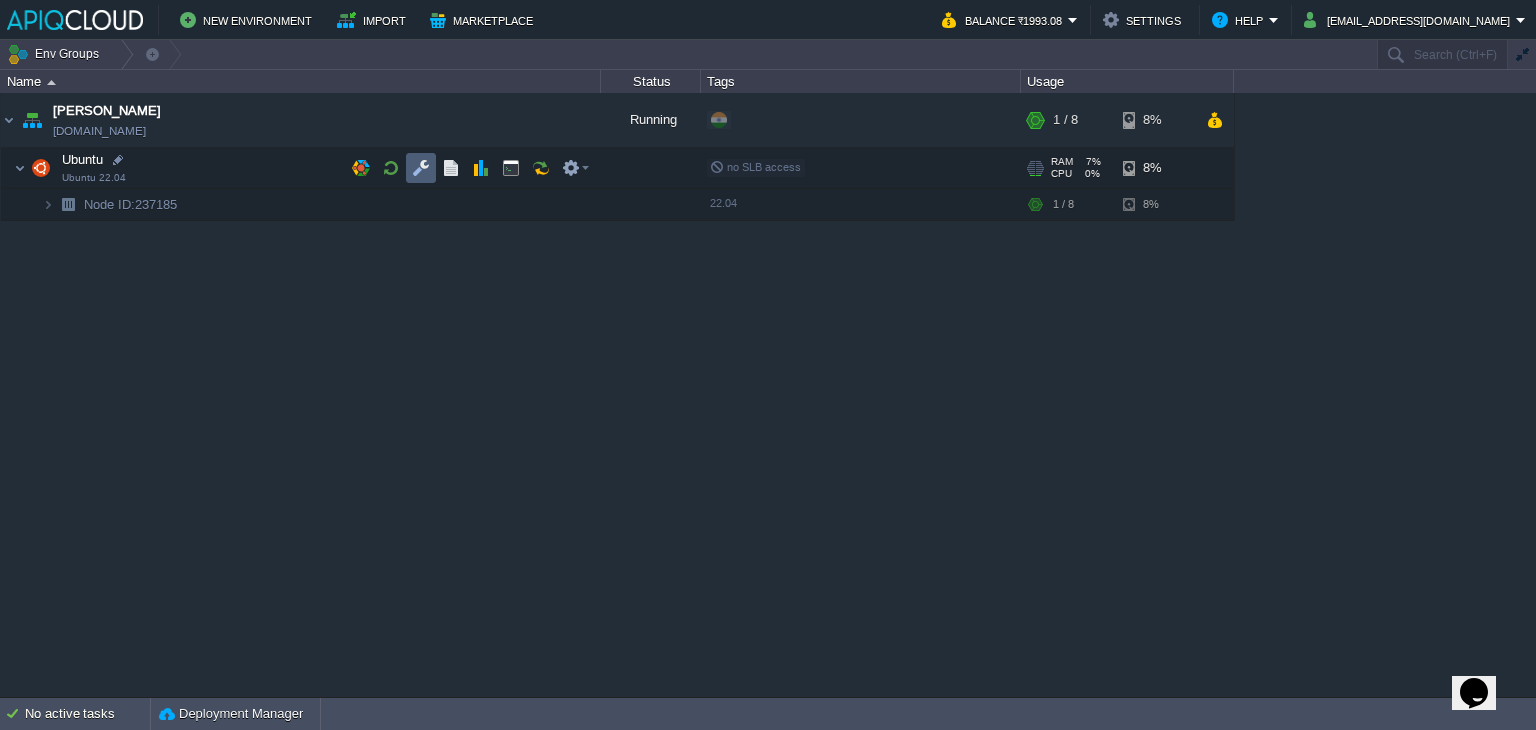 click at bounding box center [421, 168] 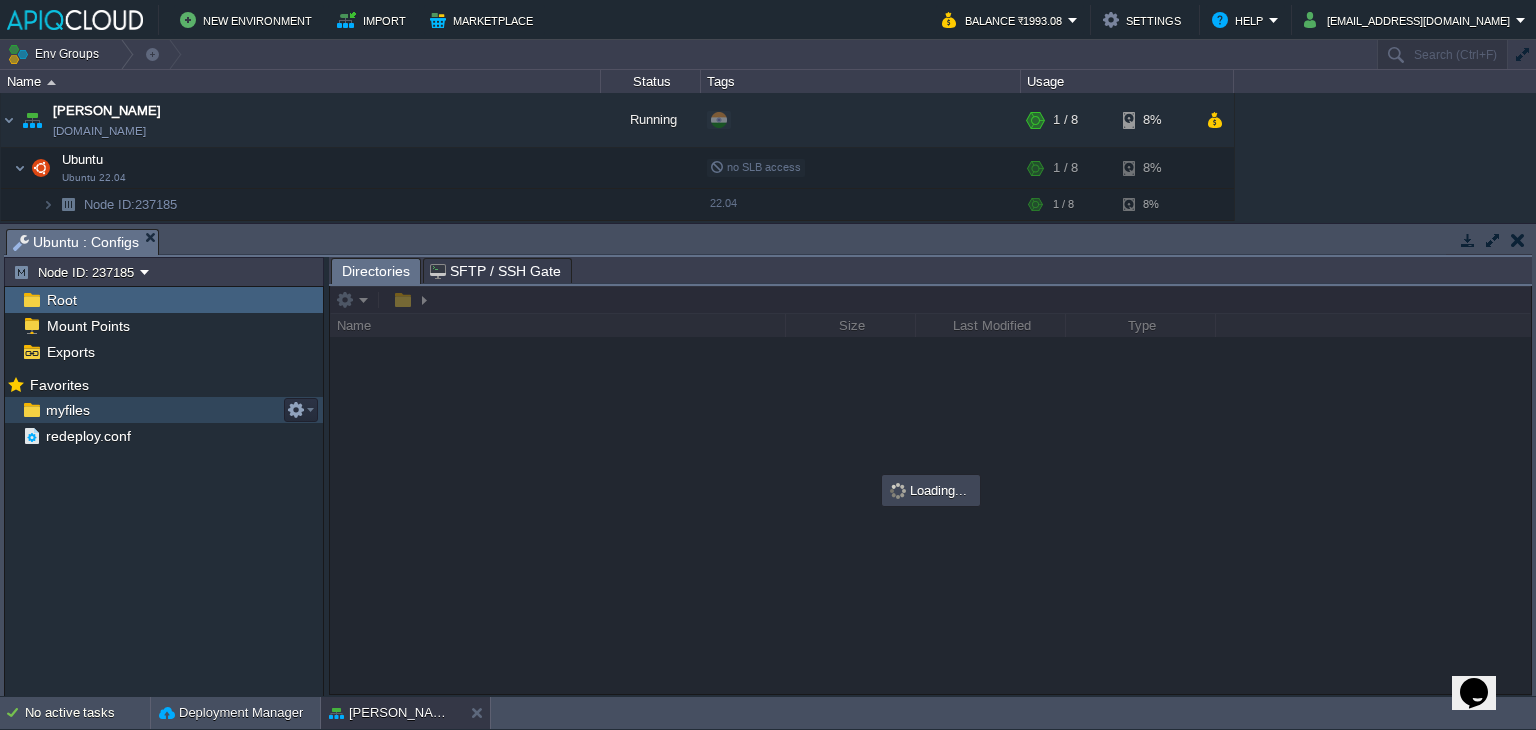 click at bounding box center [31, 410] 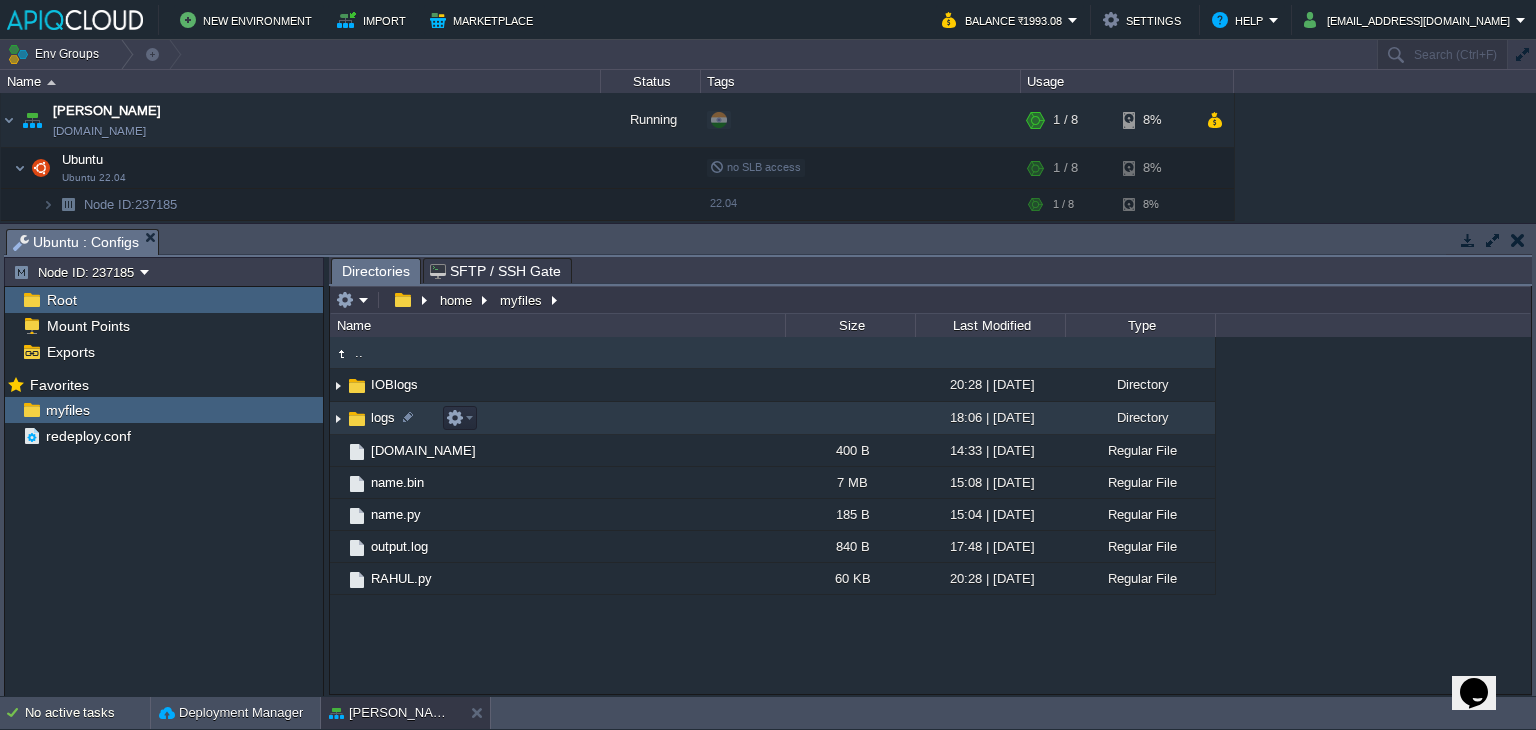 click at bounding box center (338, 418) 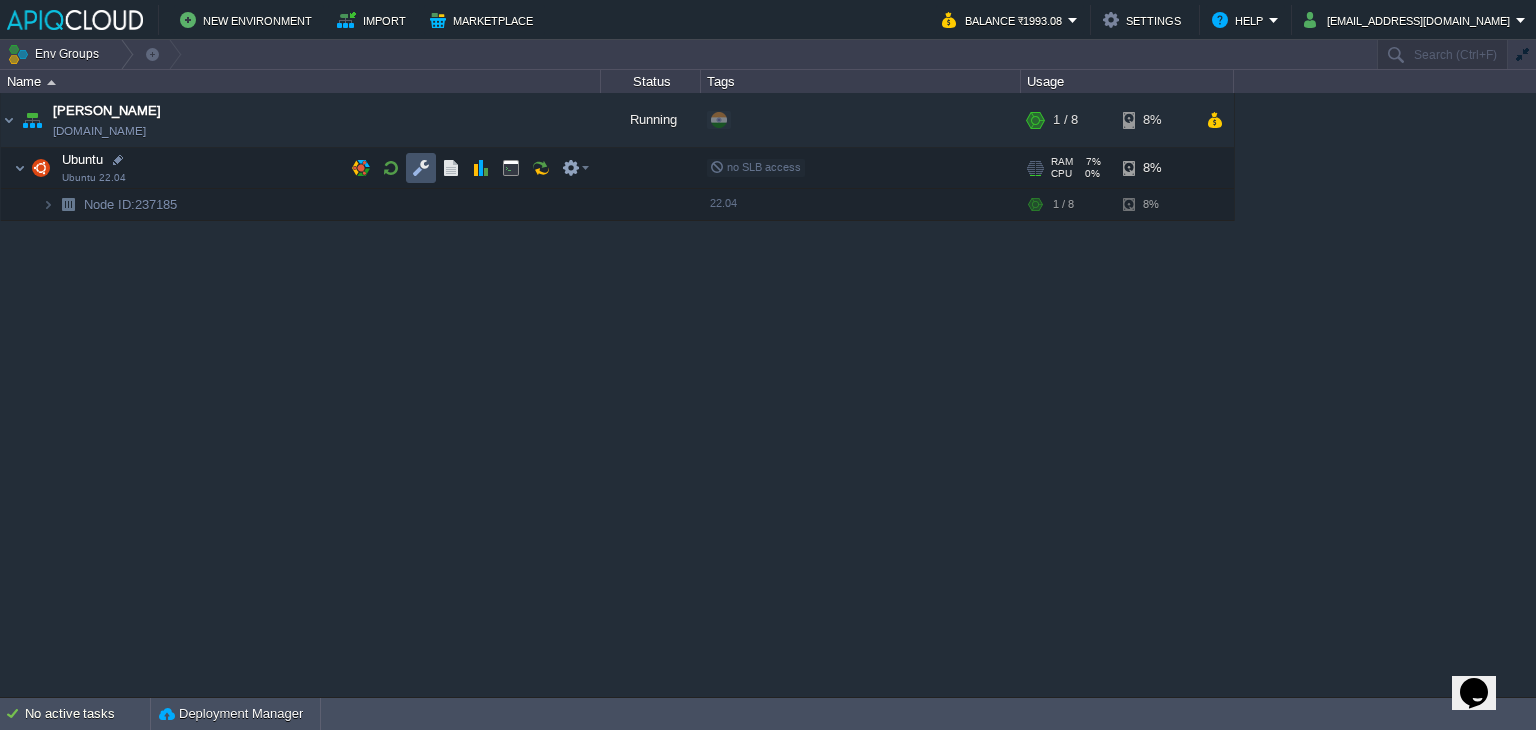 click at bounding box center (421, 168) 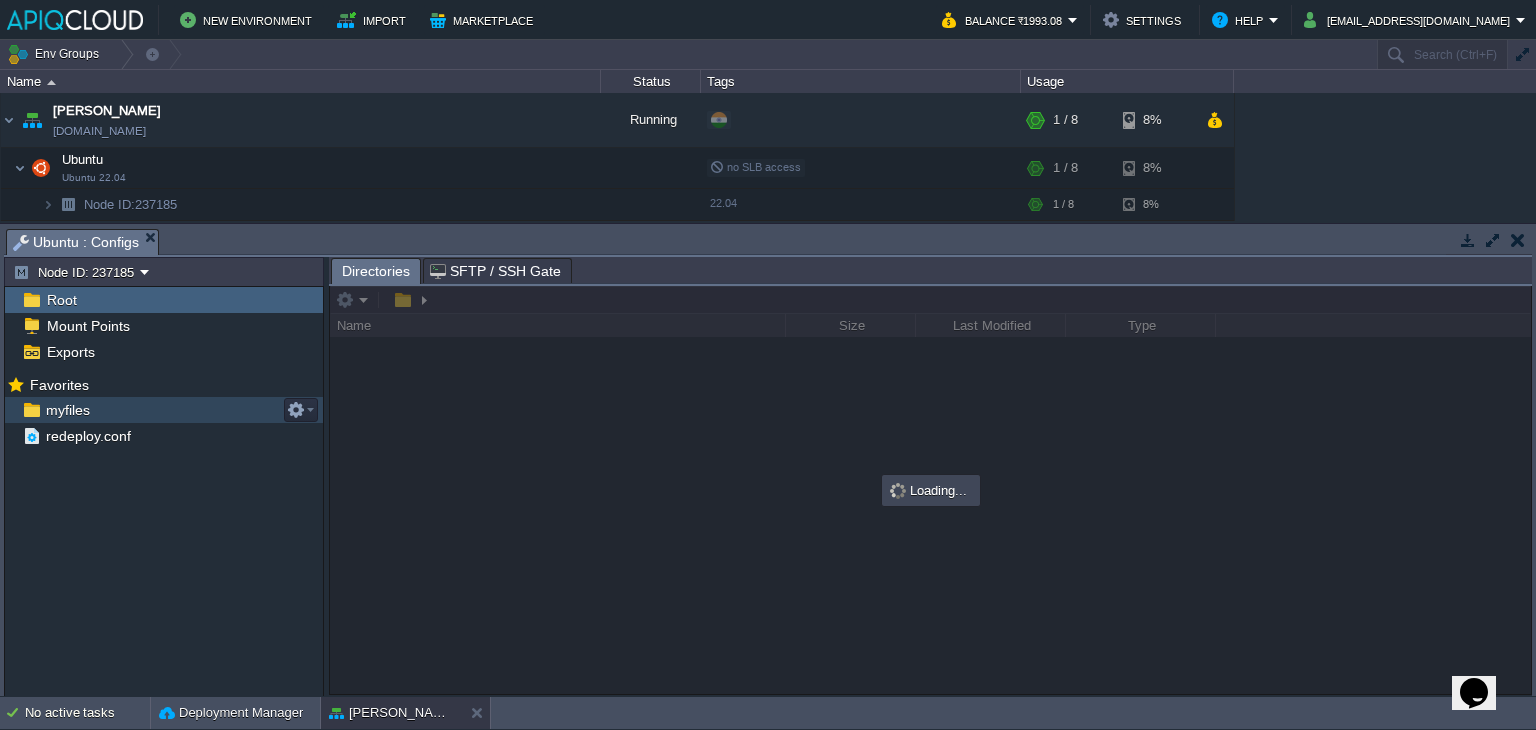 click on "myfiles" at bounding box center (164, 410) 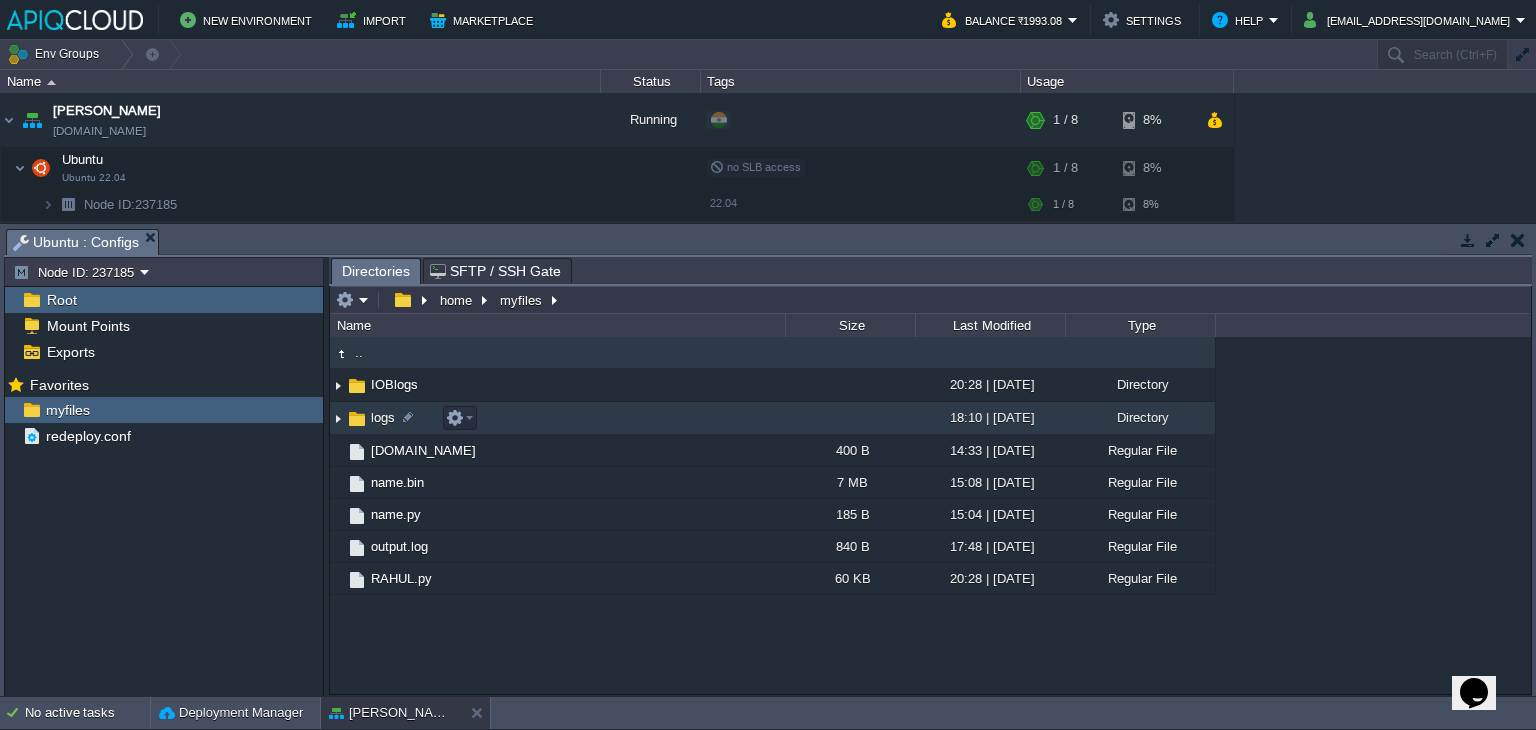 click at bounding box center (338, 418) 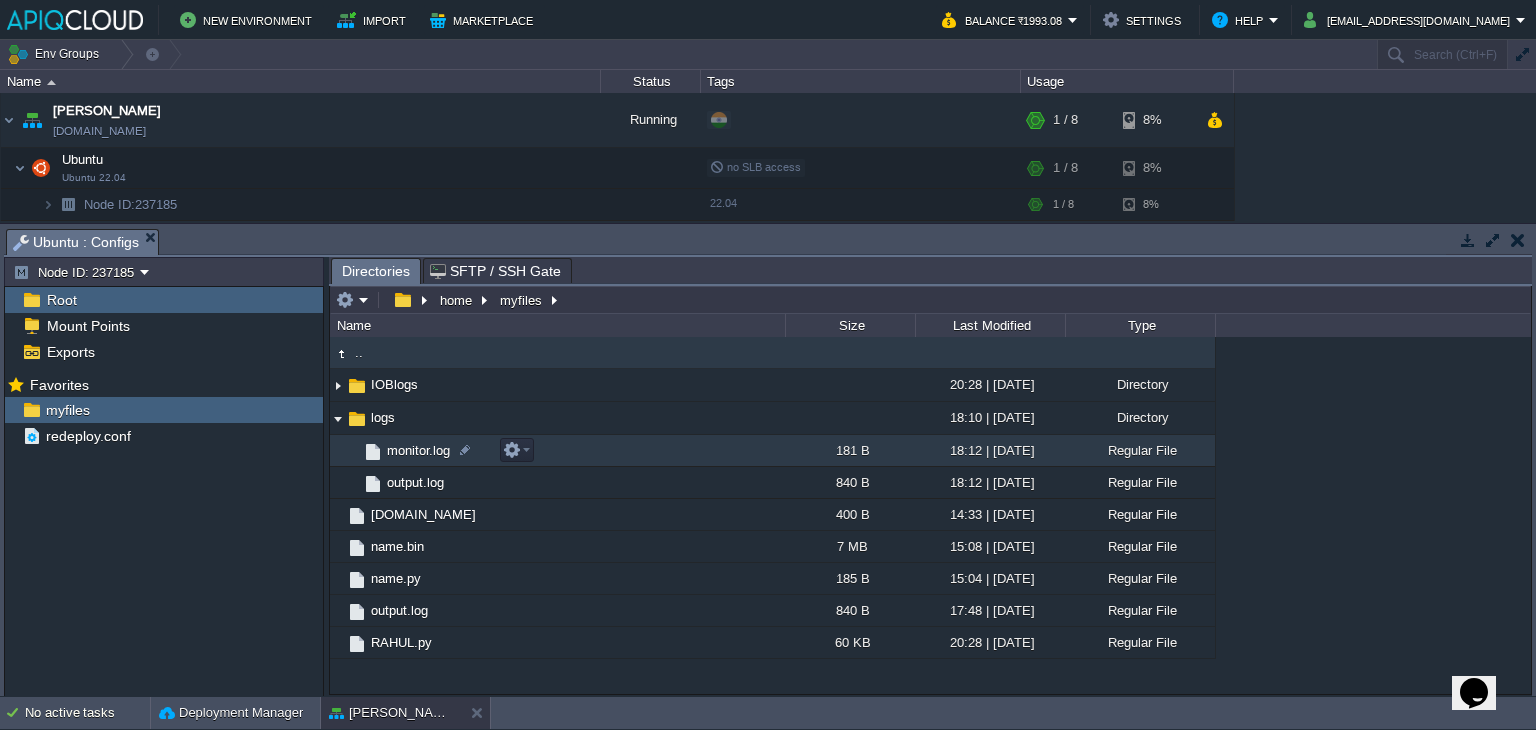 click on "monitor.log" at bounding box center (418, 450) 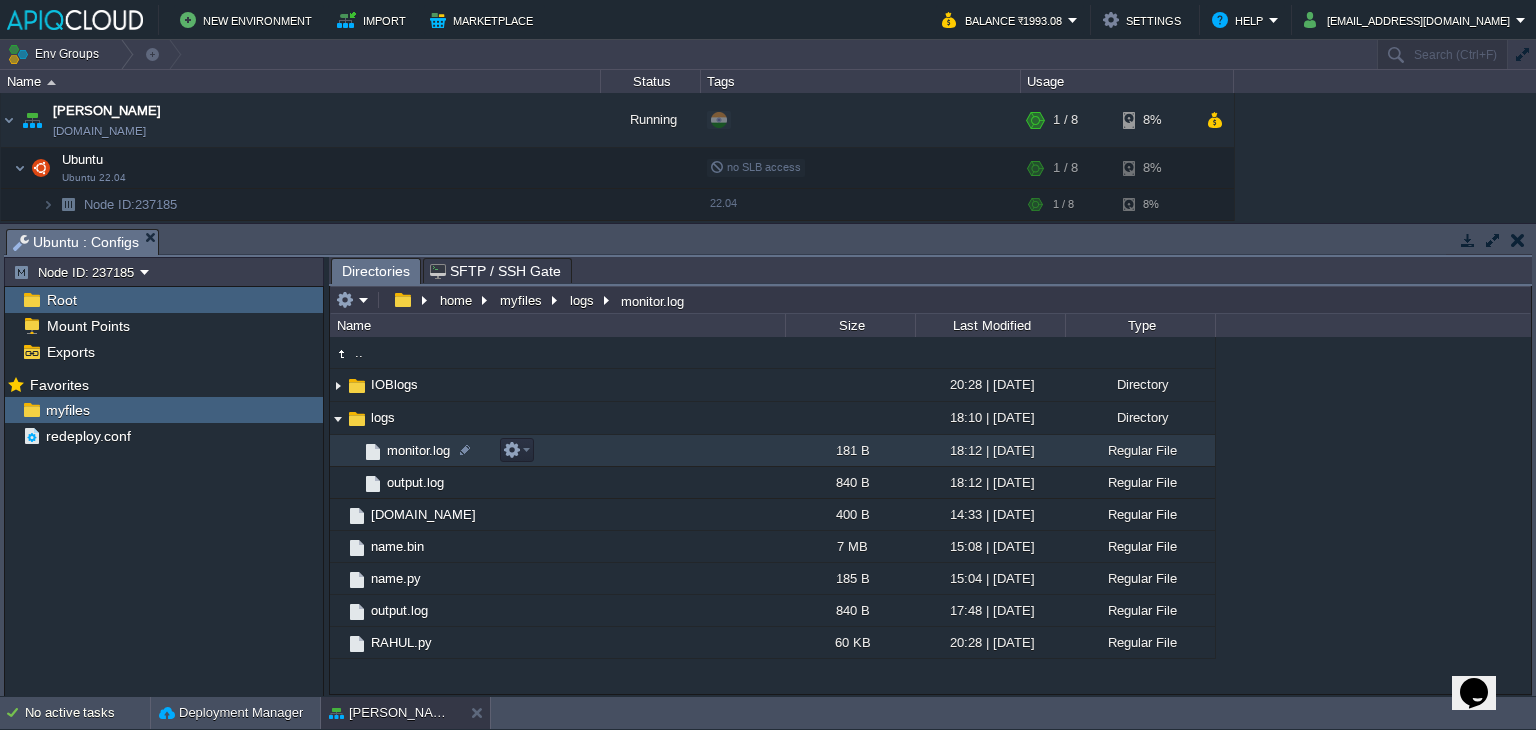 click on "monitor.log" at bounding box center (418, 450) 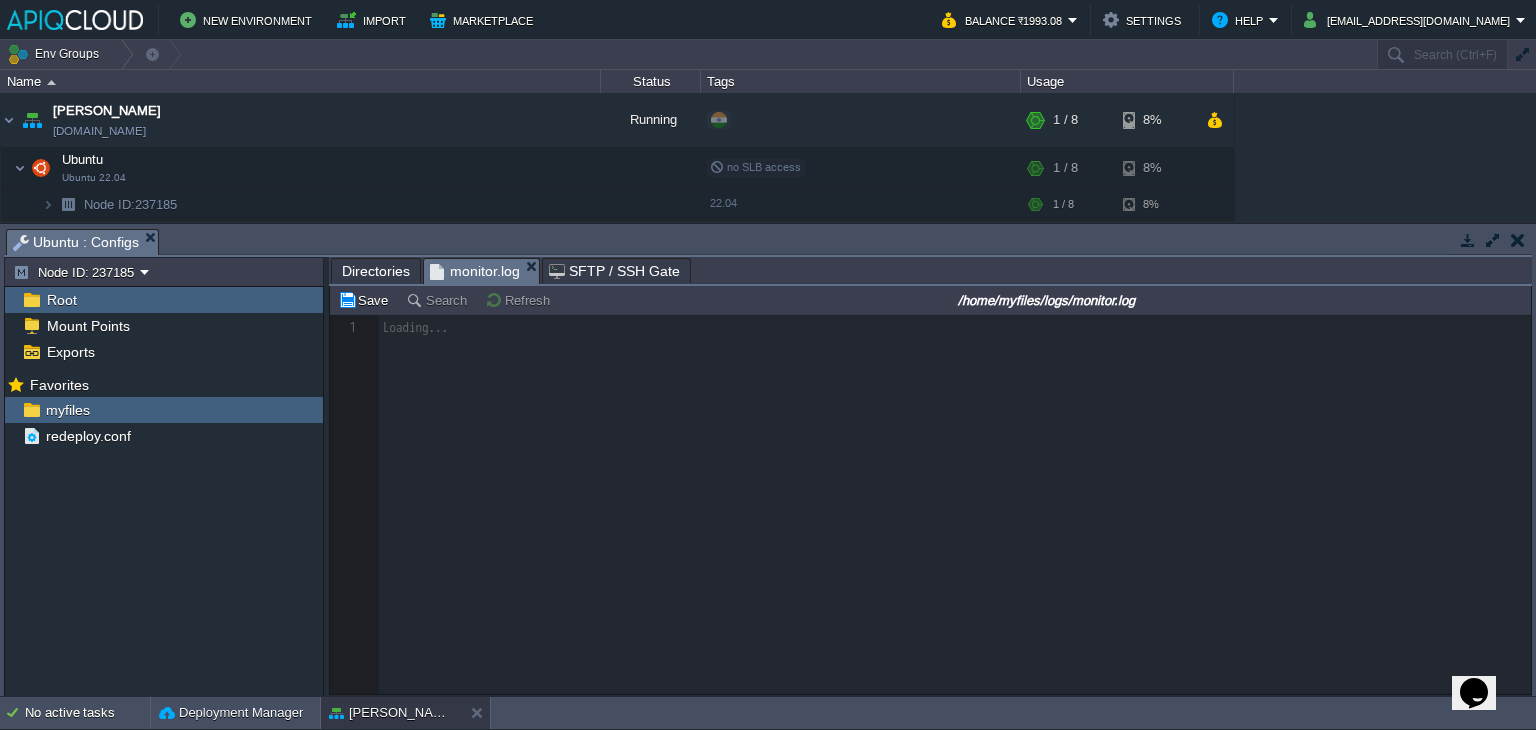 click on "Directories" at bounding box center [376, 271] 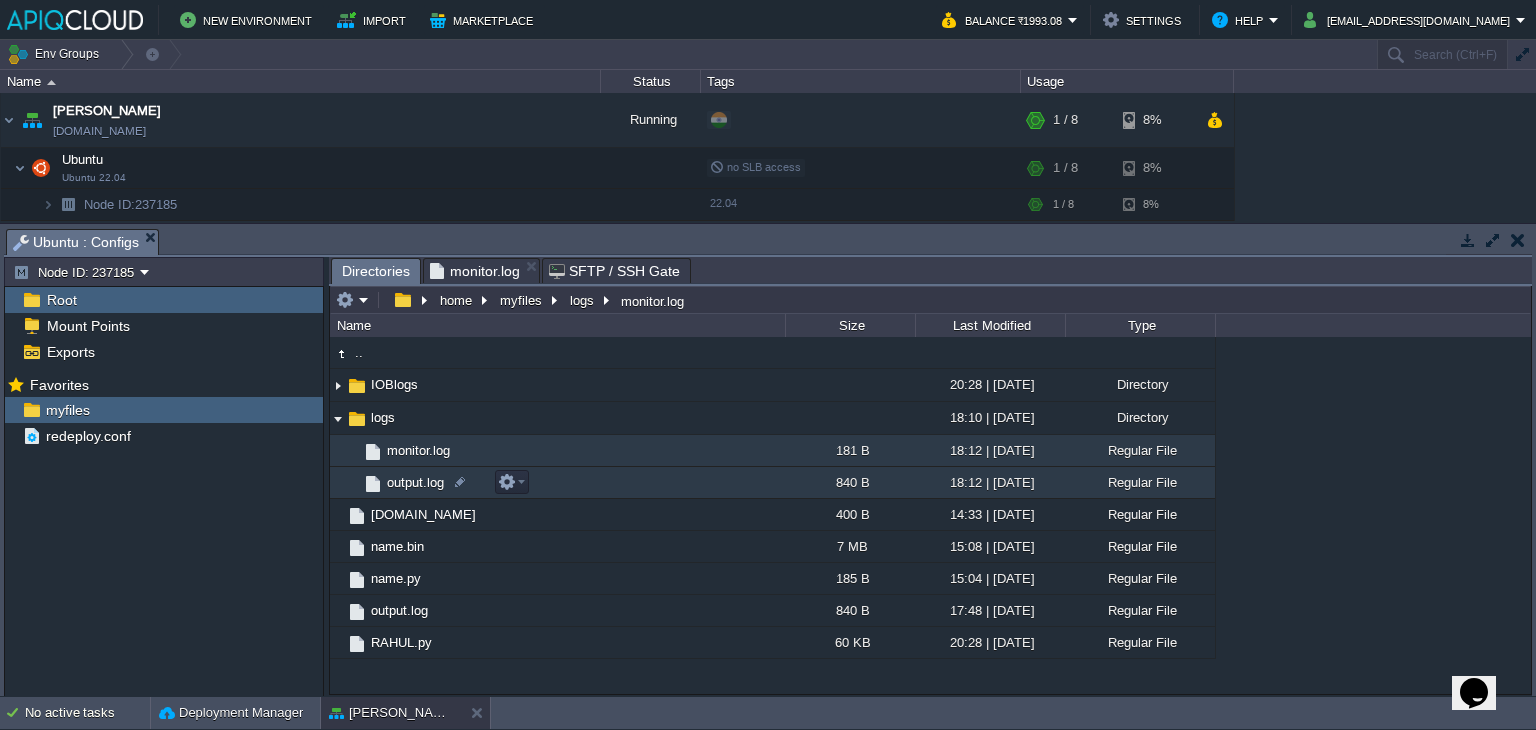 click on "output.log" at bounding box center [415, 482] 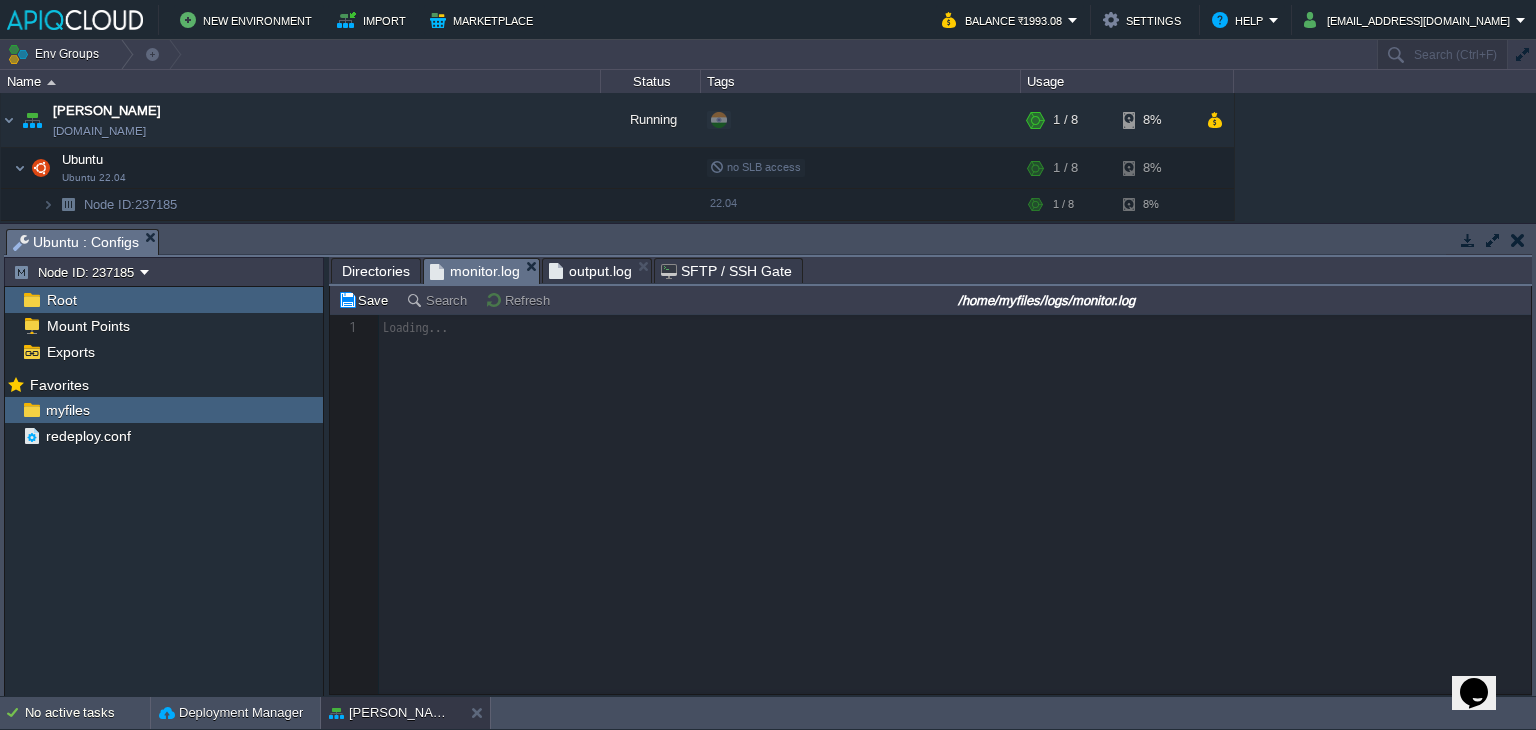 click on "monitor.log" at bounding box center [475, 271] 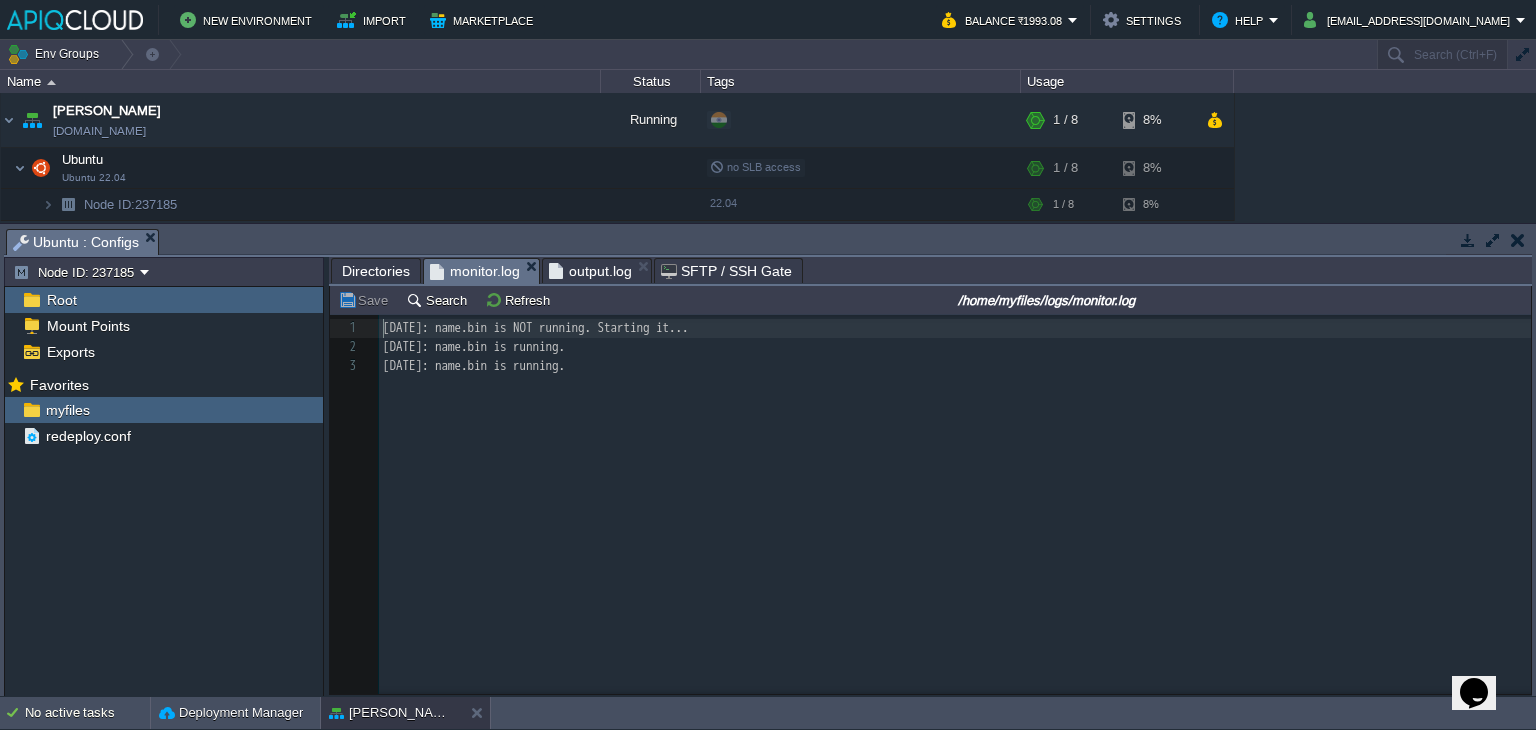 scroll, scrollTop: 6, scrollLeft: 0, axis: vertical 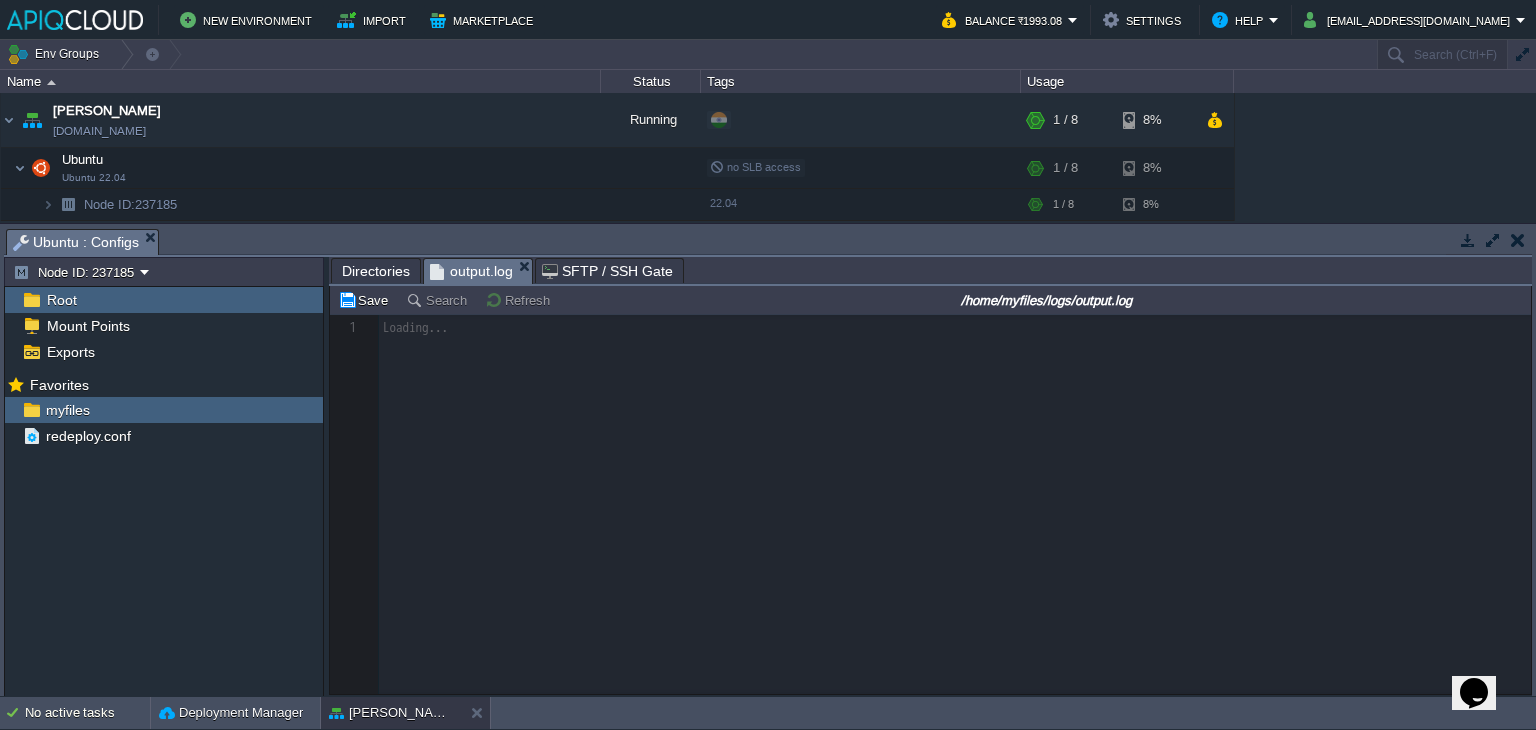click on "output.log" at bounding box center (471, 271) 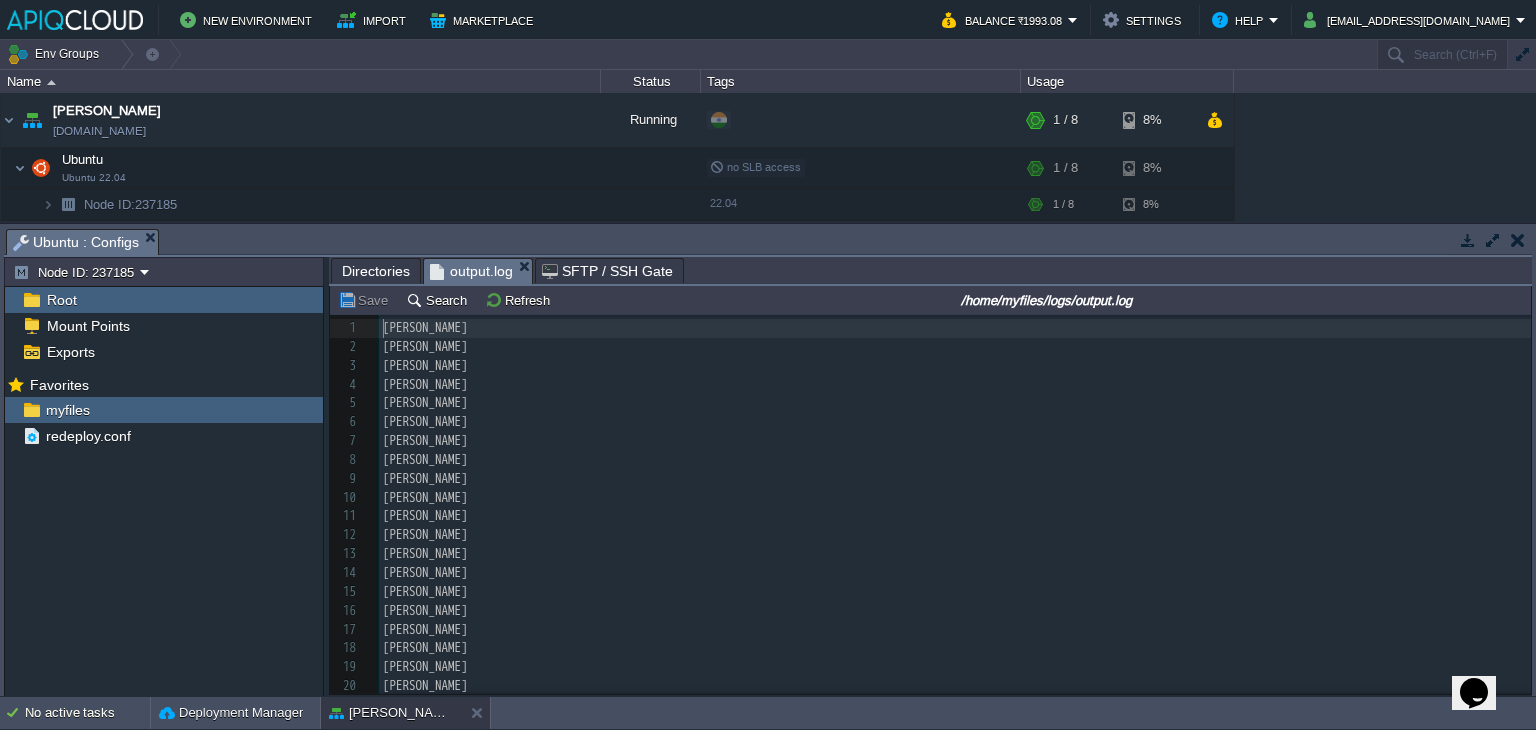 scroll, scrollTop: 6, scrollLeft: 0, axis: vertical 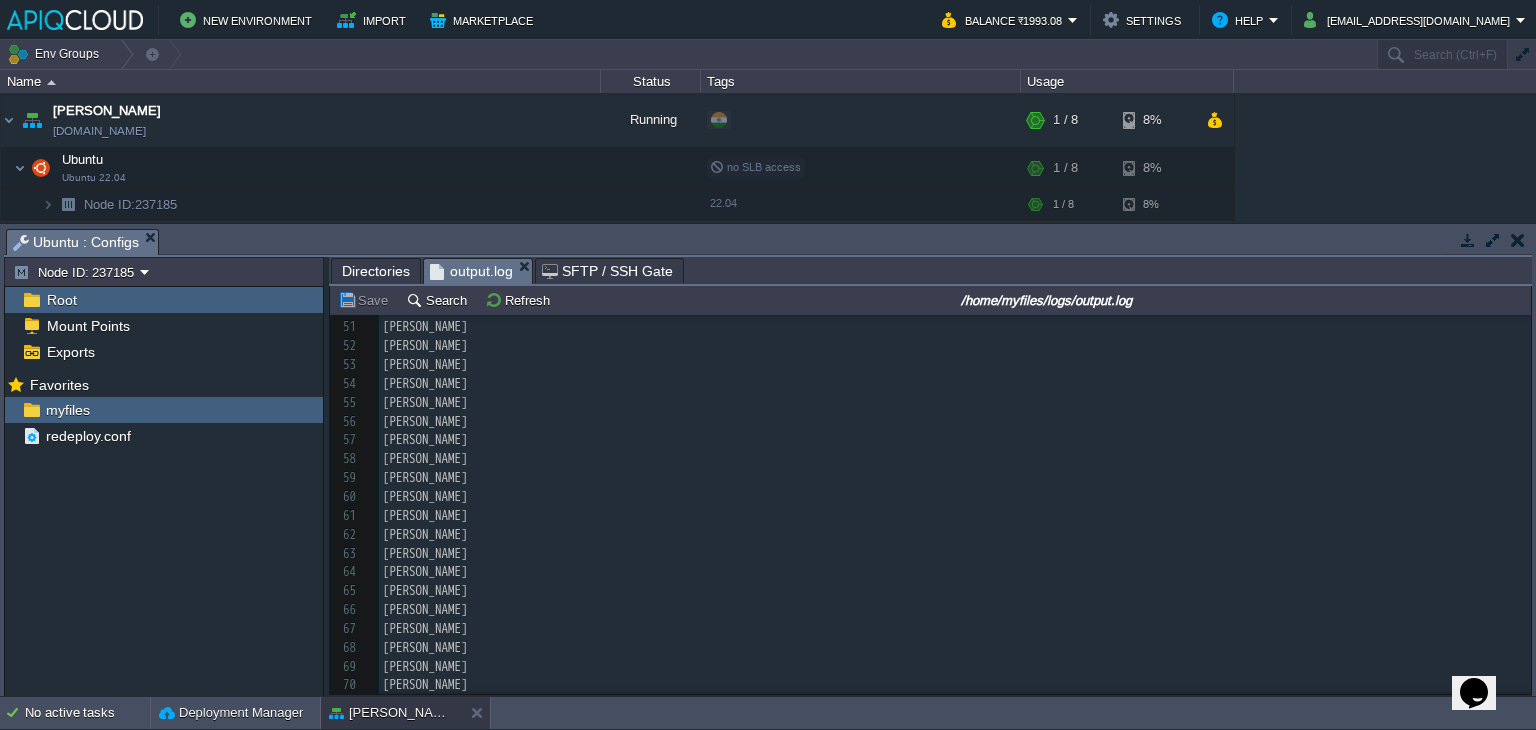 drag, startPoint x: 1529, startPoint y: 341, endPoint x: 27, endPoint y: 24, distance: 1535.0873 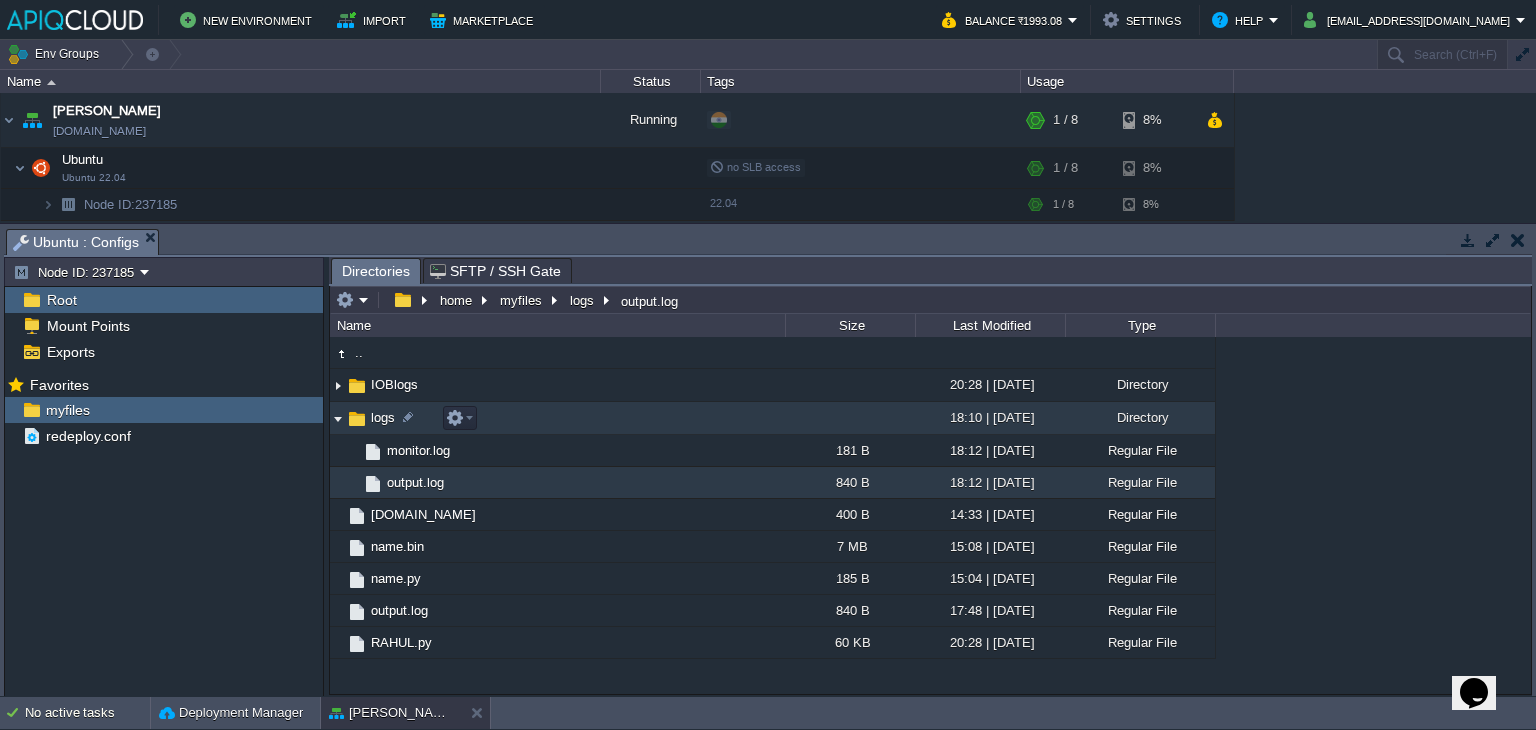 click at bounding box center [338, 418] 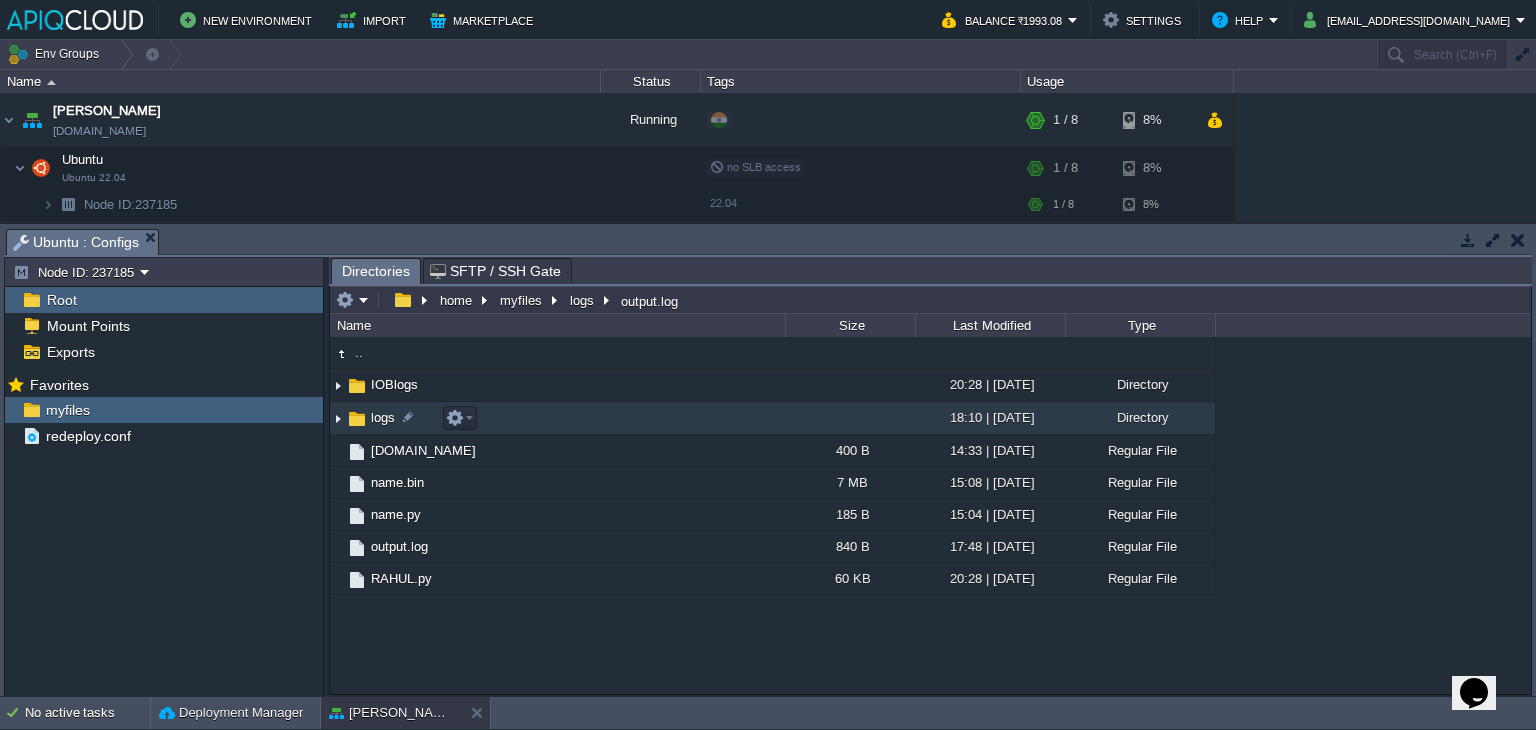 click at bounding box center (338, 418) 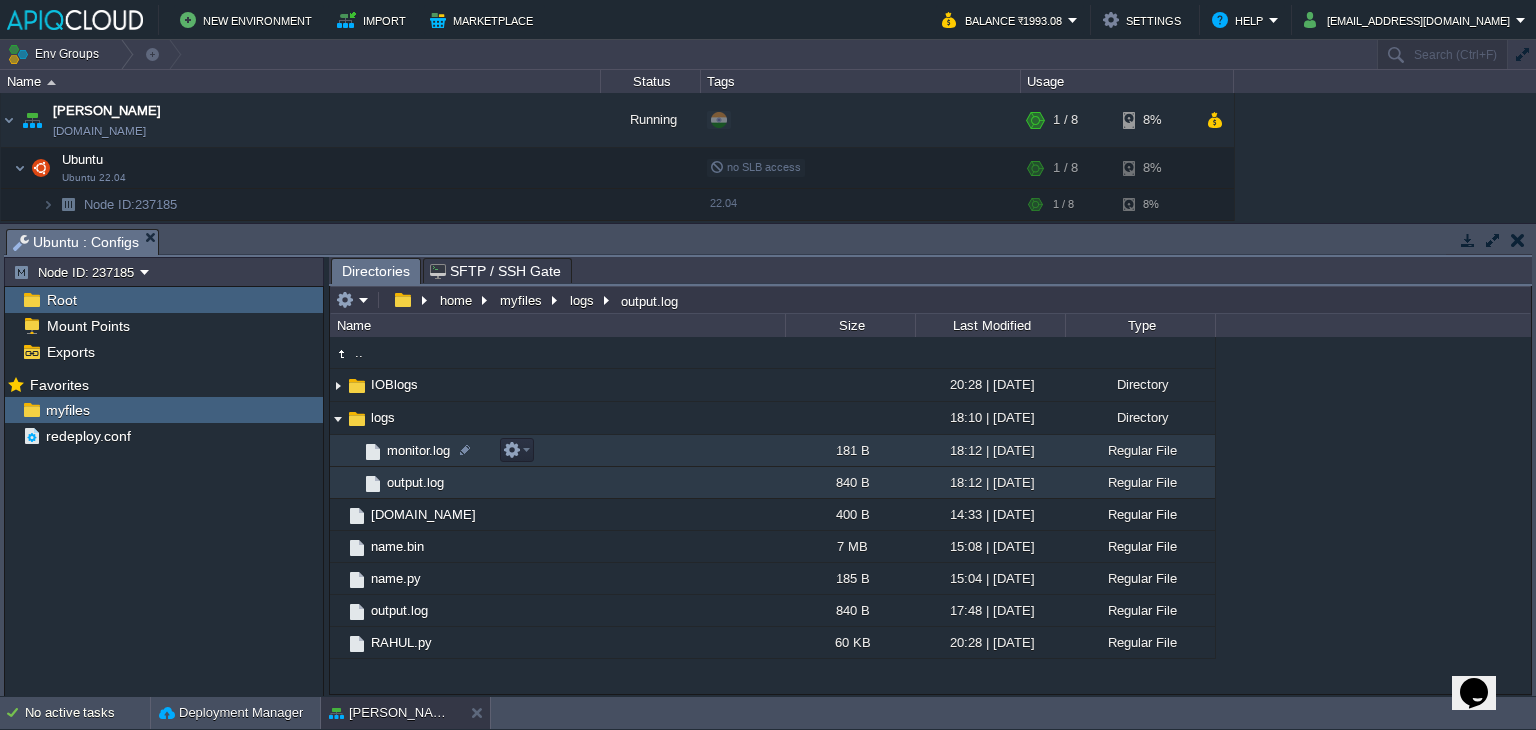 click on "monitor.log" at bounding box center [418, 450] 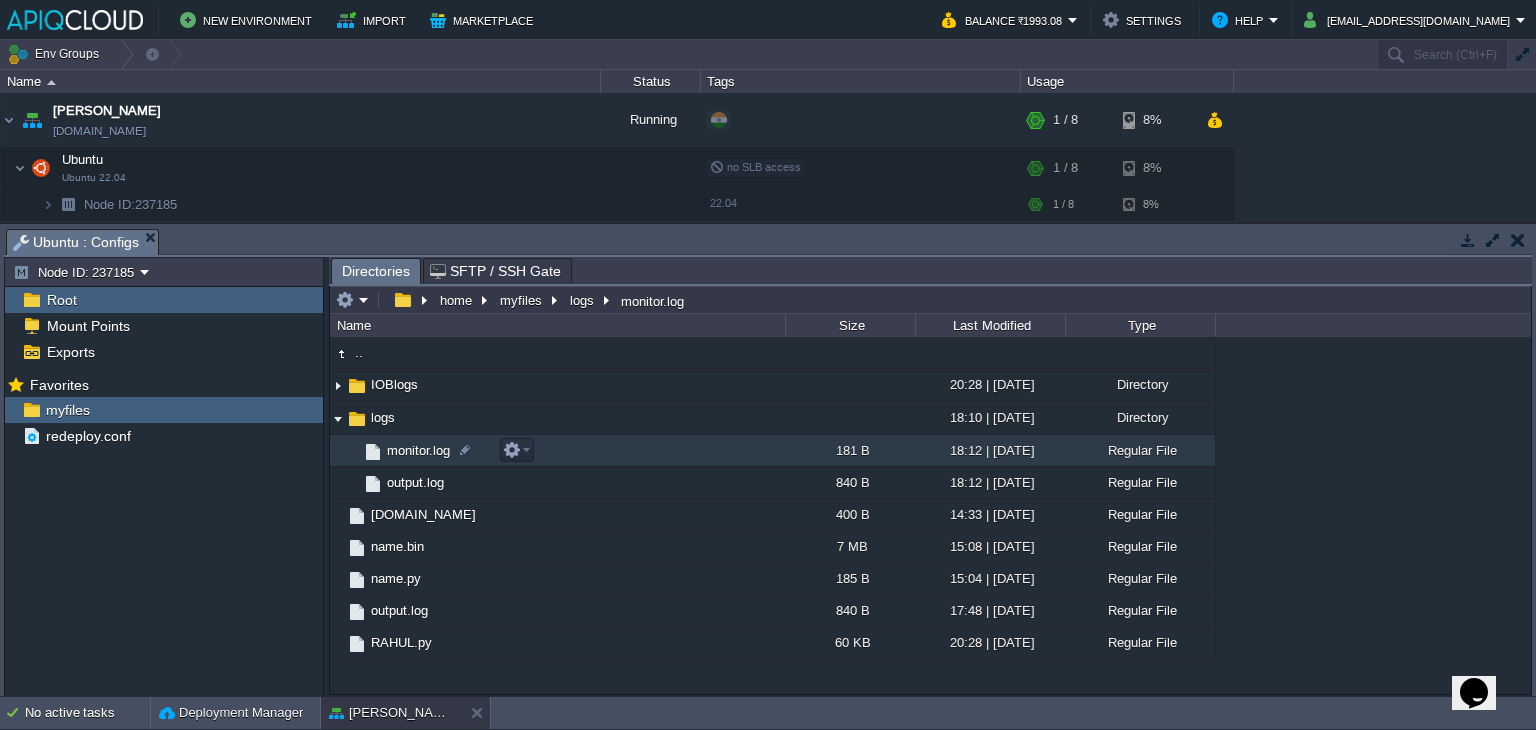 click on "monitor.log" at bounding box center [418, 450] 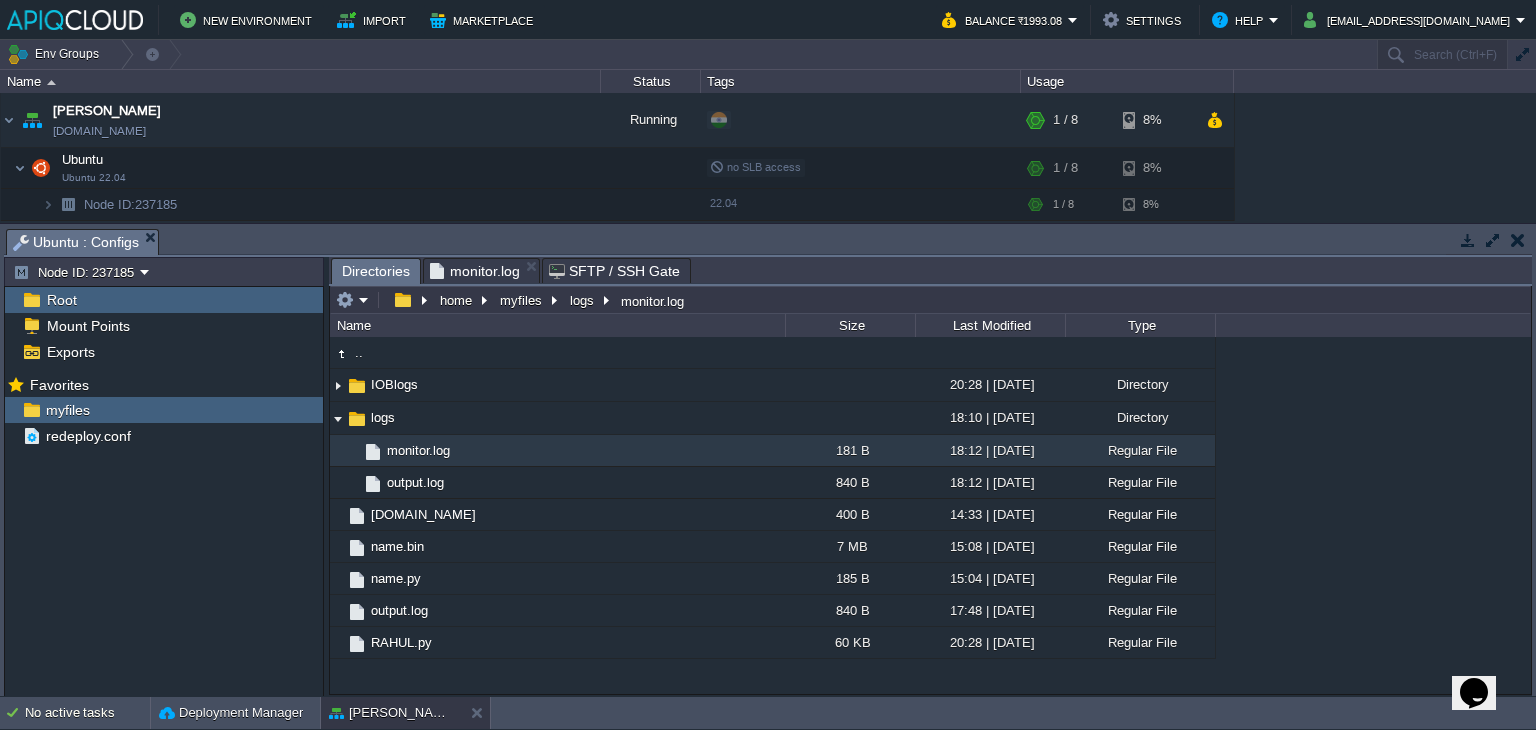 click on "Directories" at bounding box center [376, 271] 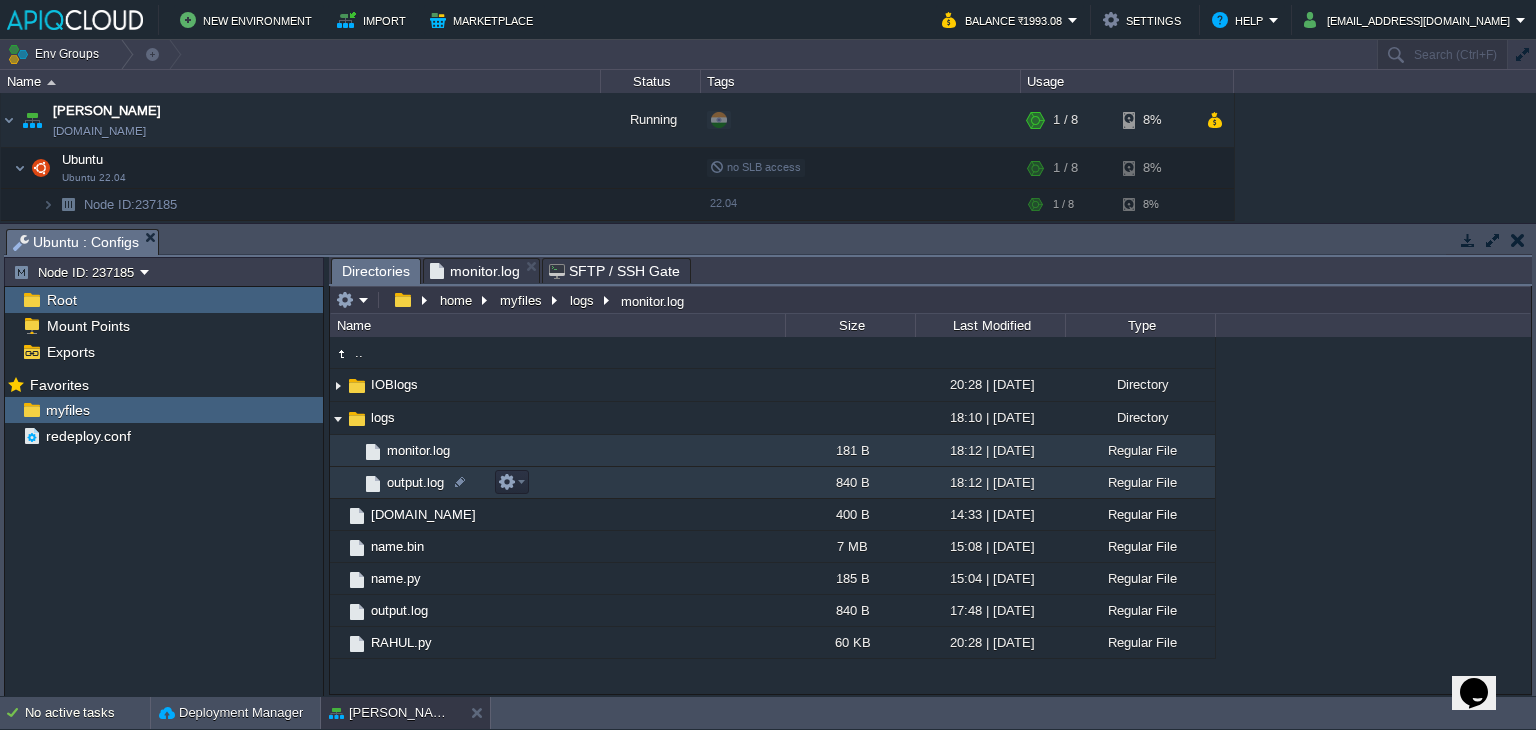 click on "output.log" at bounding box center (415, 482) 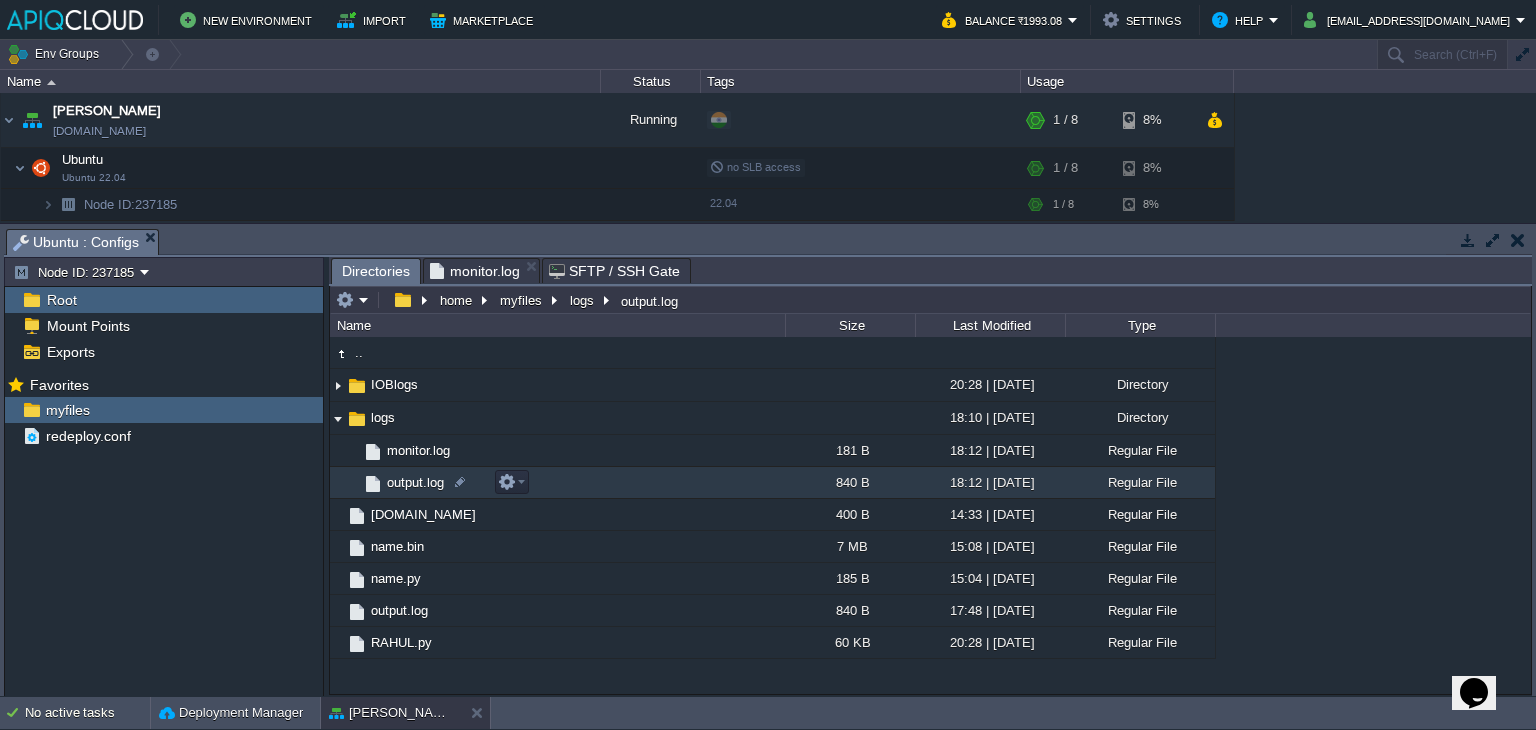 click on "output.log" at bounding box center (415, 482) 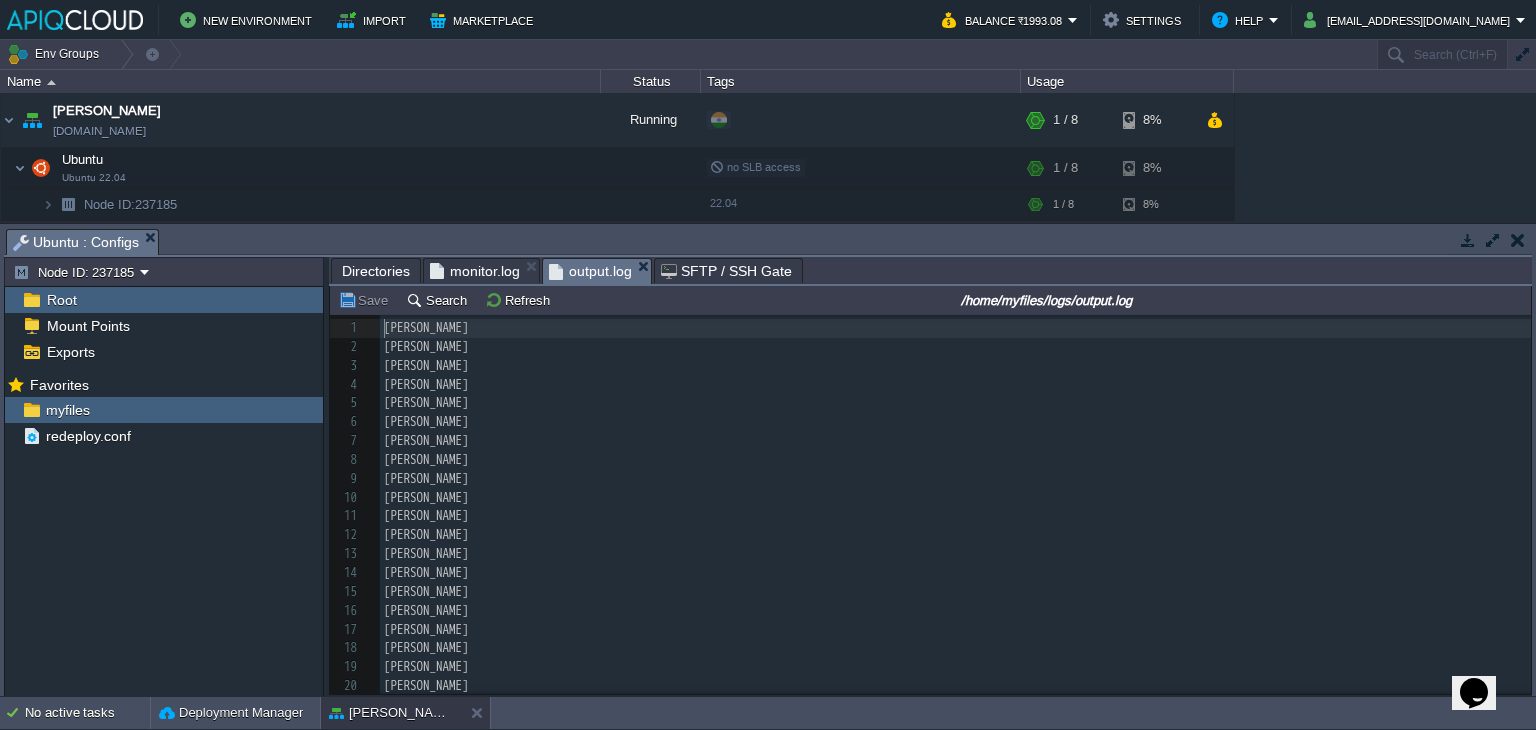 scroll, scrollTop: 6, scrollLeft: 0, axis: vertical 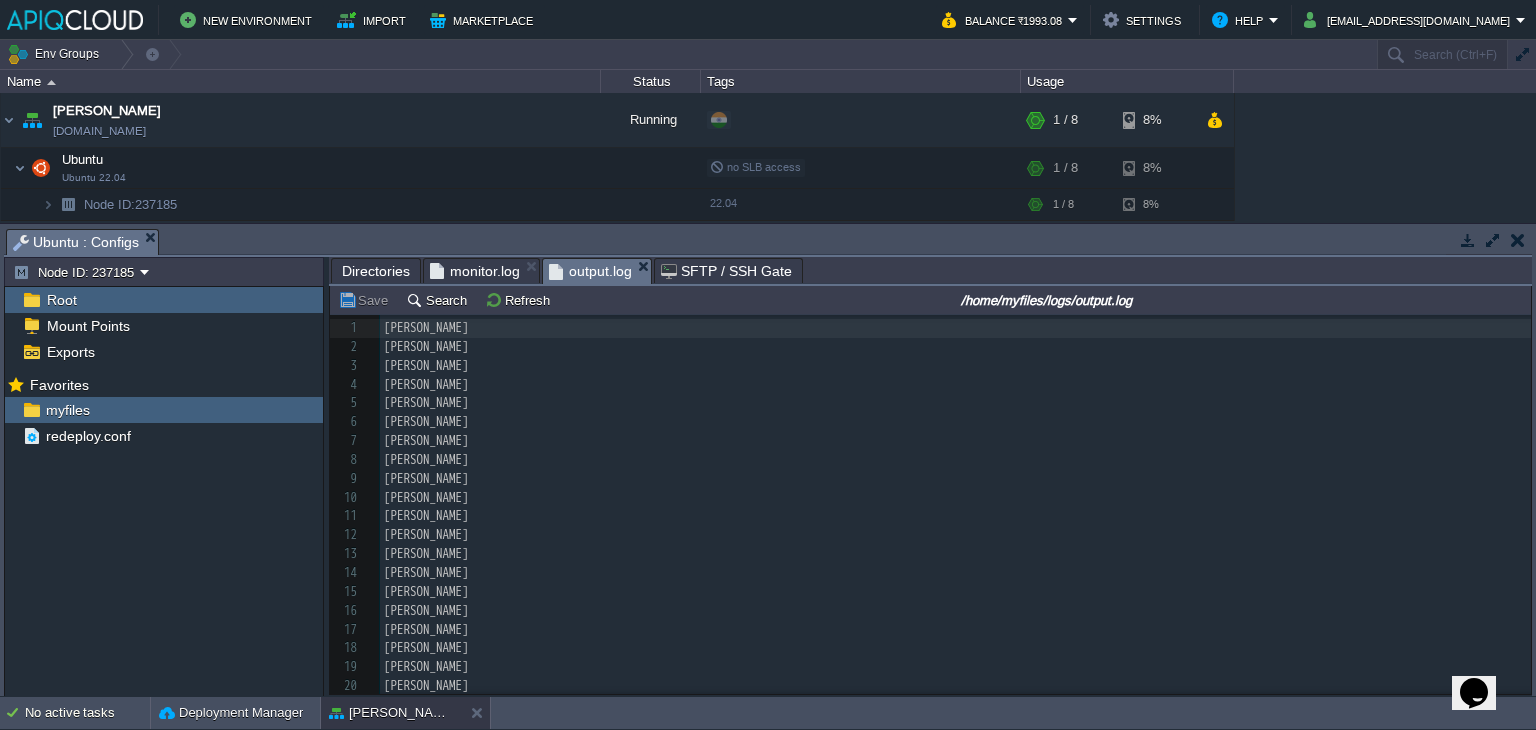 click on "monitor.log" at bounding box center (475, 271) 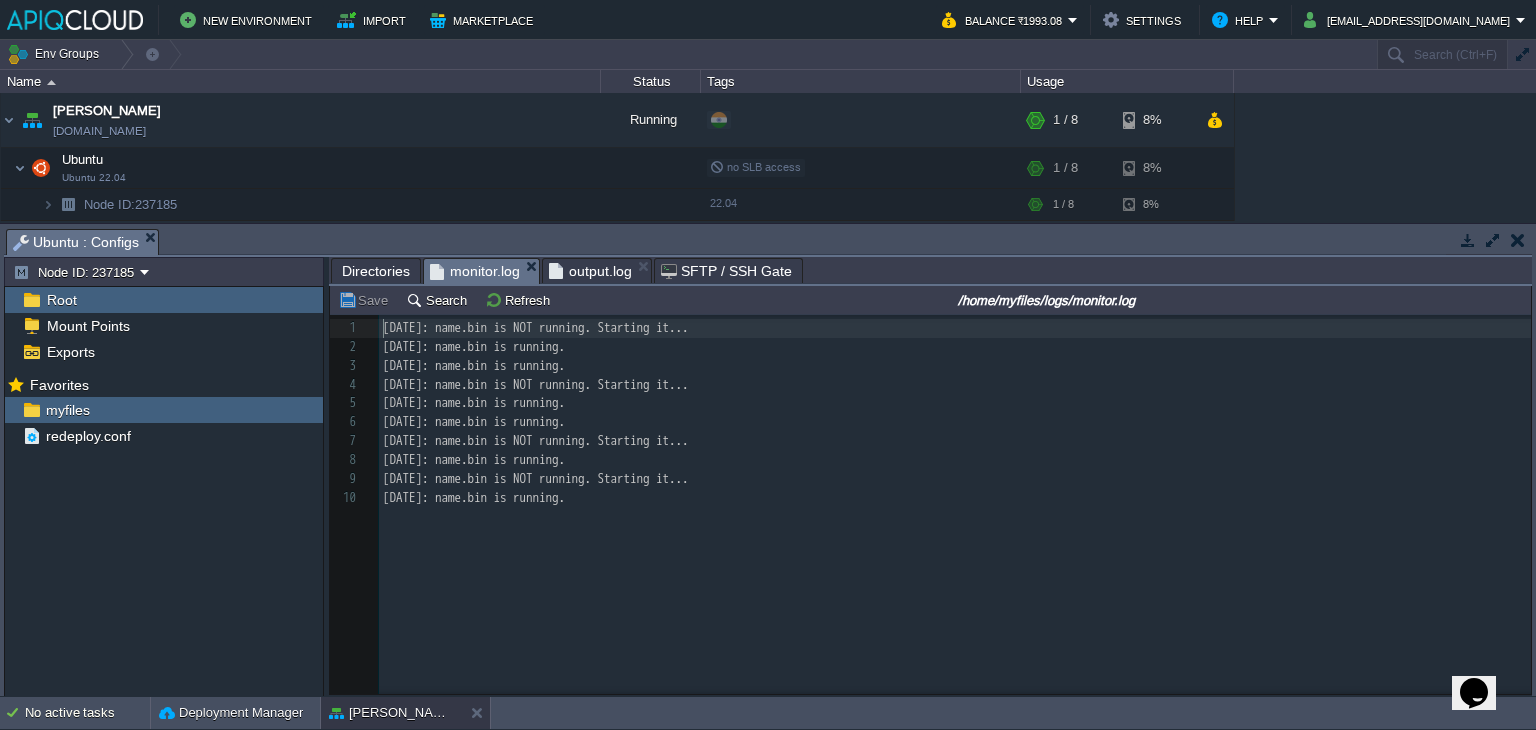 scroll, scrollTop: 6, scrollLeft: 0, axis: vertical 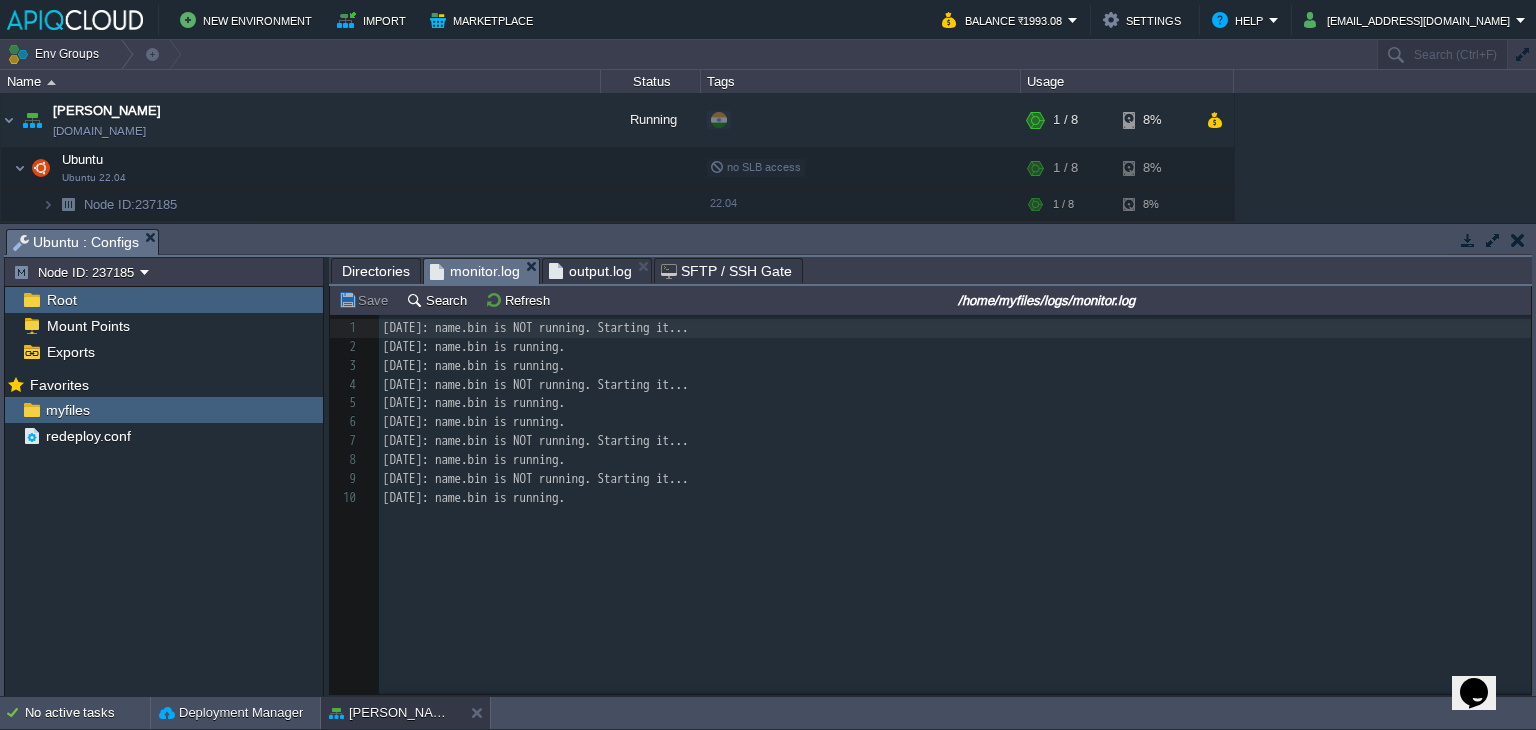 click on "monitor.log" at bounding box center [475, 271] 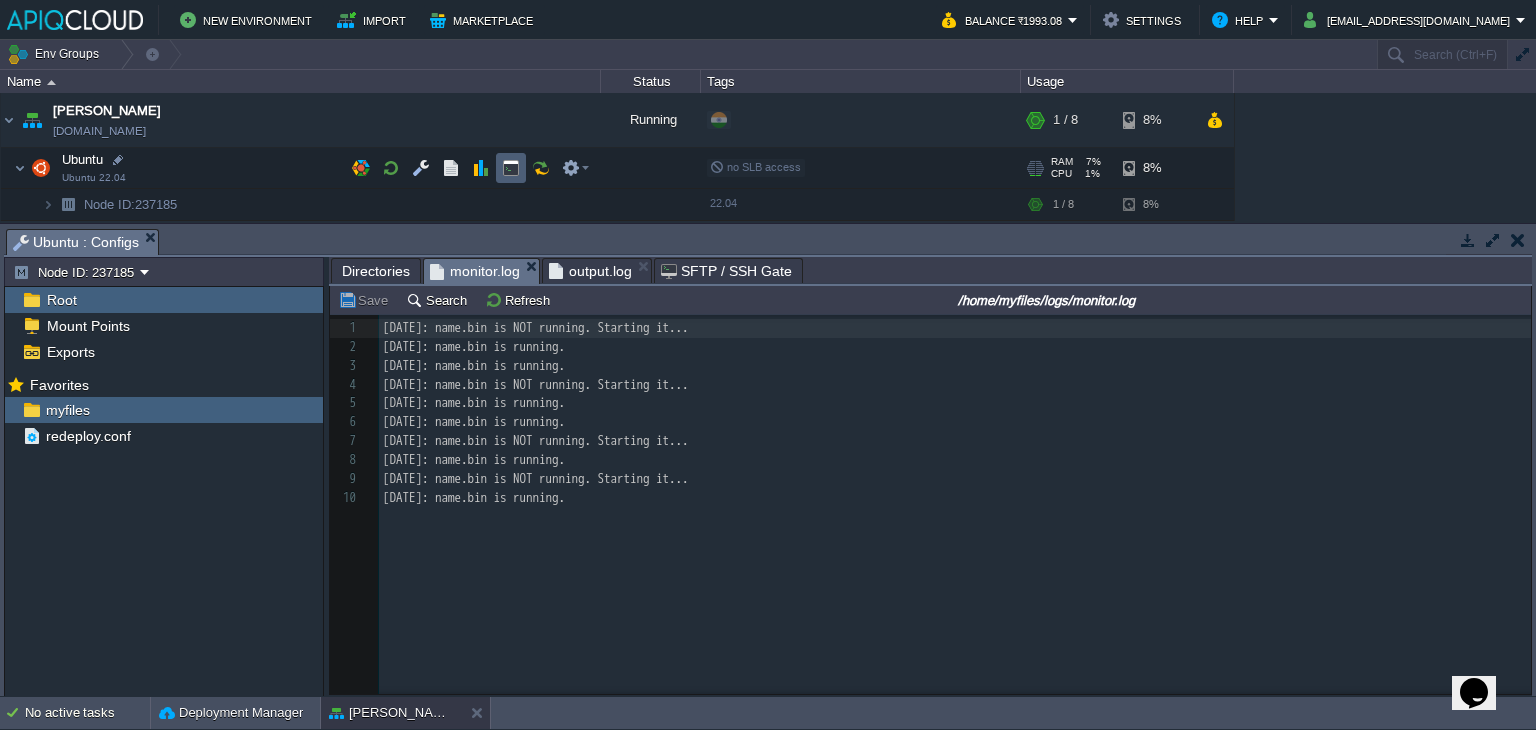 click at bounding box center [511, 168] 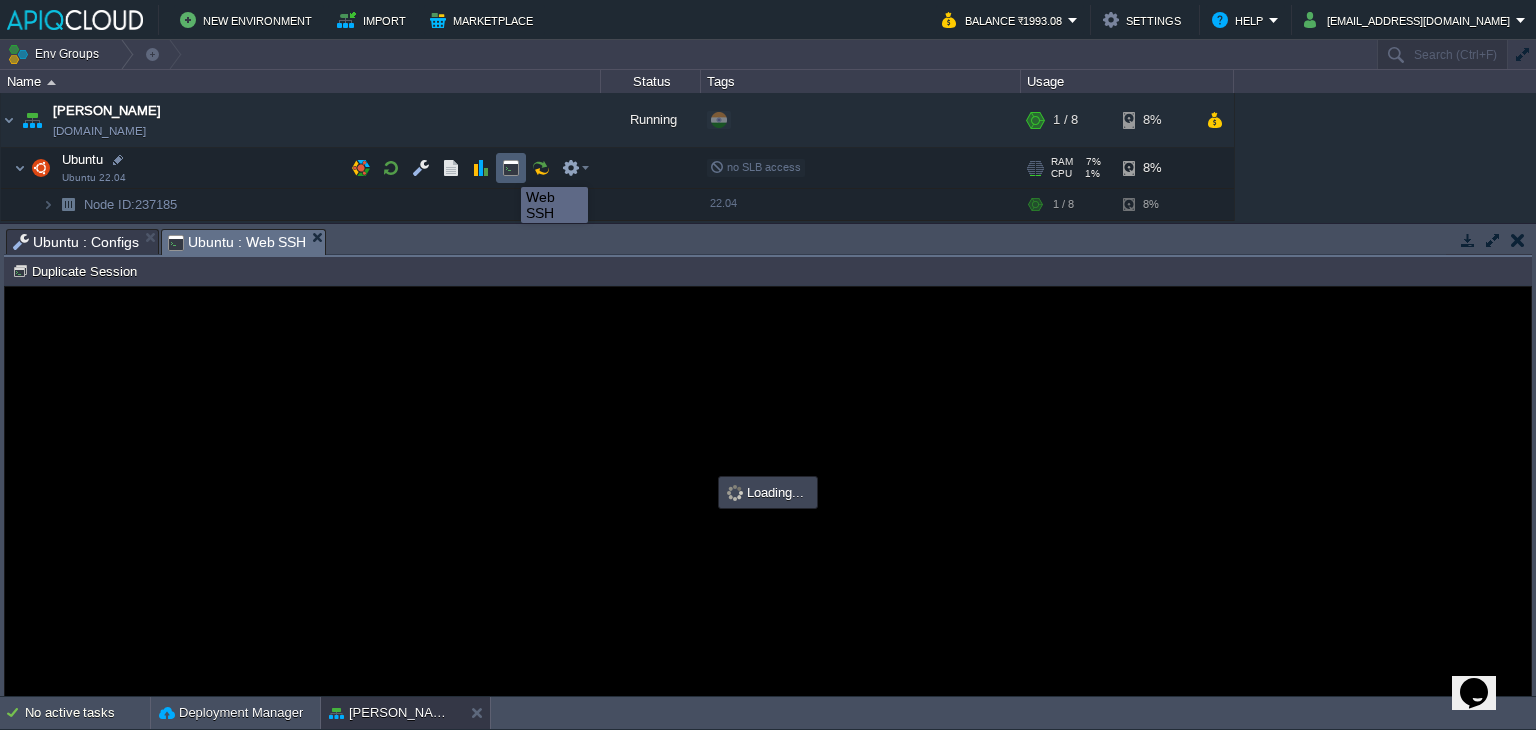 type on "#000000" 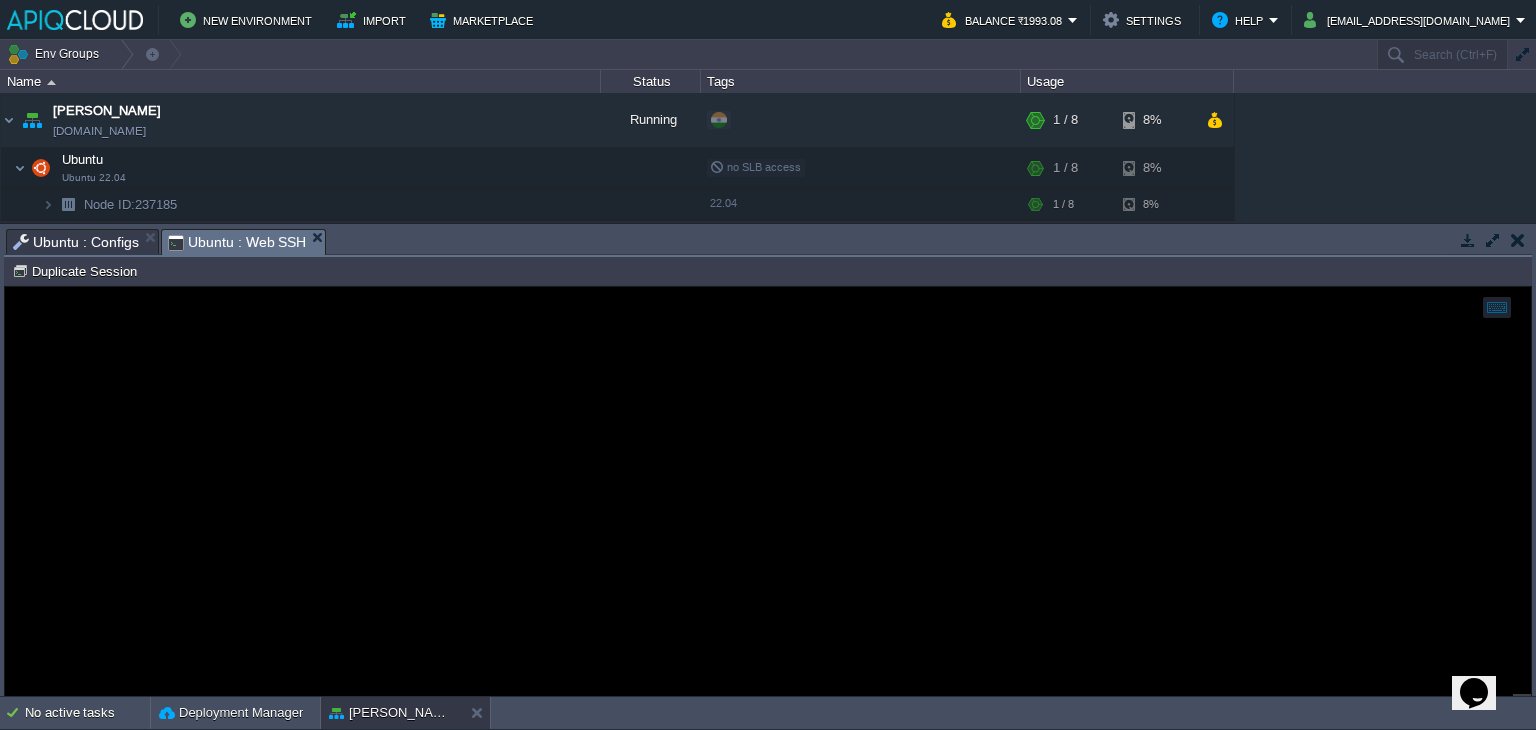 click on "Ubuntu : Configs" at bounding box center [76, 242] 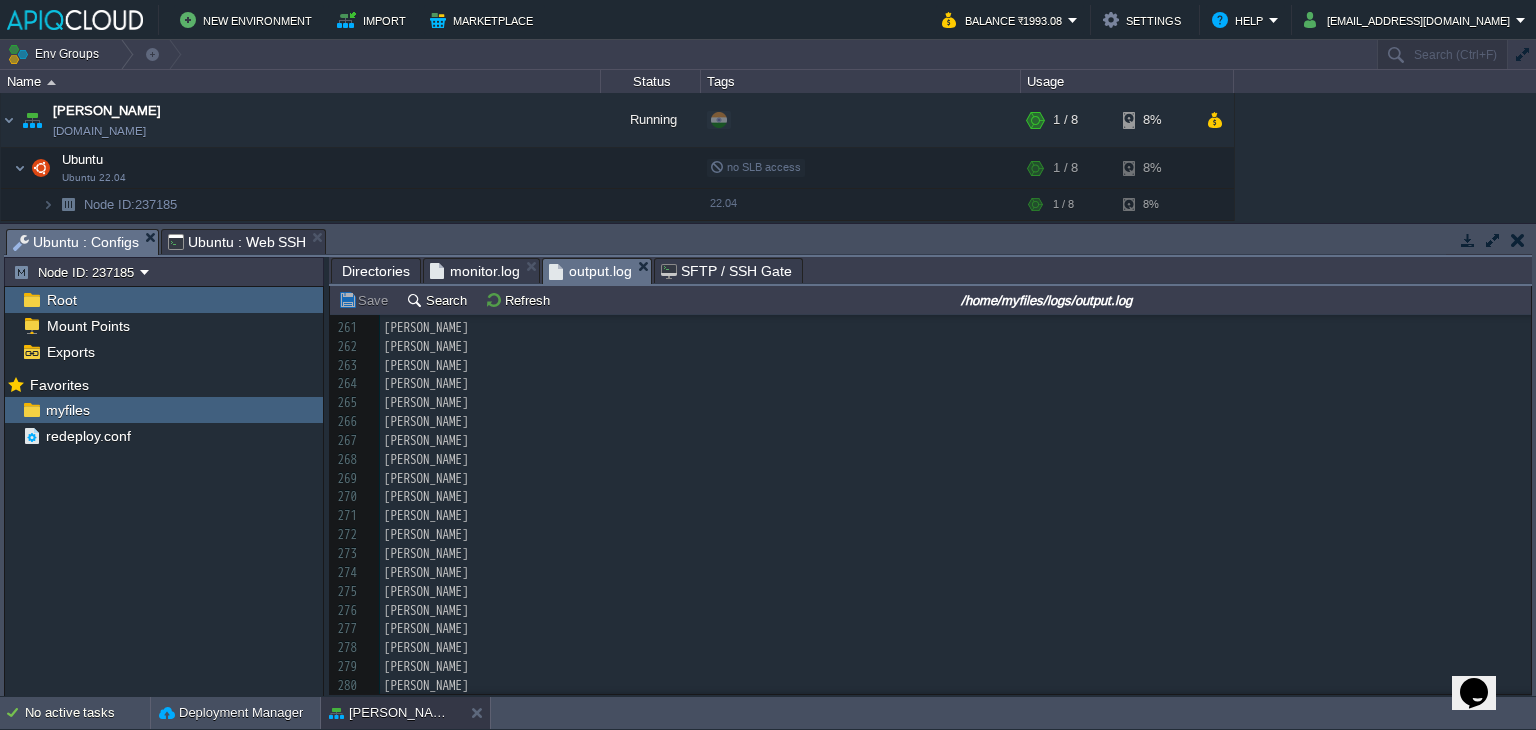 click on "output.log" at bounding box center [590, 271] 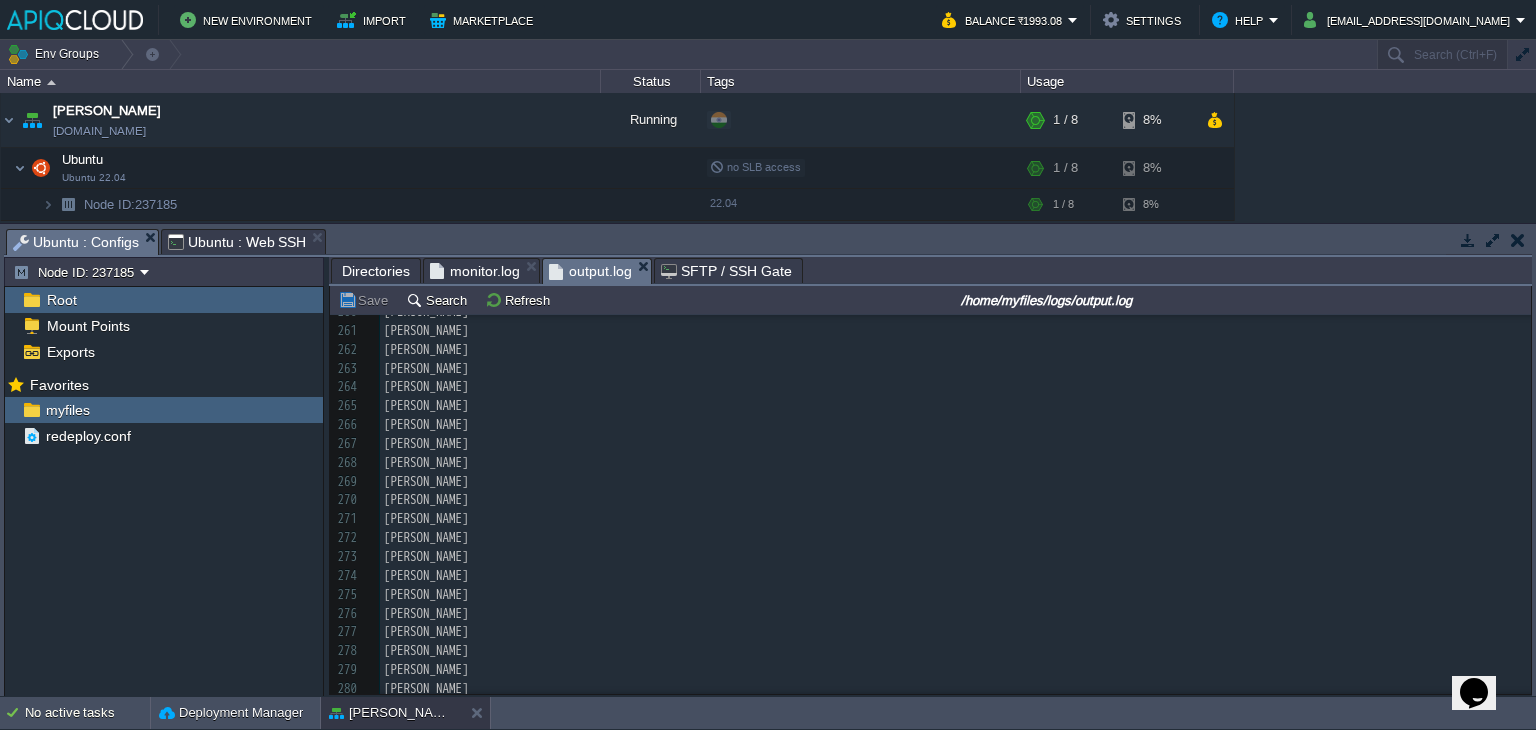 scroll, scrollTop: 4907, scrollLeft: 0, axis: vertical 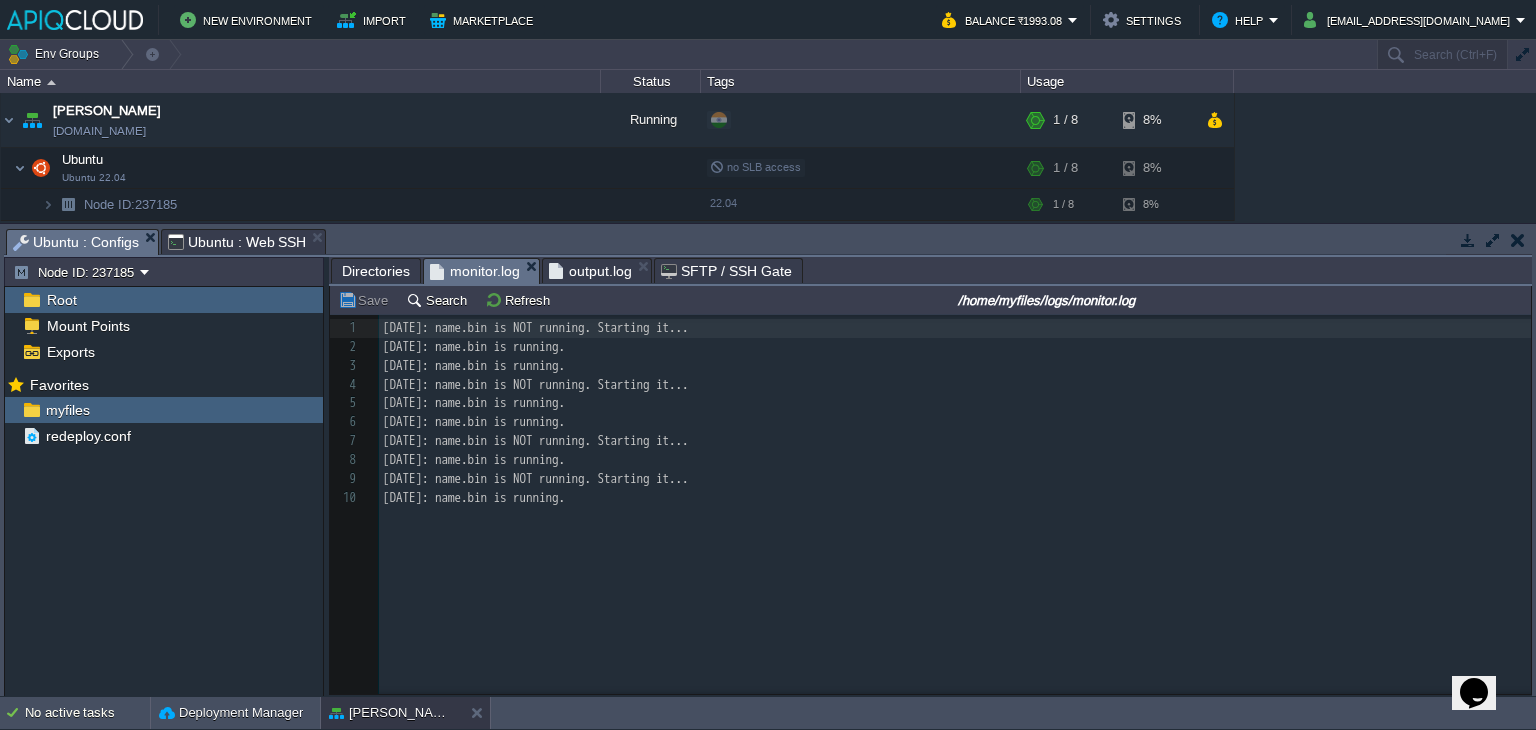 click on "monitor.log" at bounding box center [475, 271] 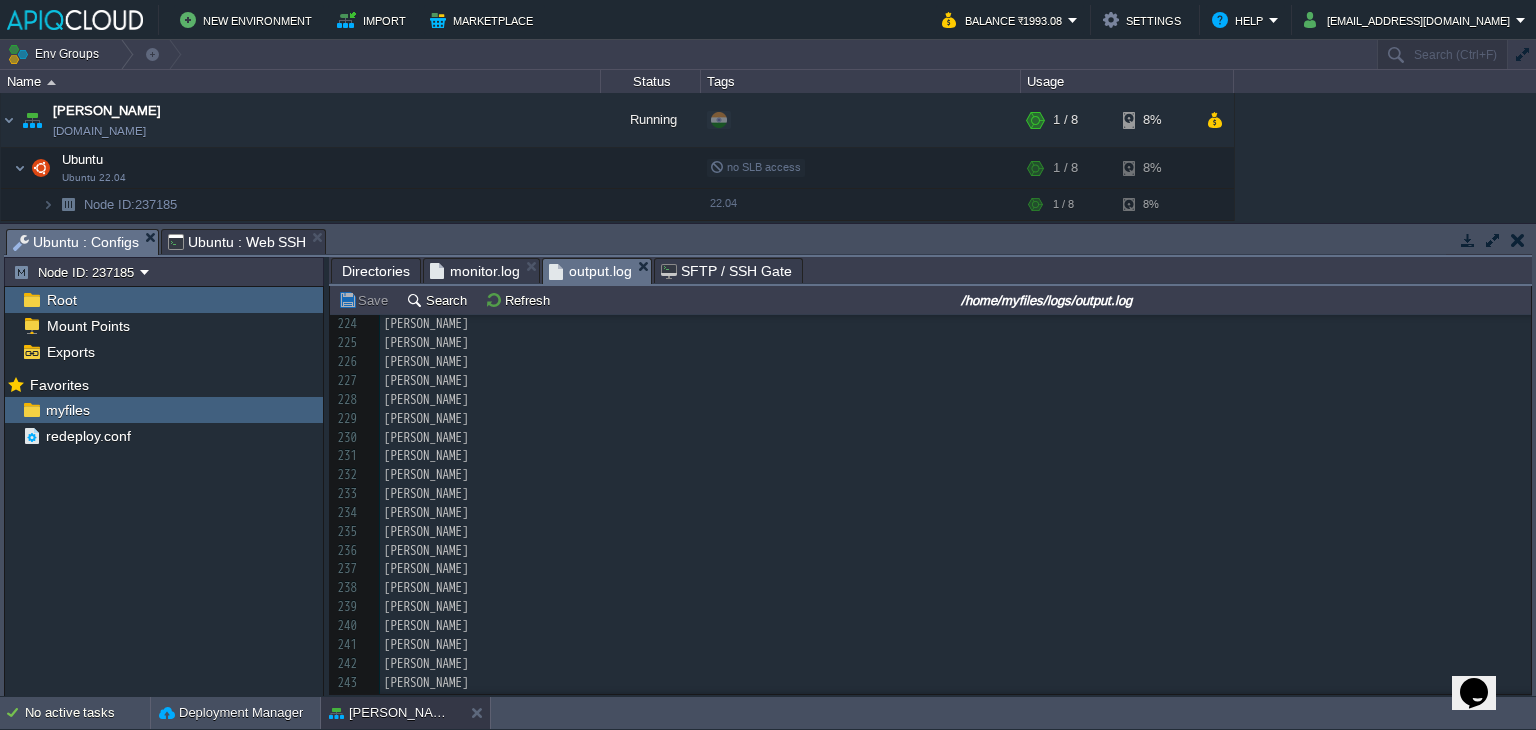 scroll, scrollTop: 4223, scrollLeft: 0, axis: vertical 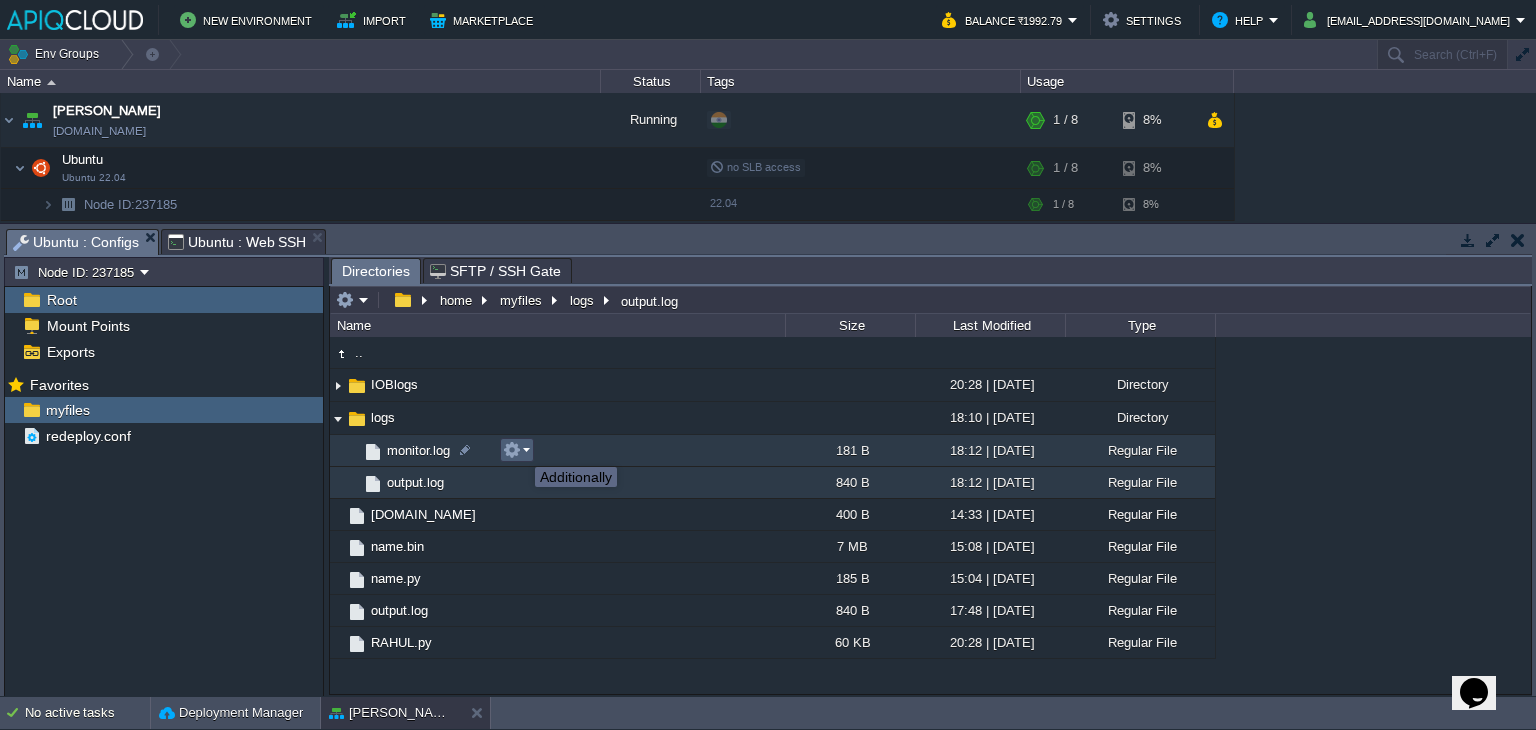 click at bounding box center [516, 450] 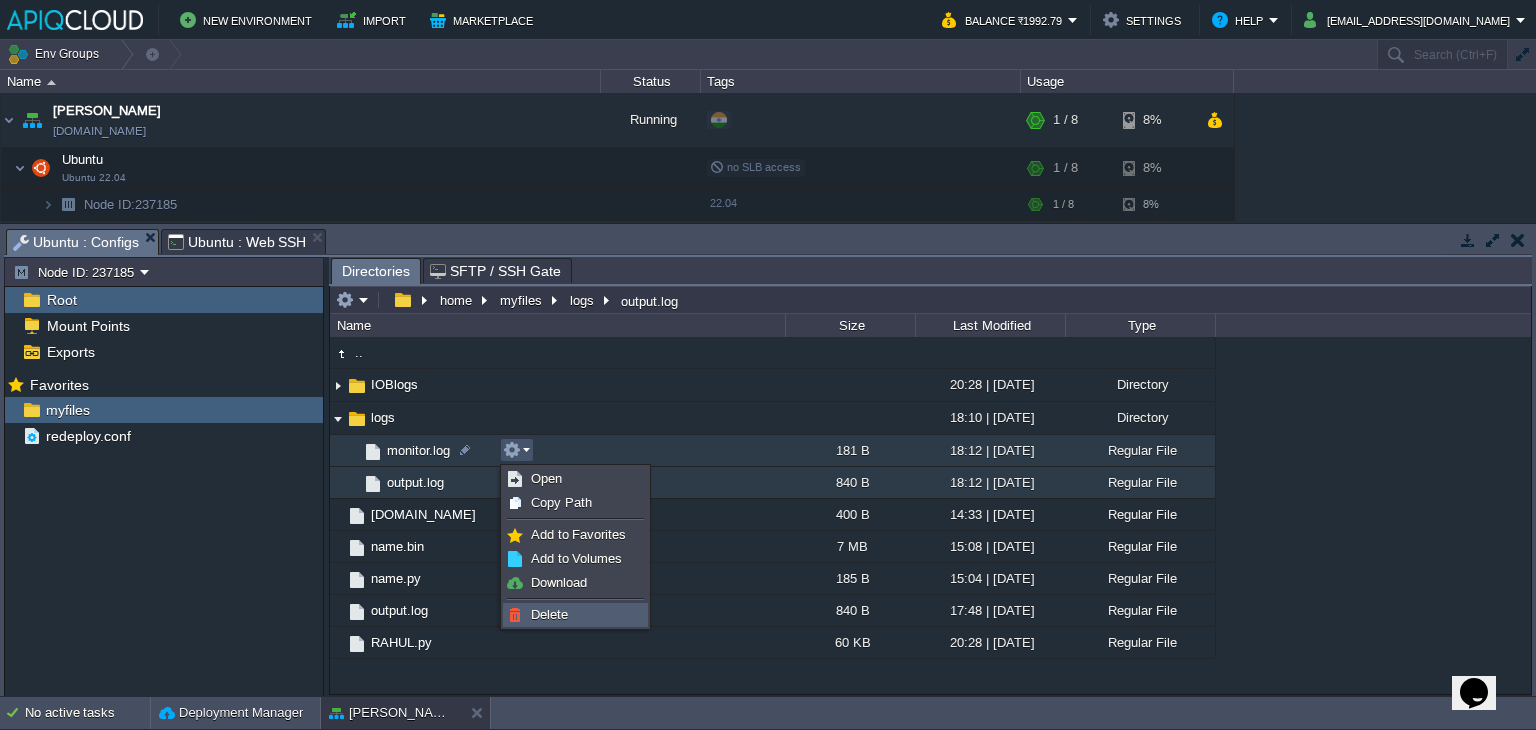 click on "Delete" at bounding box center [549, 614] 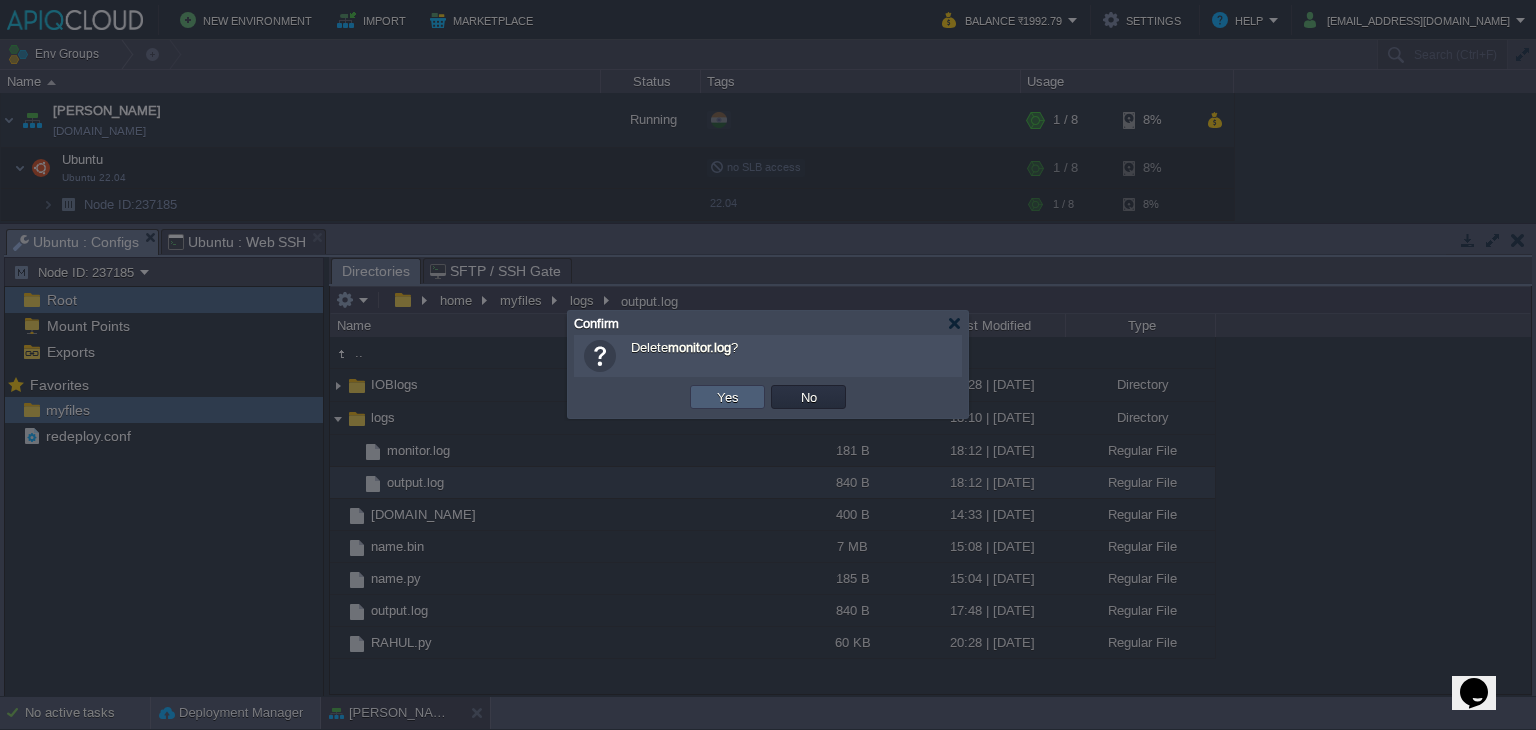 click on "Yes" at bounding box center [728, 397] 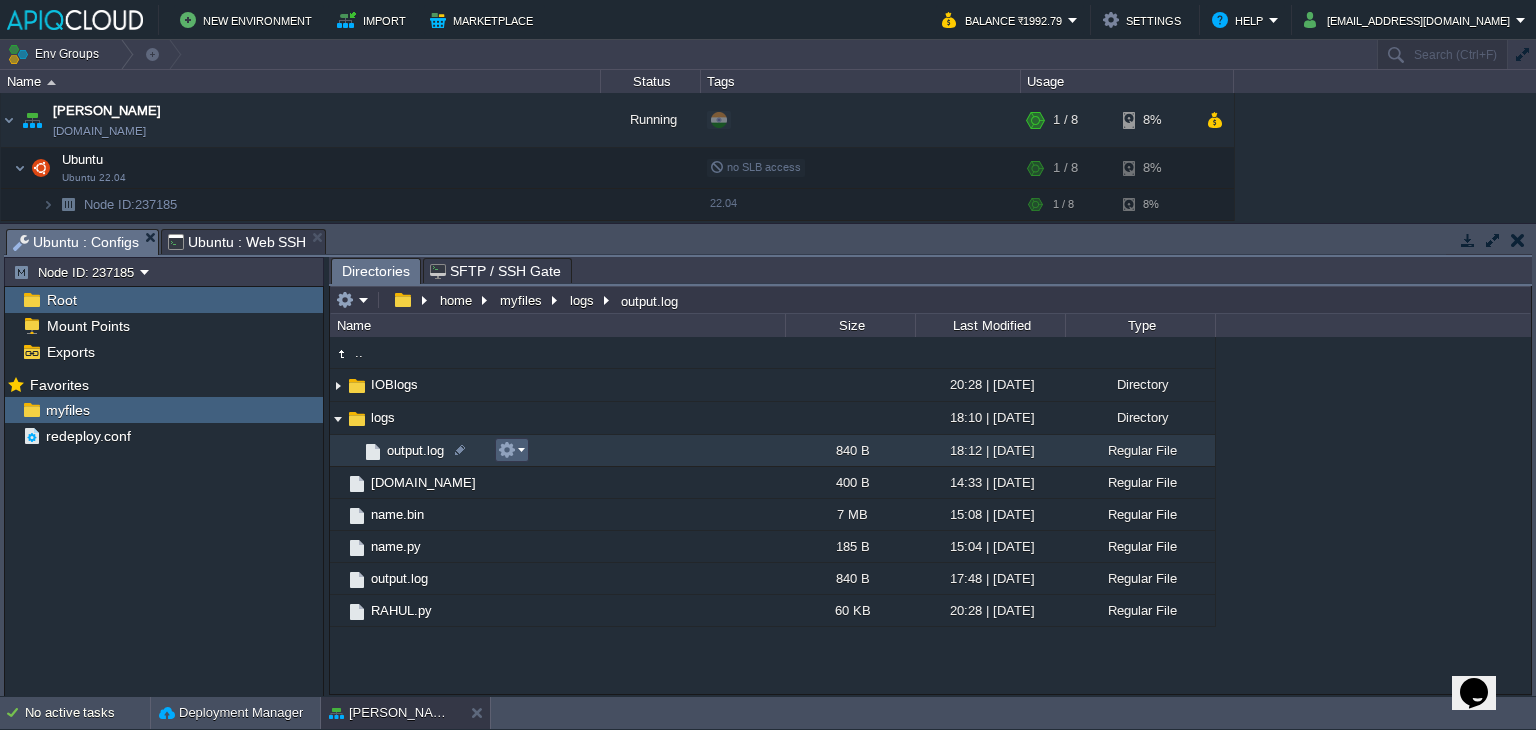 click at bounding box center (511, 450) 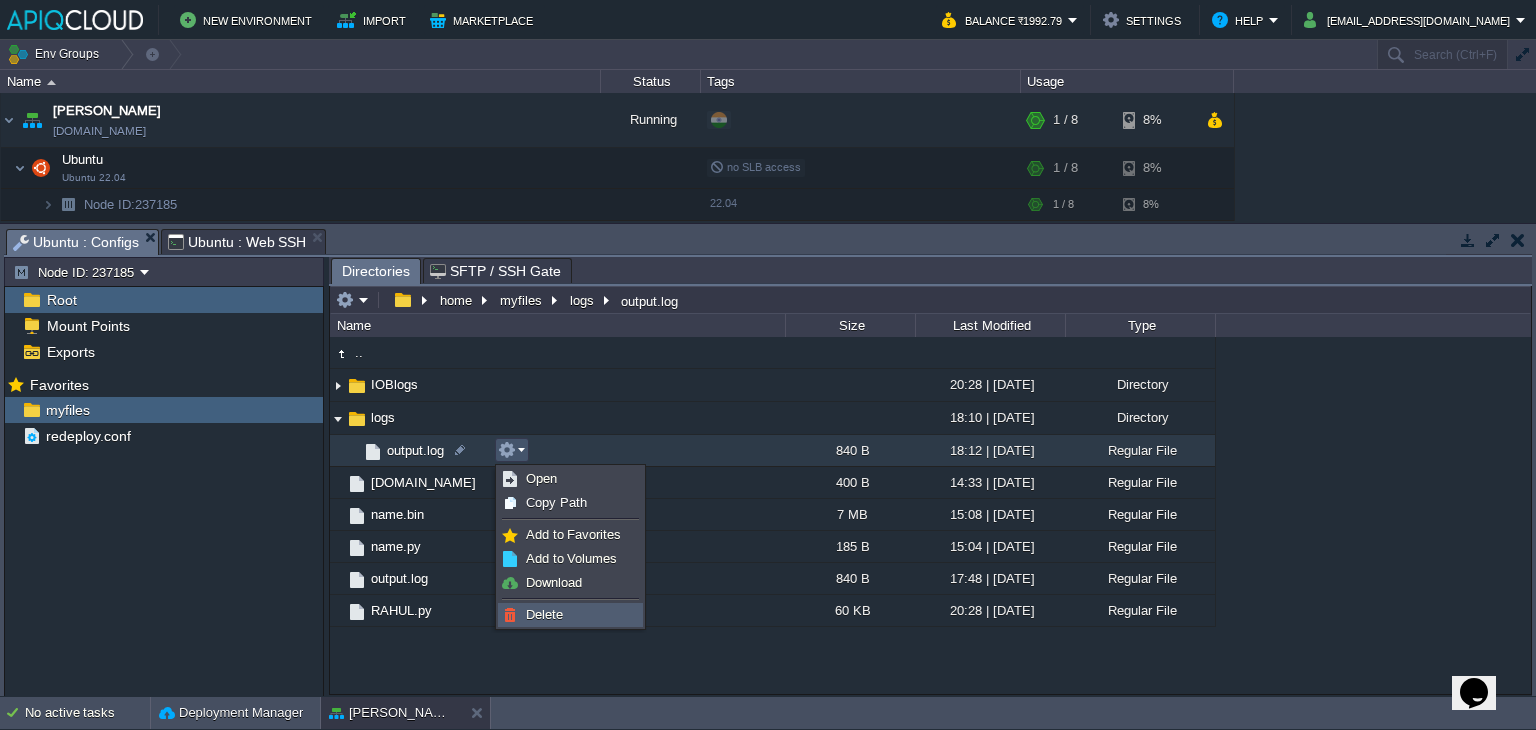 click on "Delete" at bounding box center [544, 614] 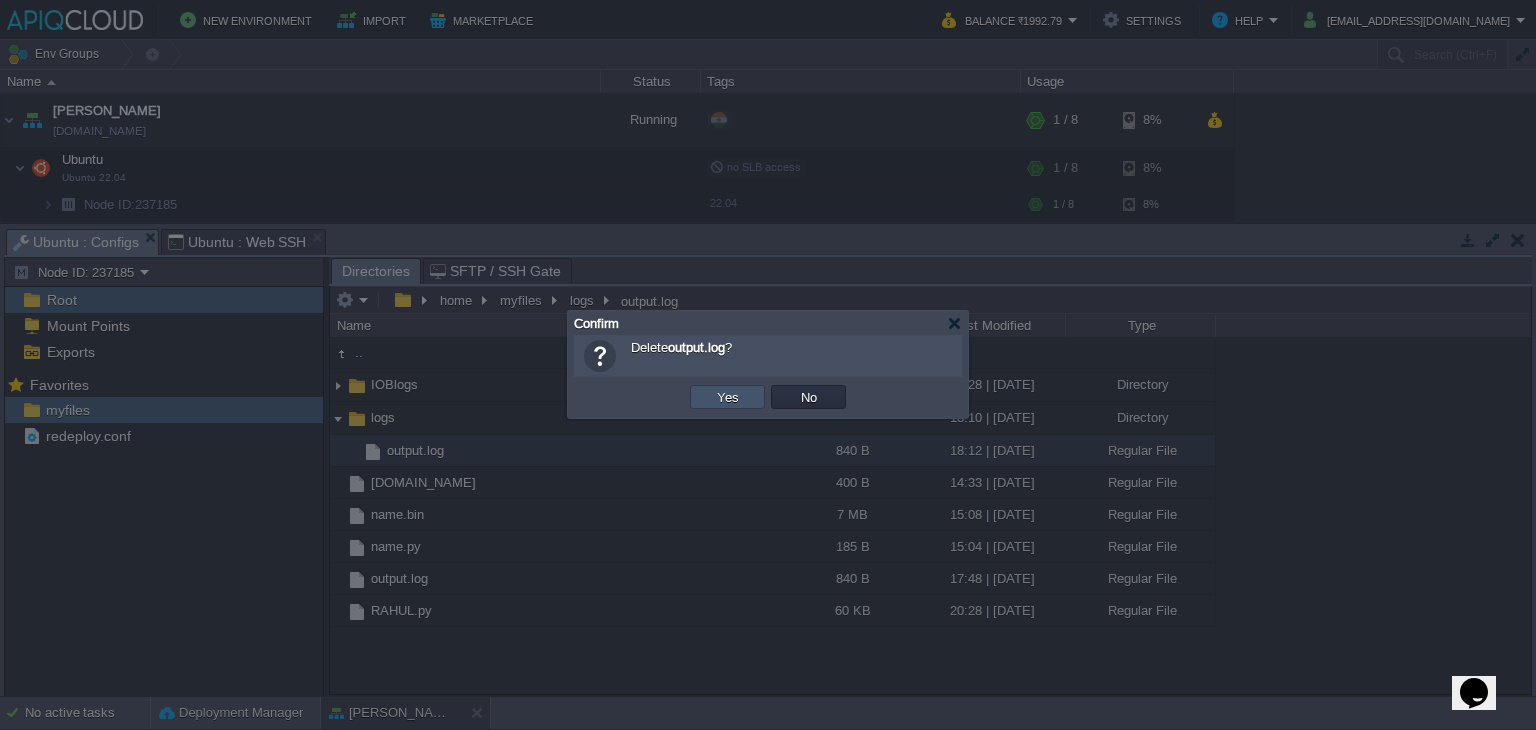 click on "Yes" at bounding box center [728, 397] 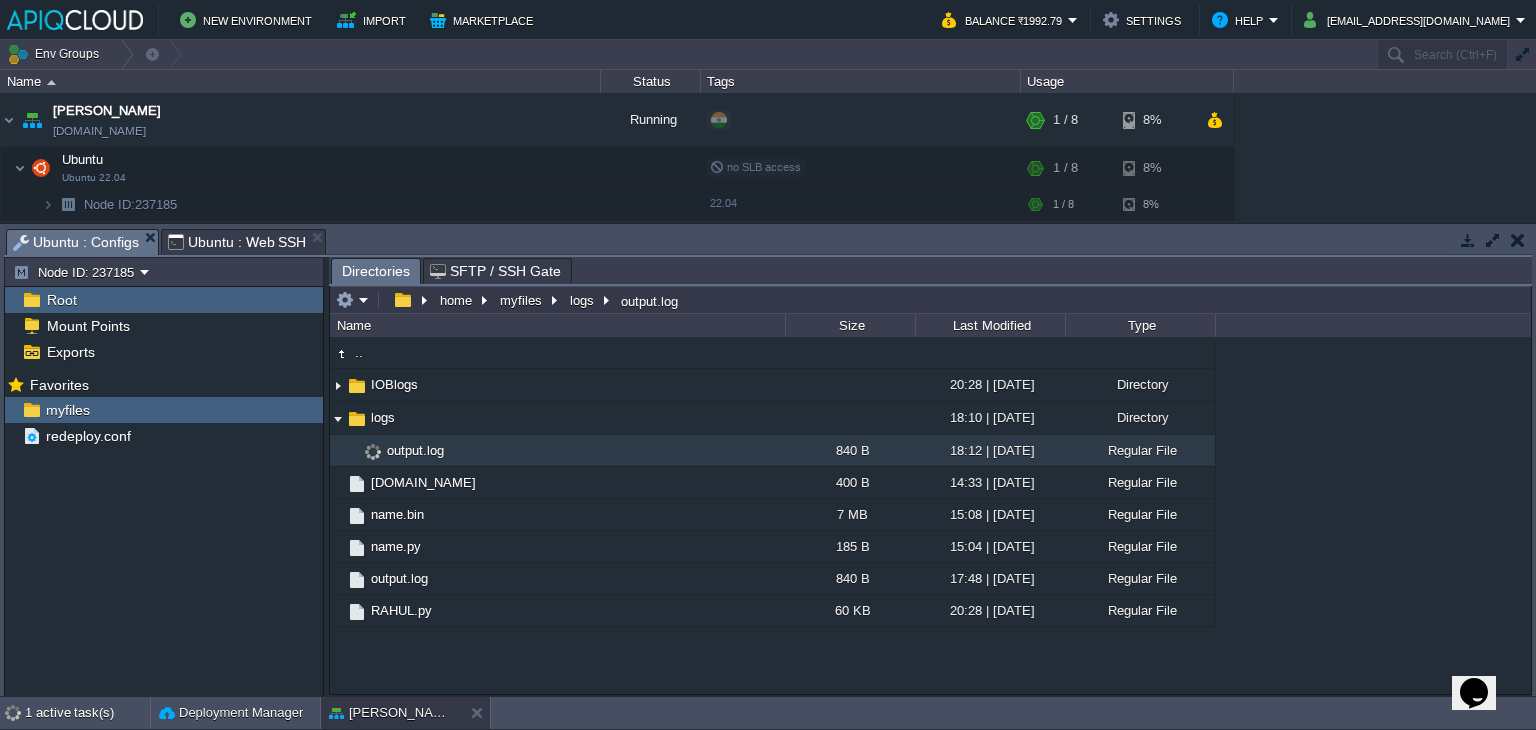 click on "Ubuntu : Web SSH" at bounding box center (237, 242) 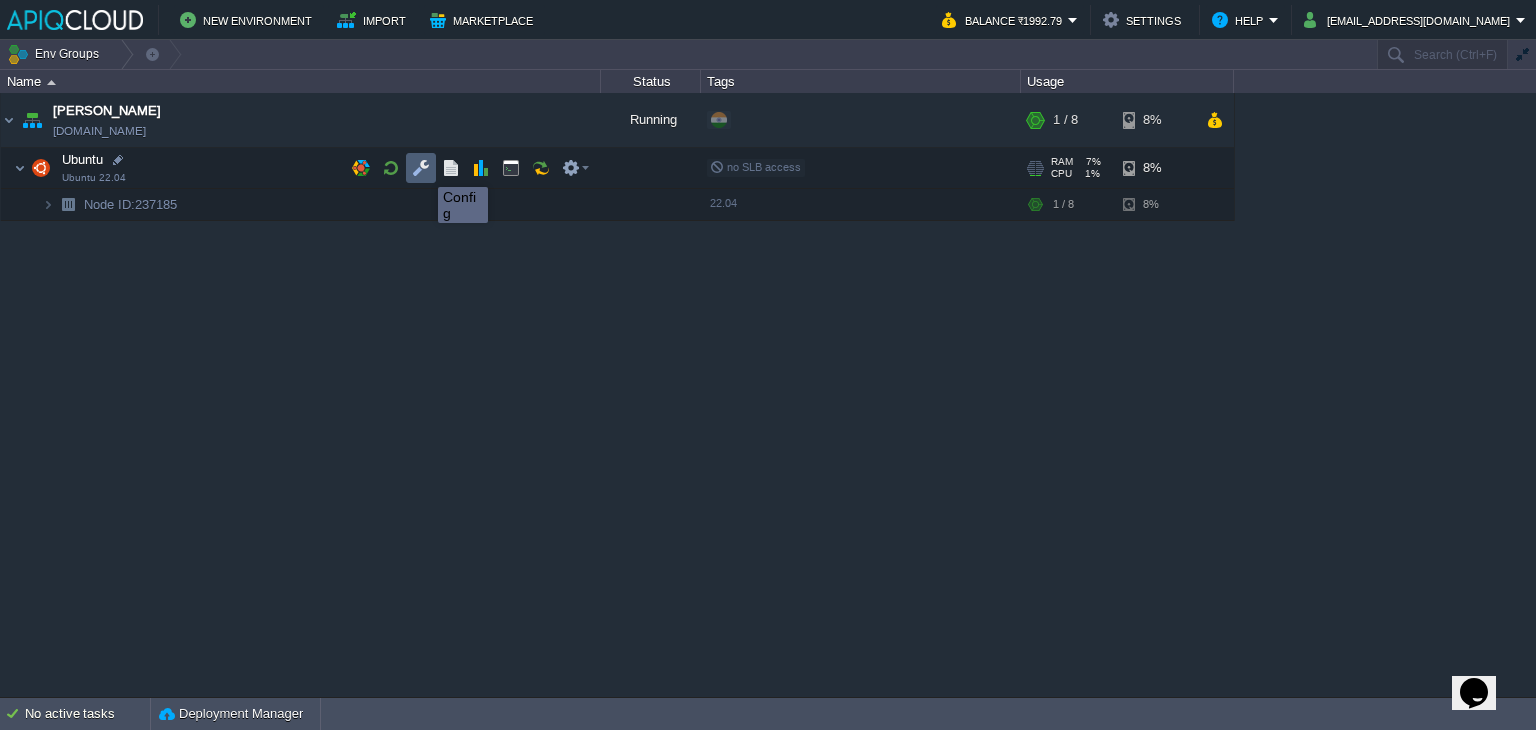 click at bounding box center (421, 168) 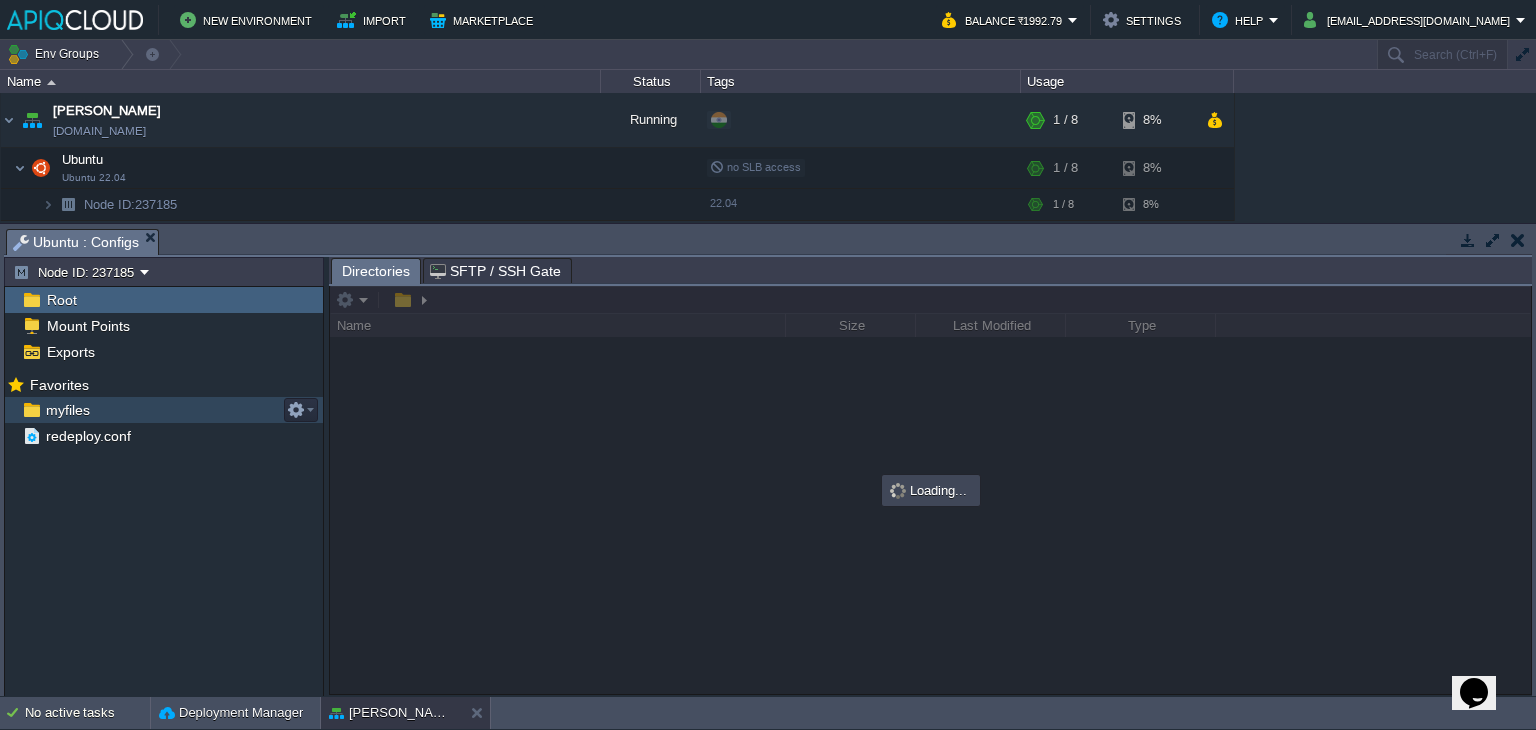 click on "myfiles" at bounding box center (67, 410) 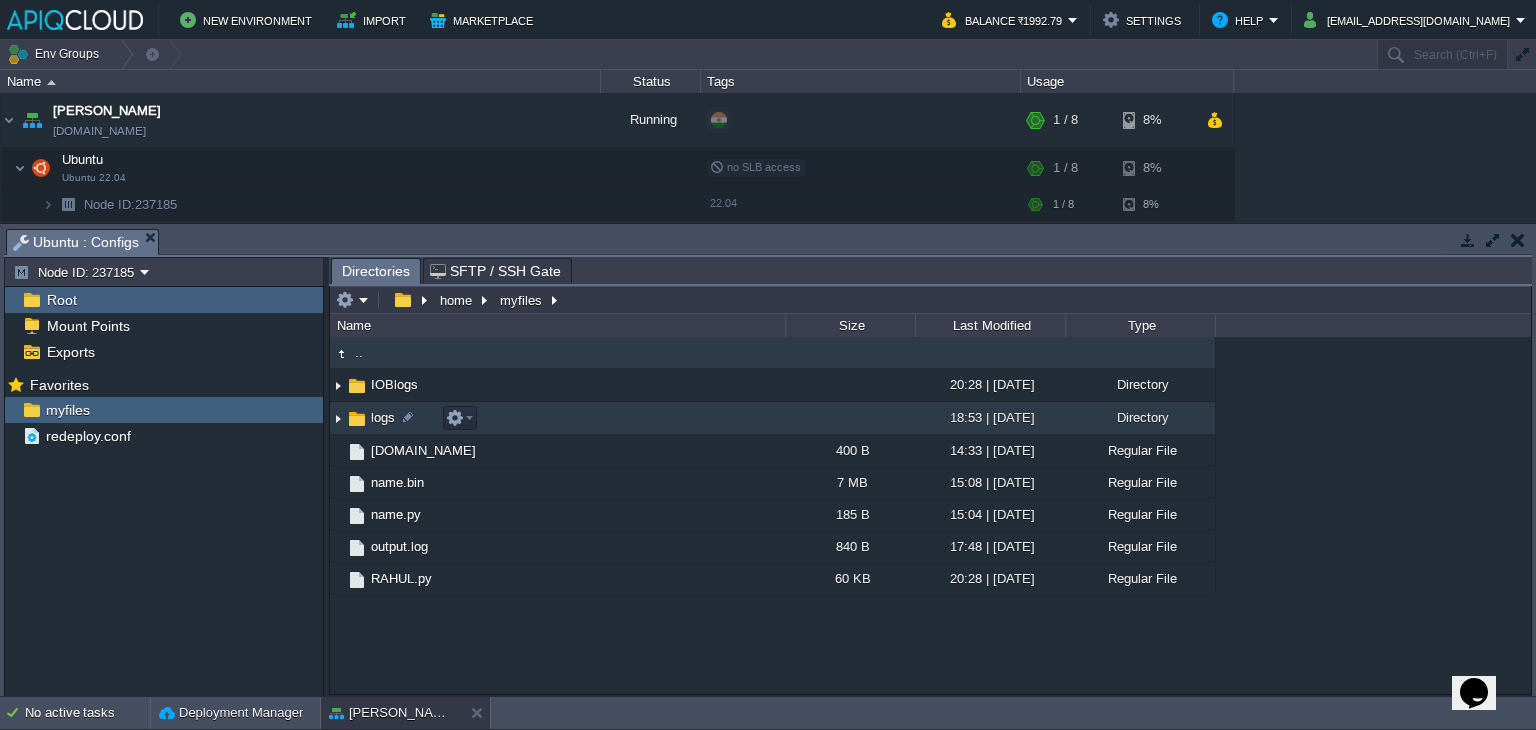 click at bounding box center (338, 418) 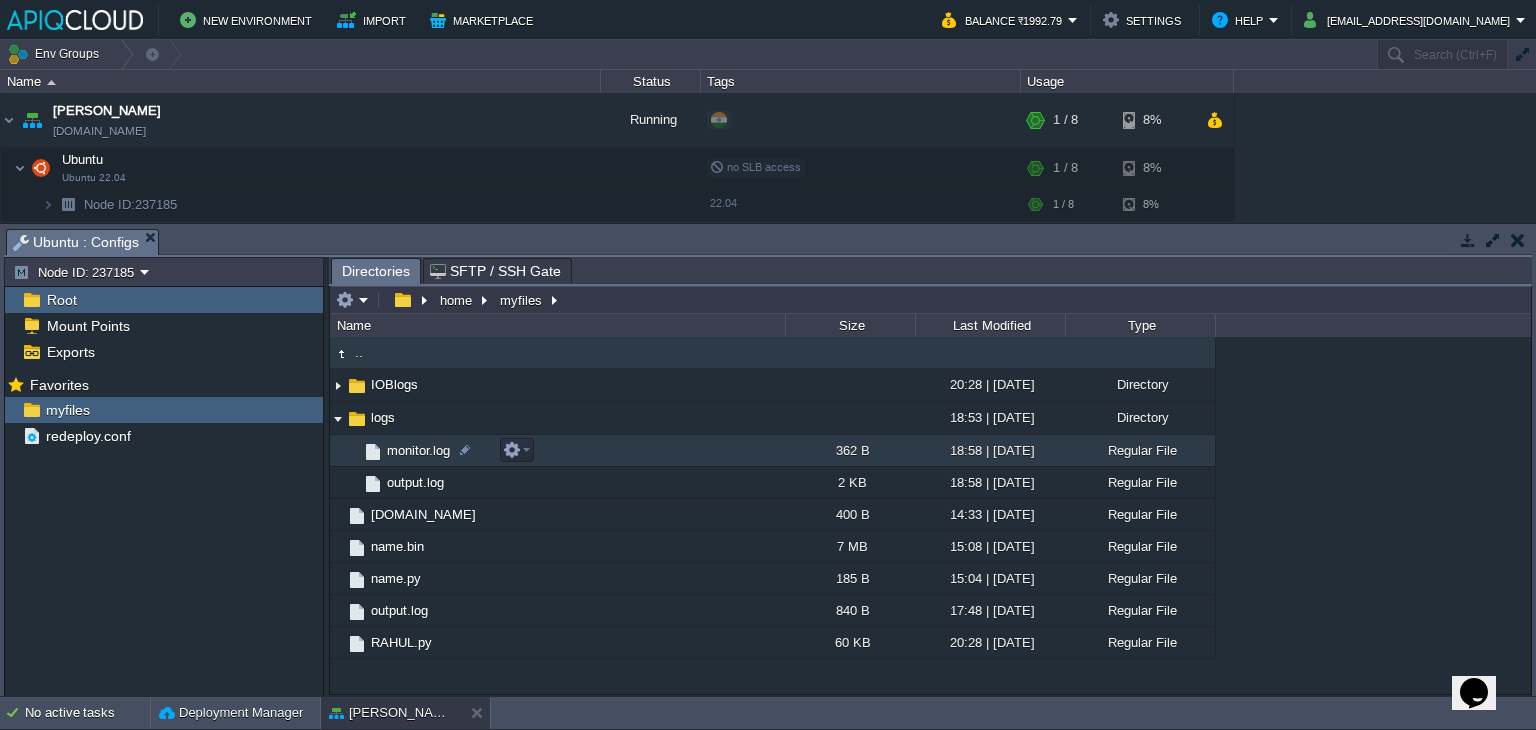 click on "monitor.log" at bounding box center (418, 450) 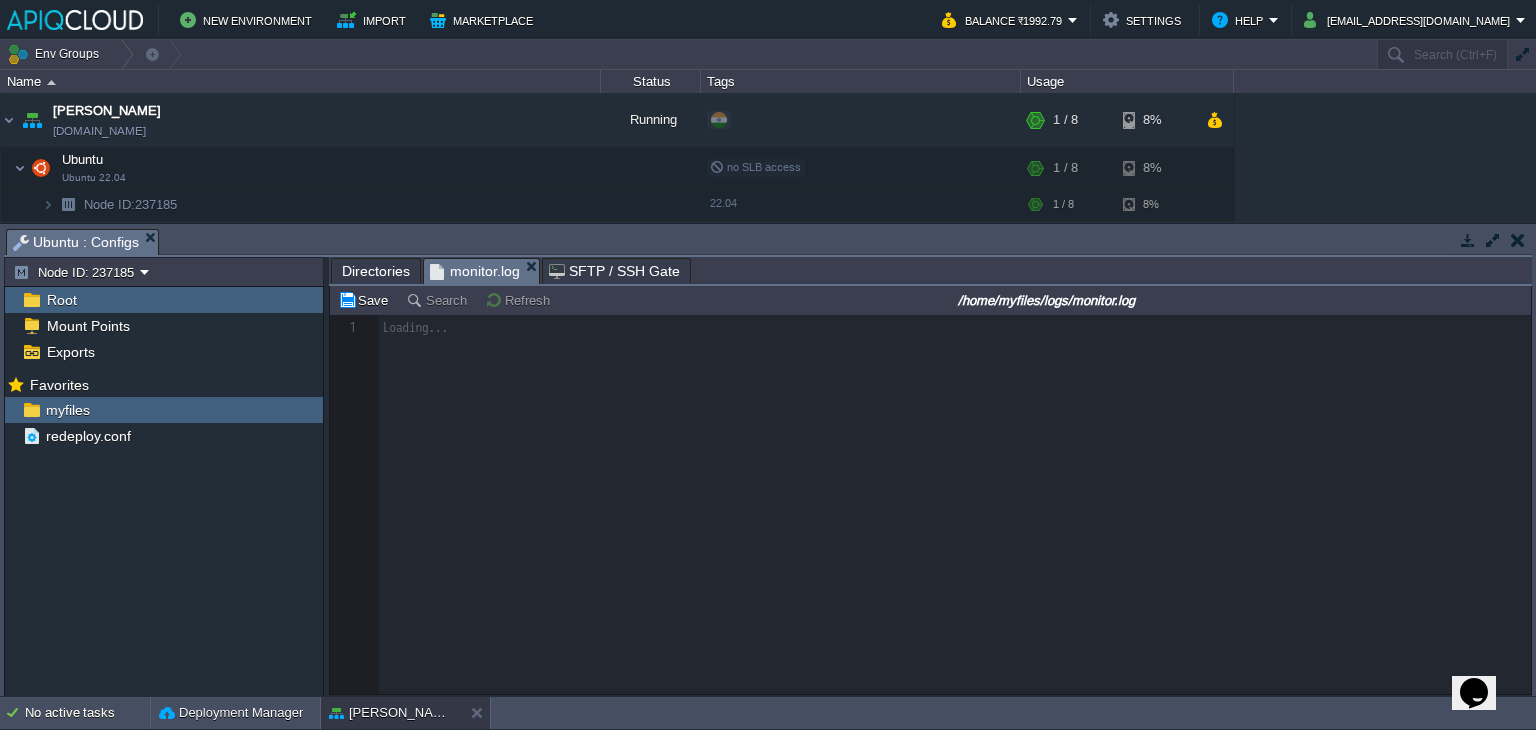 click on "Directories" at bounding box center (376, 271) 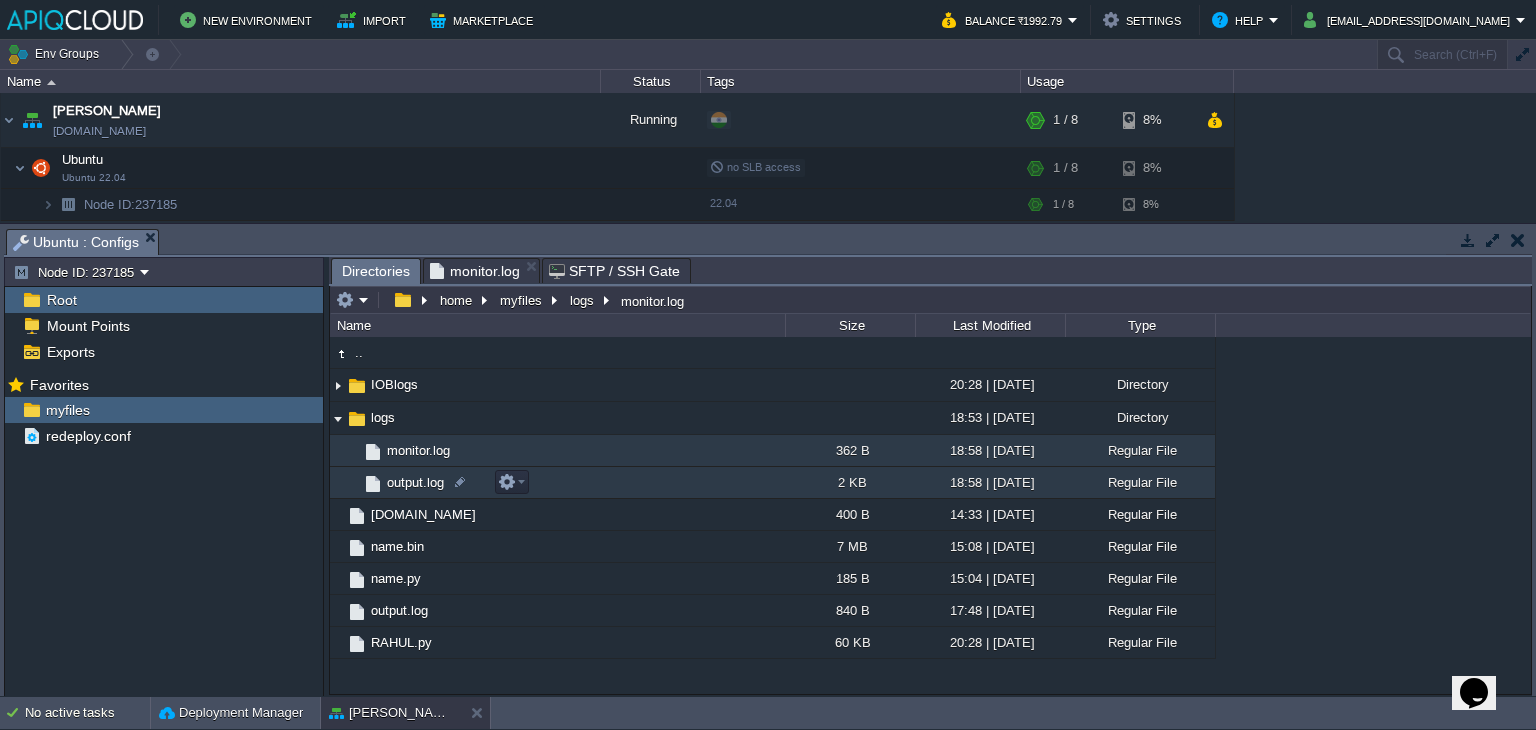 click on "output.log" at bounding box center [415, 482] 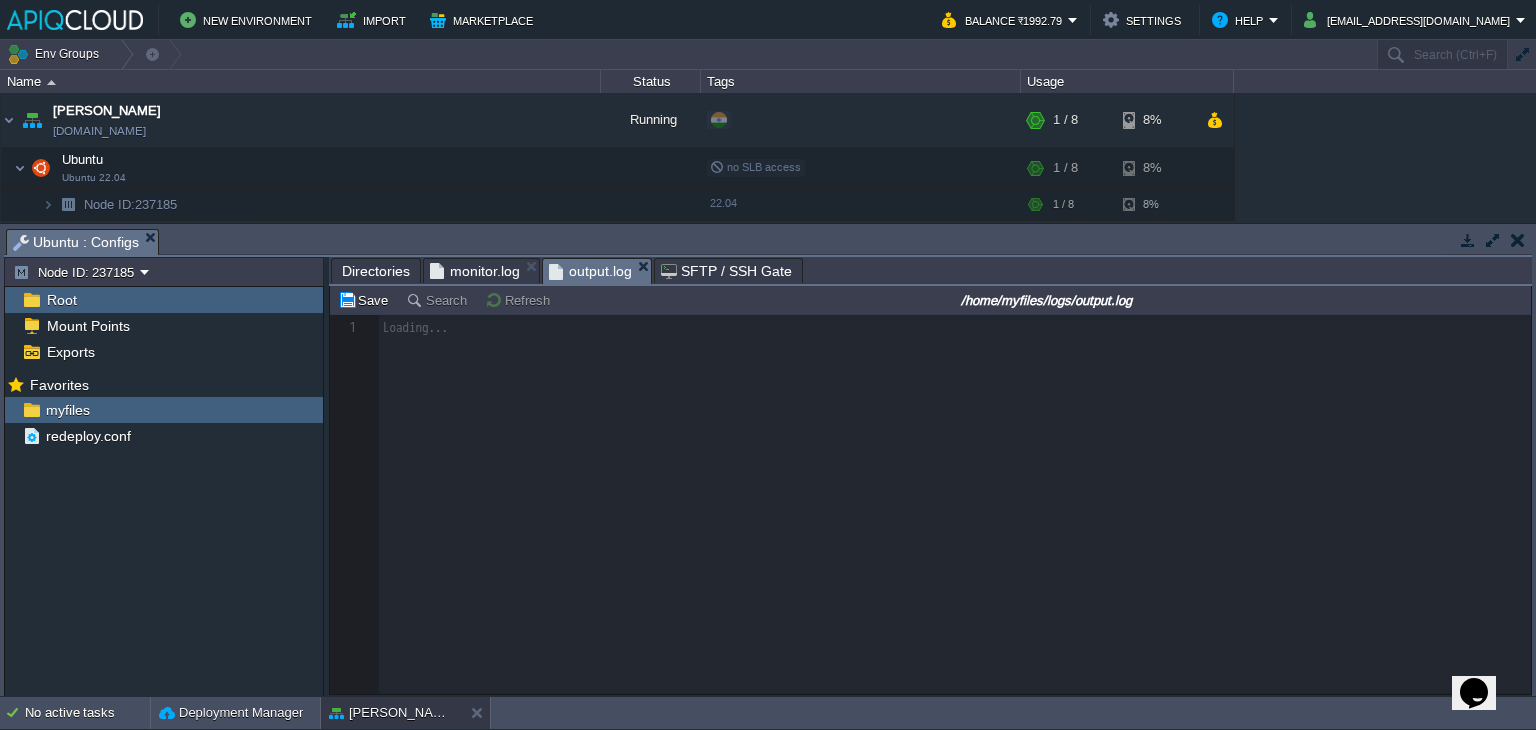 click on "monitor.log" at bounding box center (475, 271) 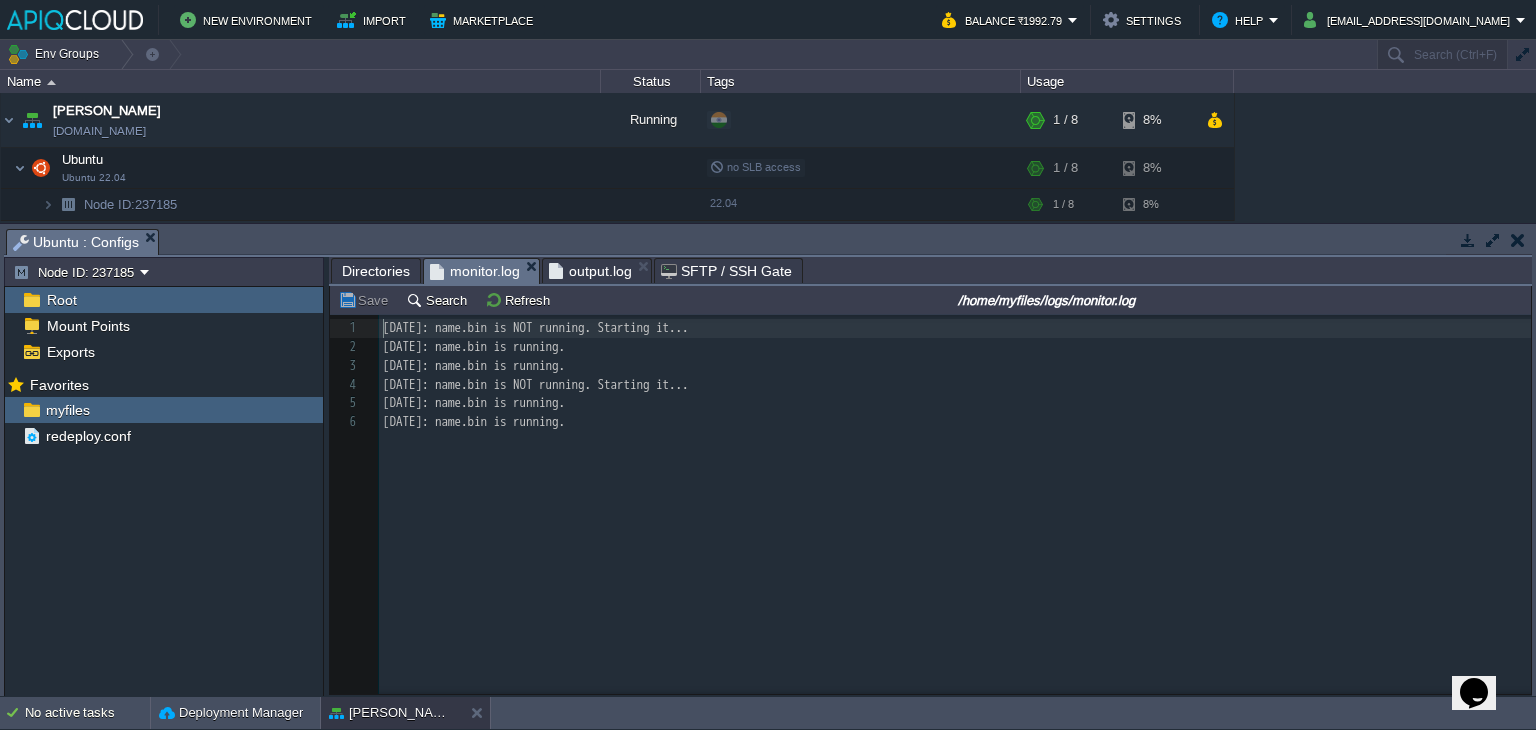 scroll, scrollTop: 6, scrollLeft: 0, axis: vertical 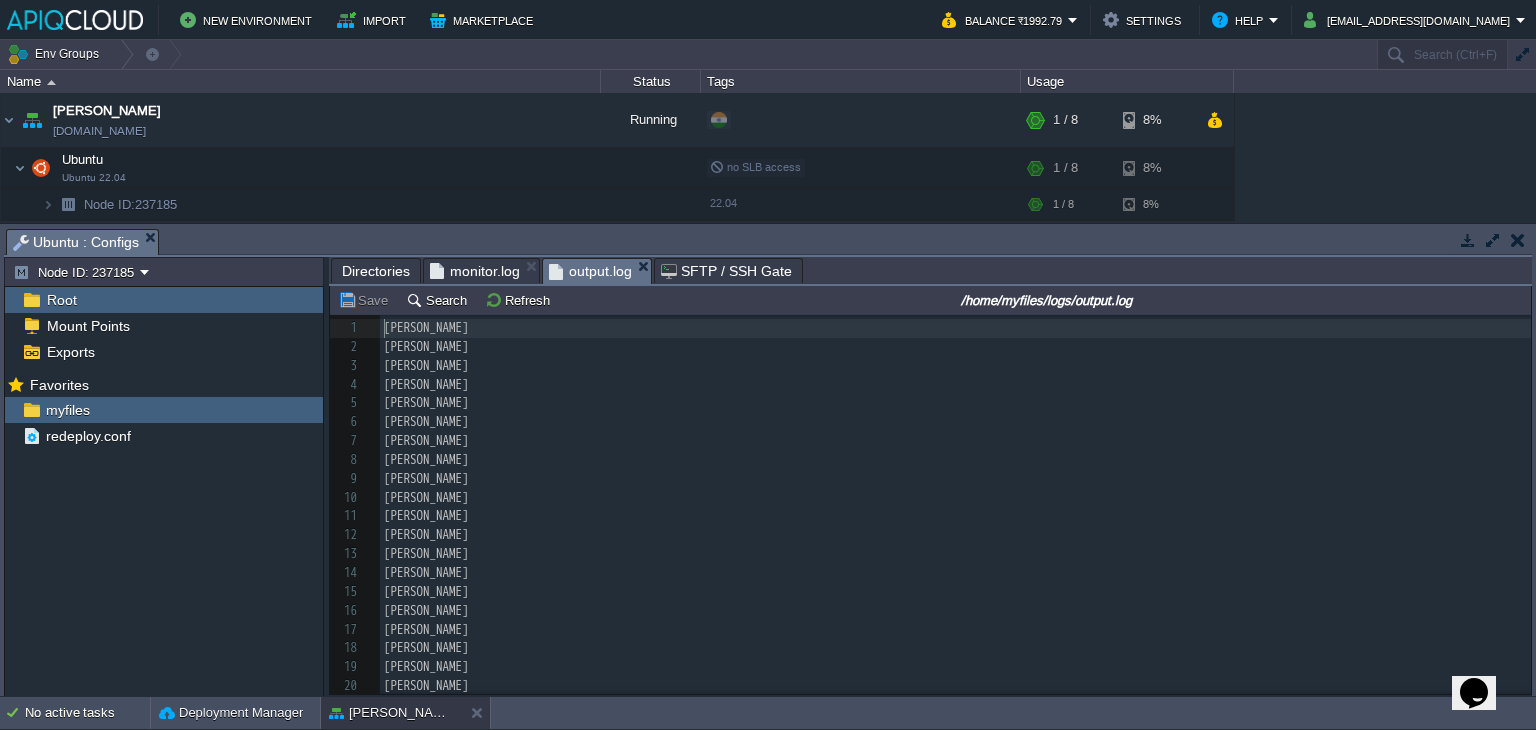 click on "output.log" at bounding box center (590, 271) 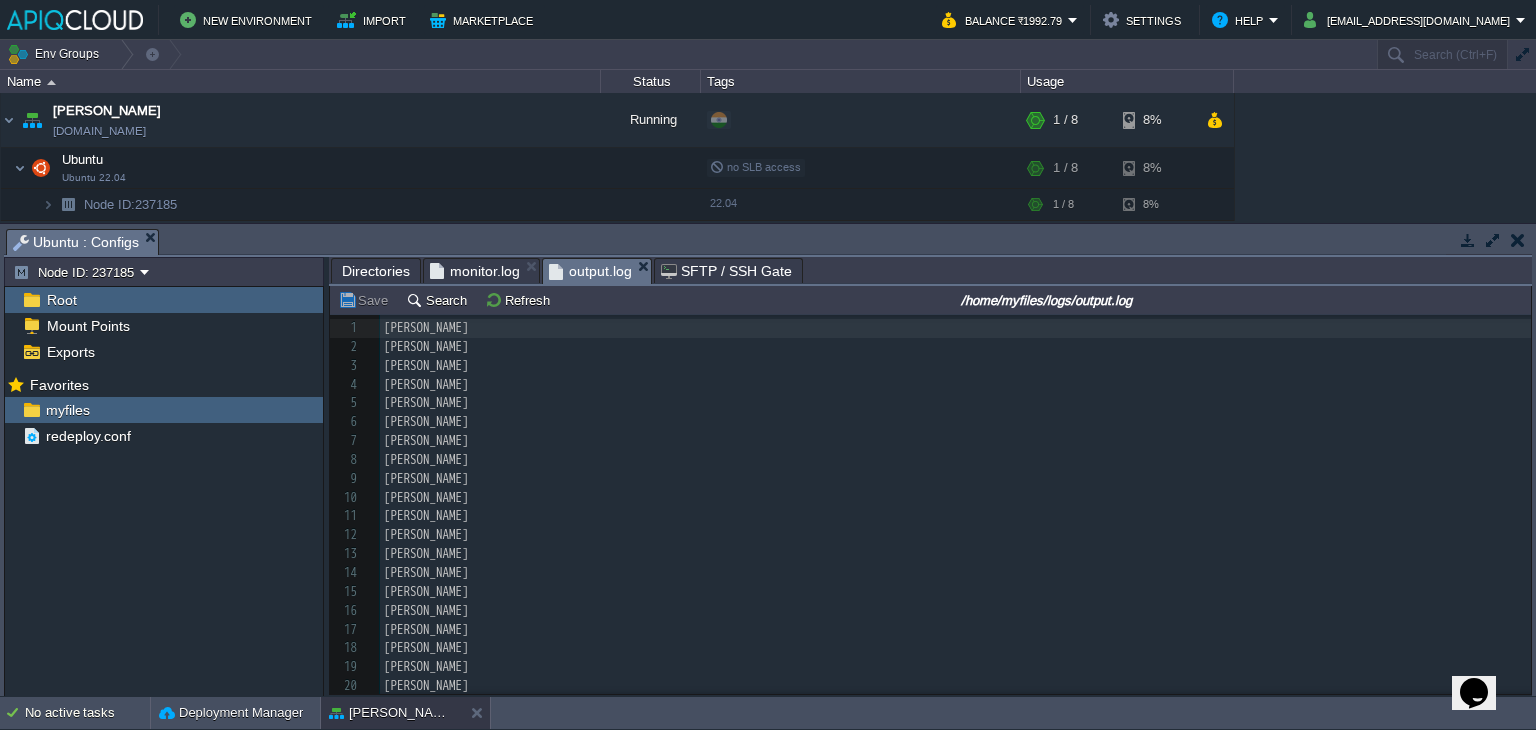 scroll, scrollTop: 648, scrollLeft: 0, axis: vertical 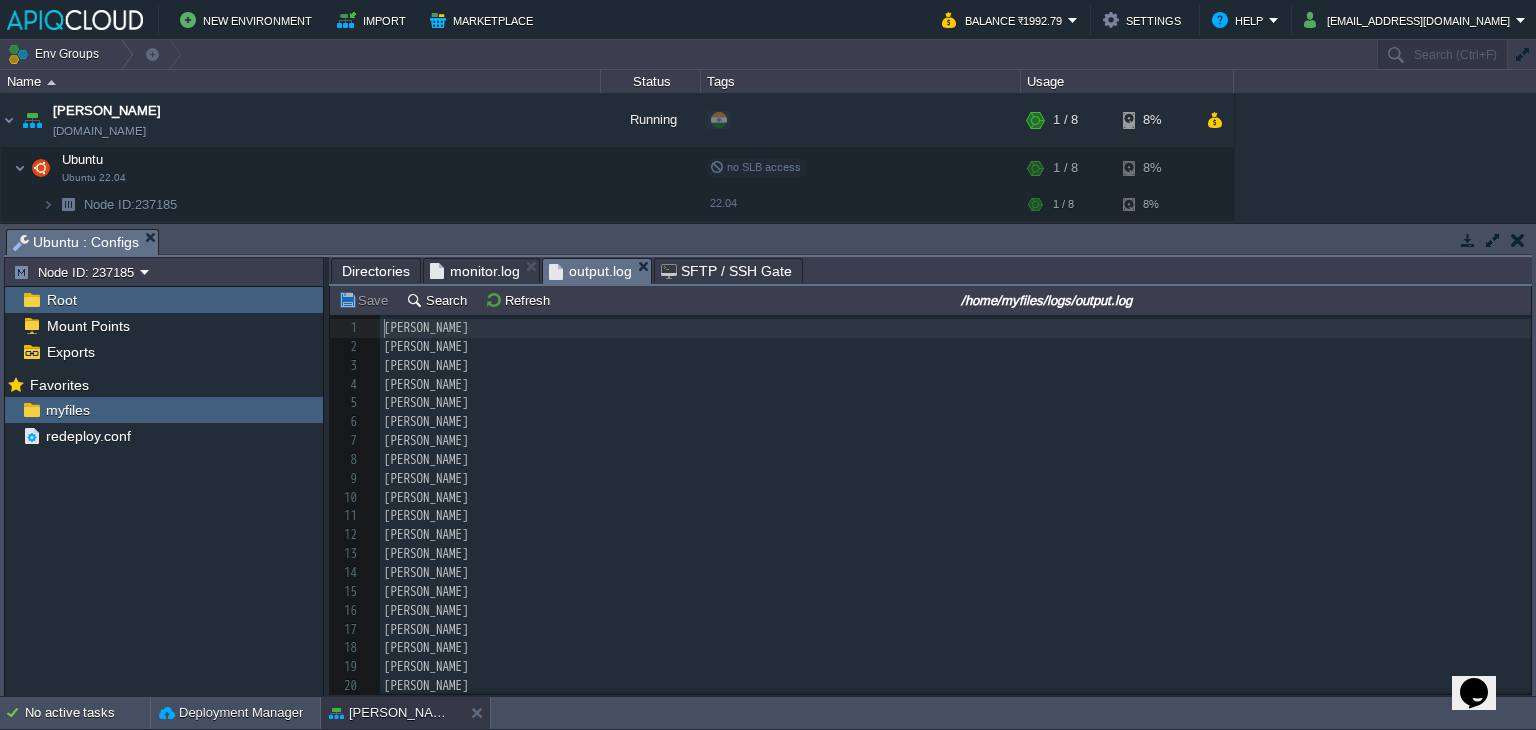 click on "monitor.log" at bounding box center [475, 271] 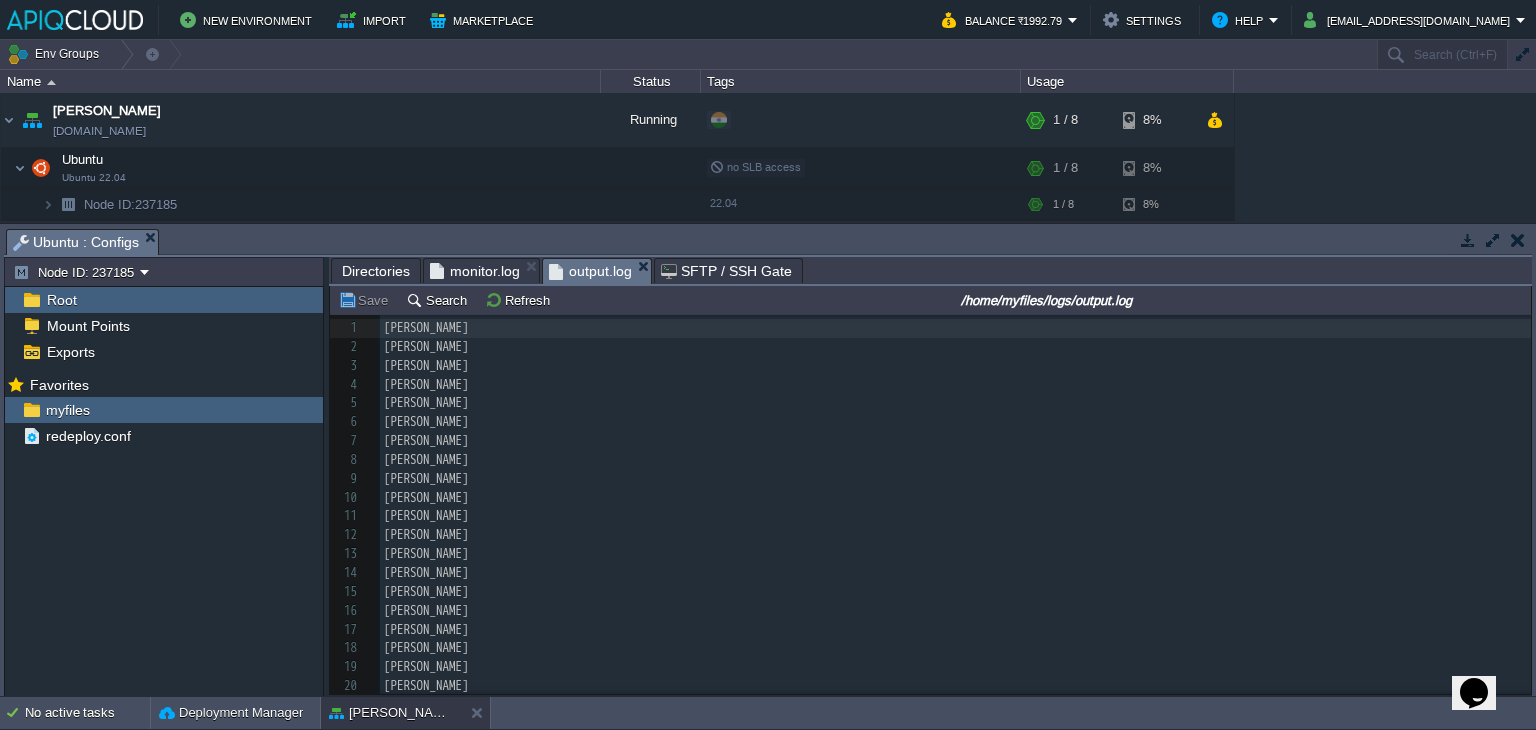 click on "output.log" at bounding box center [590, 271] 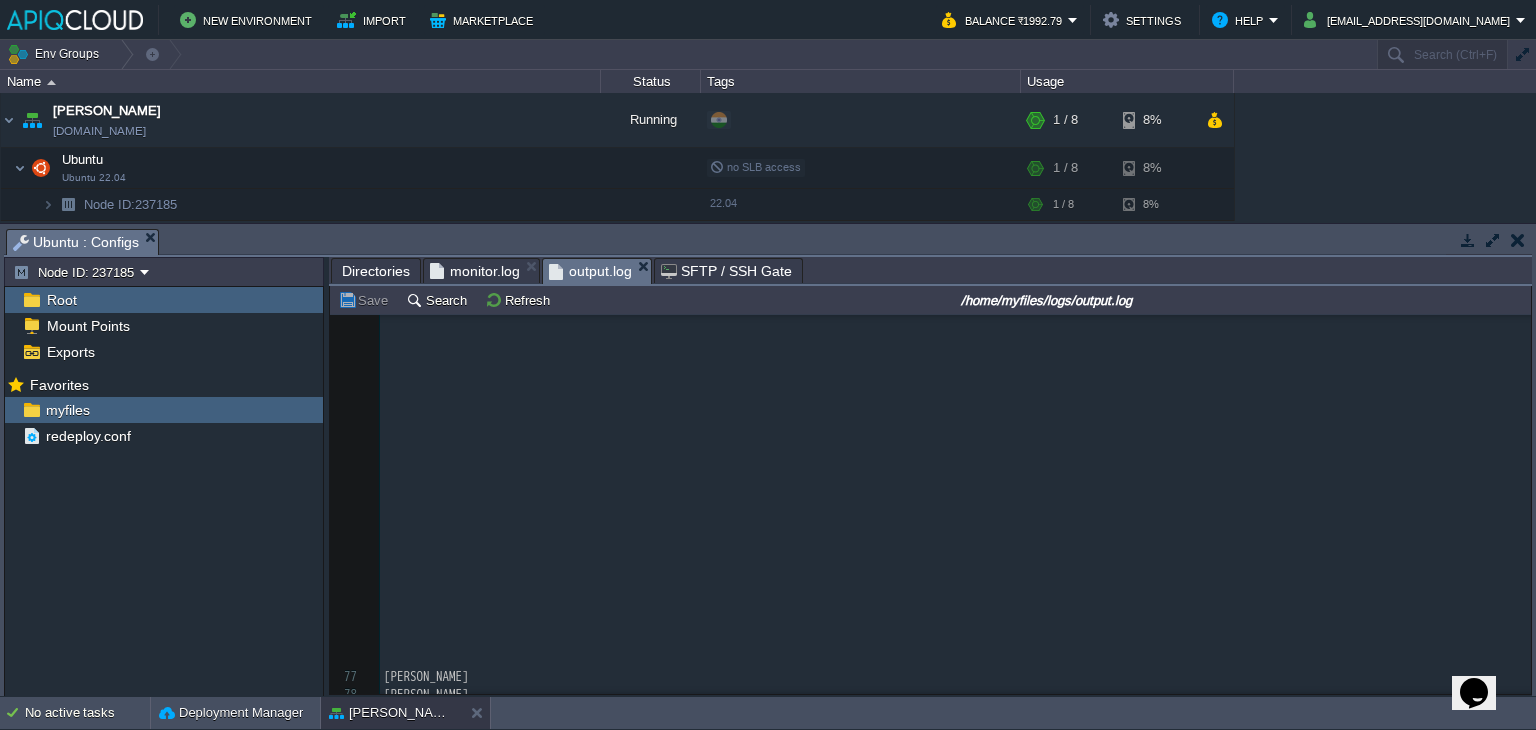 scroll, scrollTop: 1994, scrollLeft: 0, axis: vertical 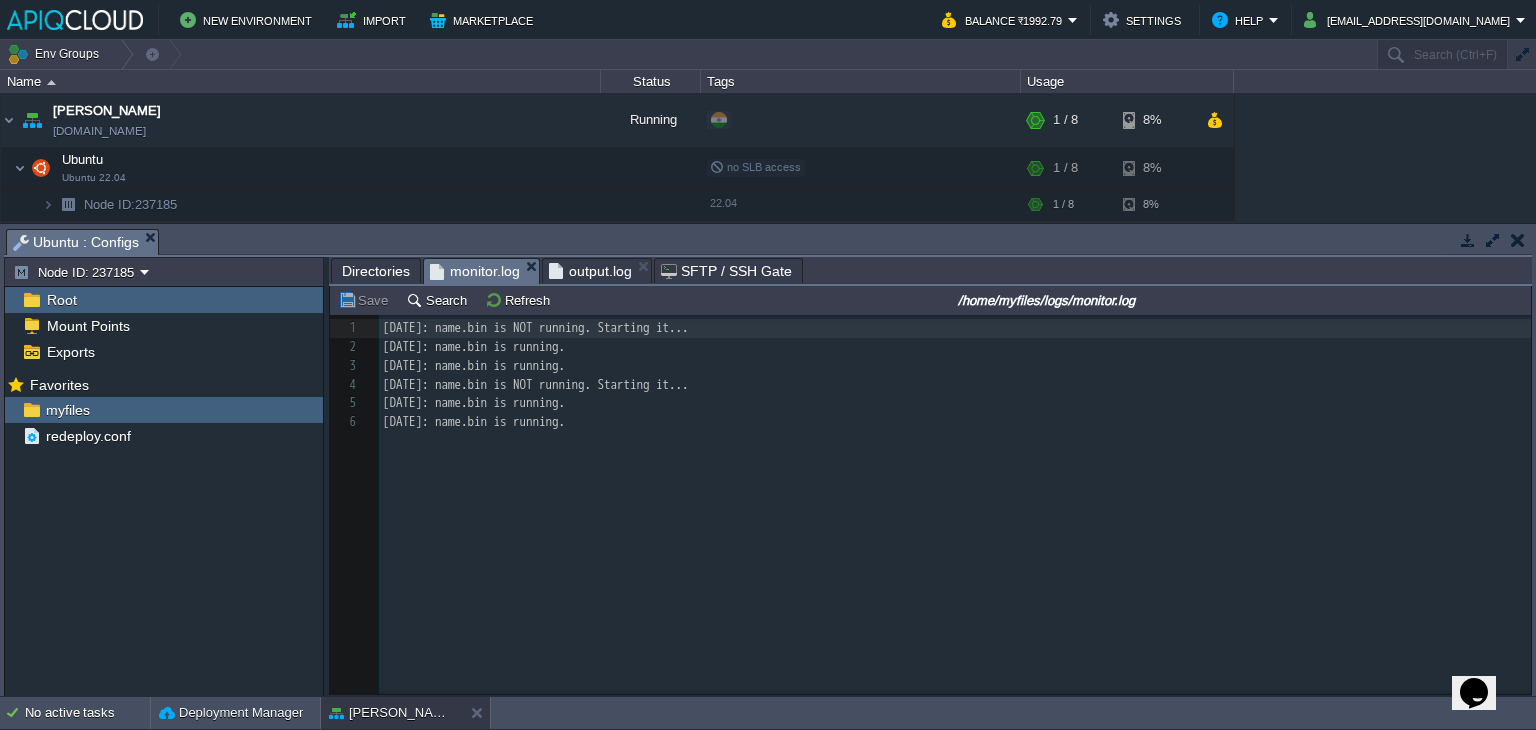 click on "monitor.log" at bounding box center (475, 271) 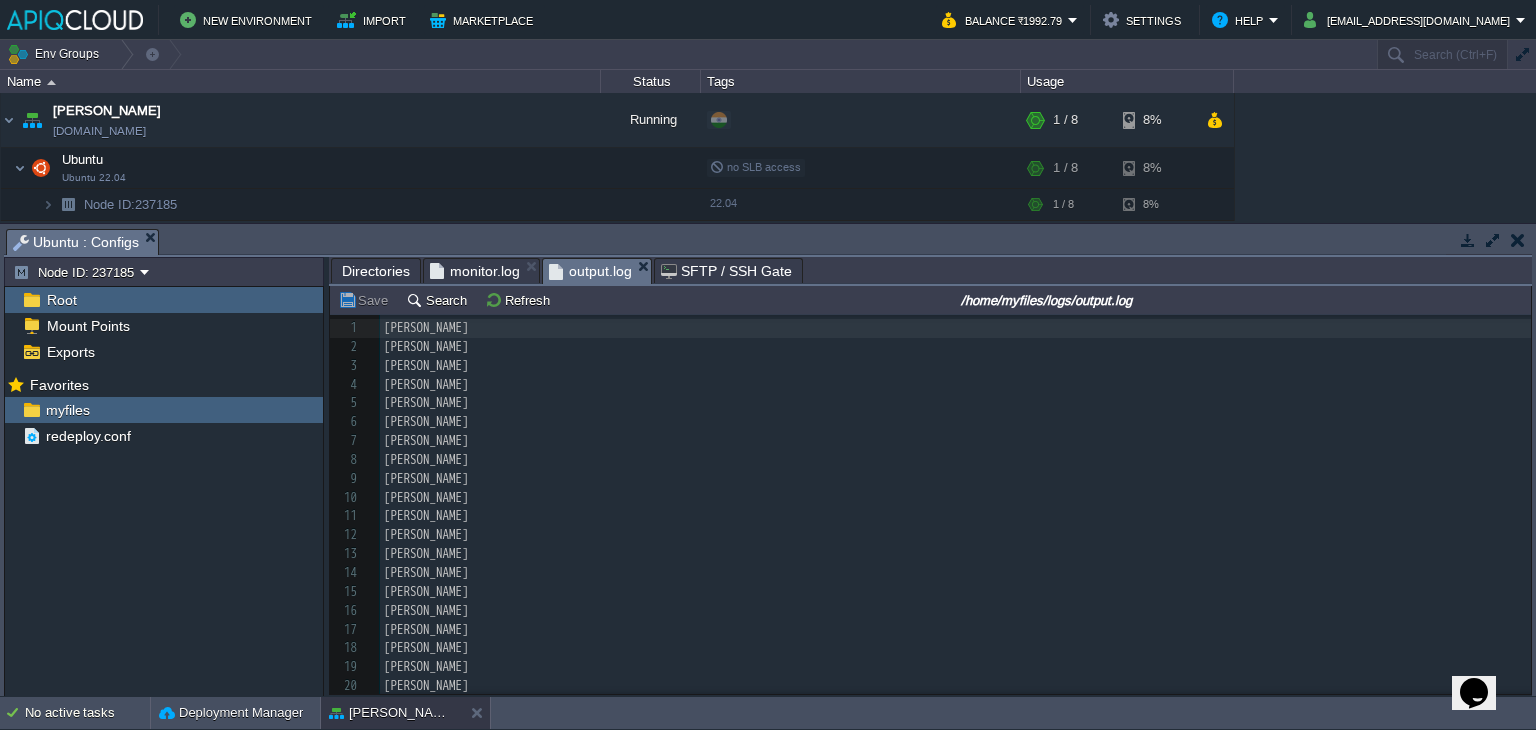 click on "output.log" at bounding box center [590, 271] 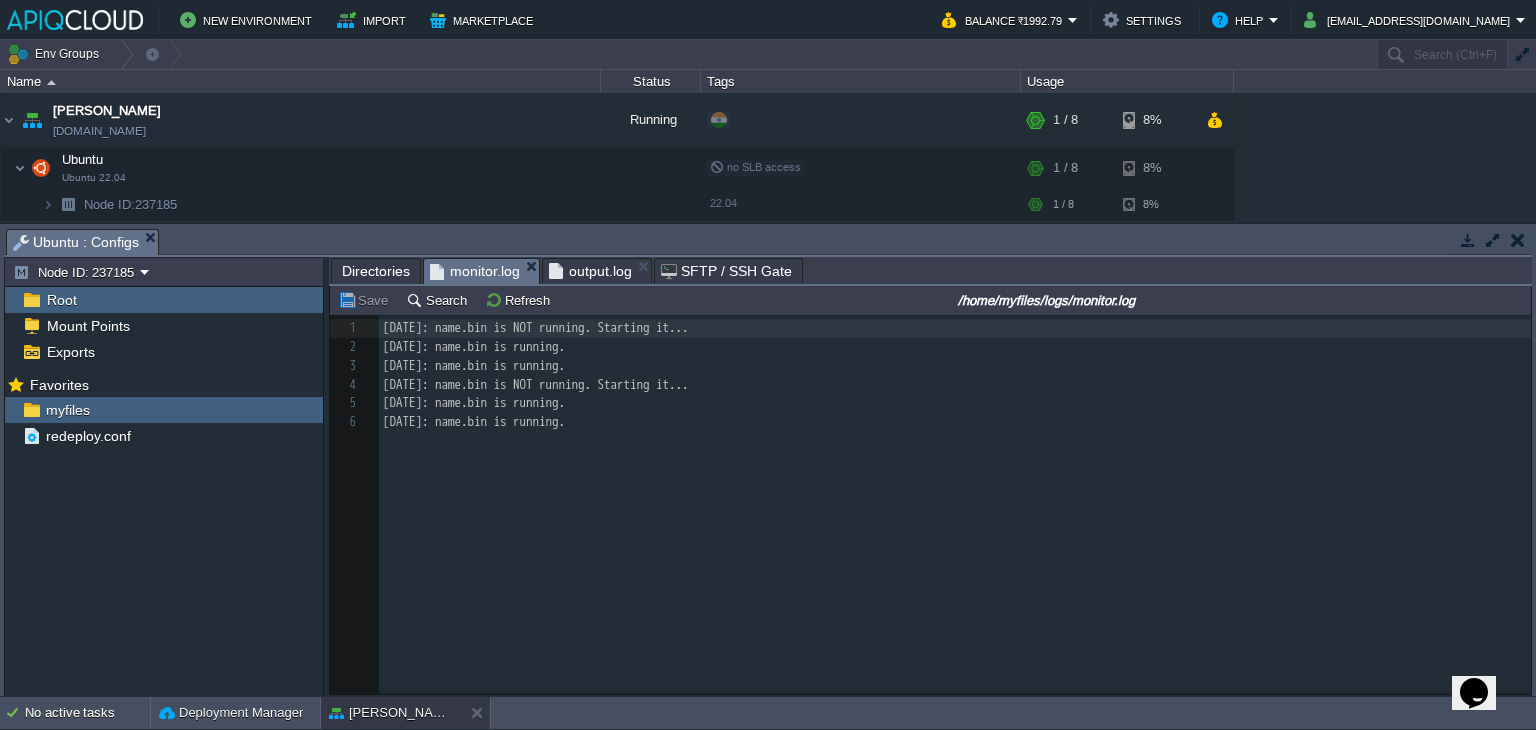 click on "monitor.log" at bounding box center (475, 271) 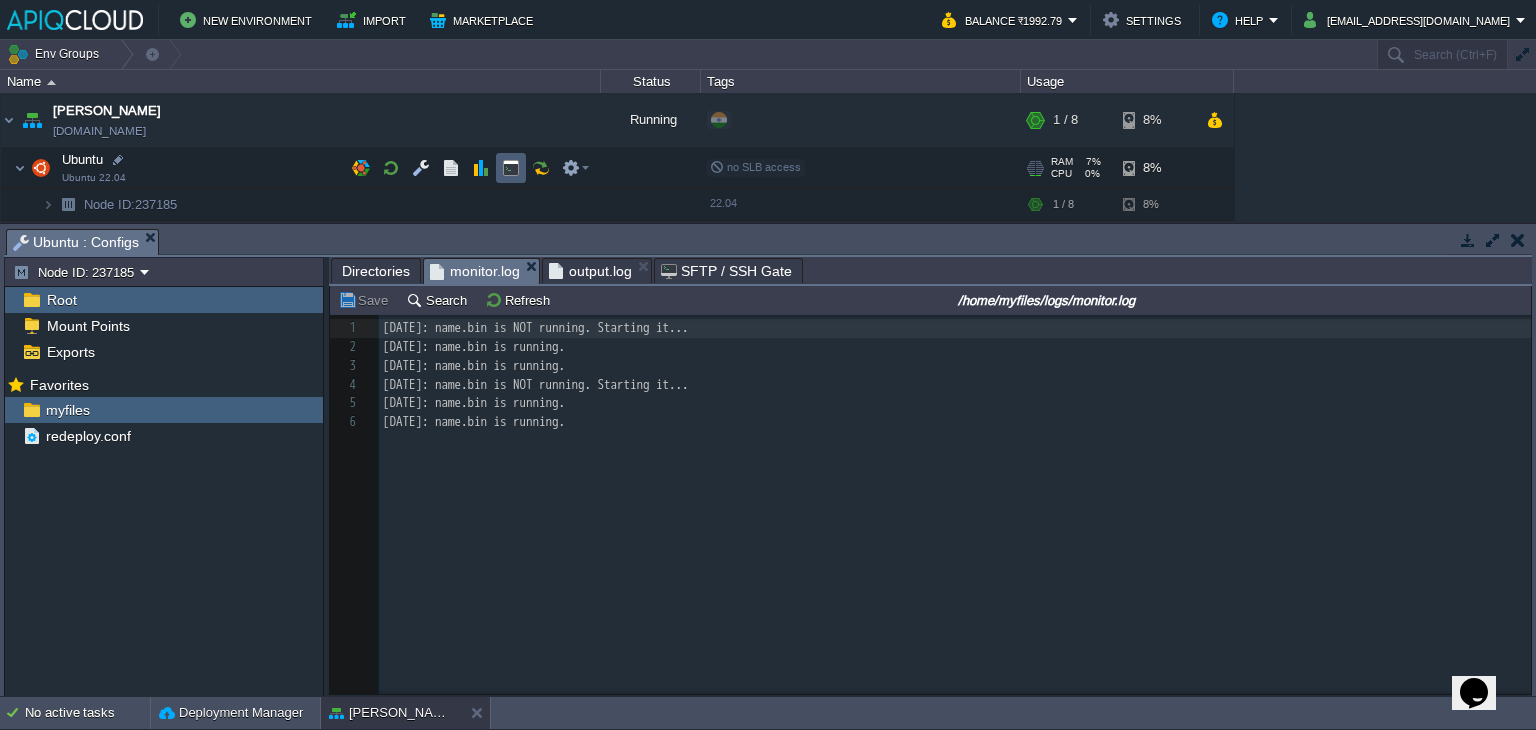 click at bounding box center [511, 168] 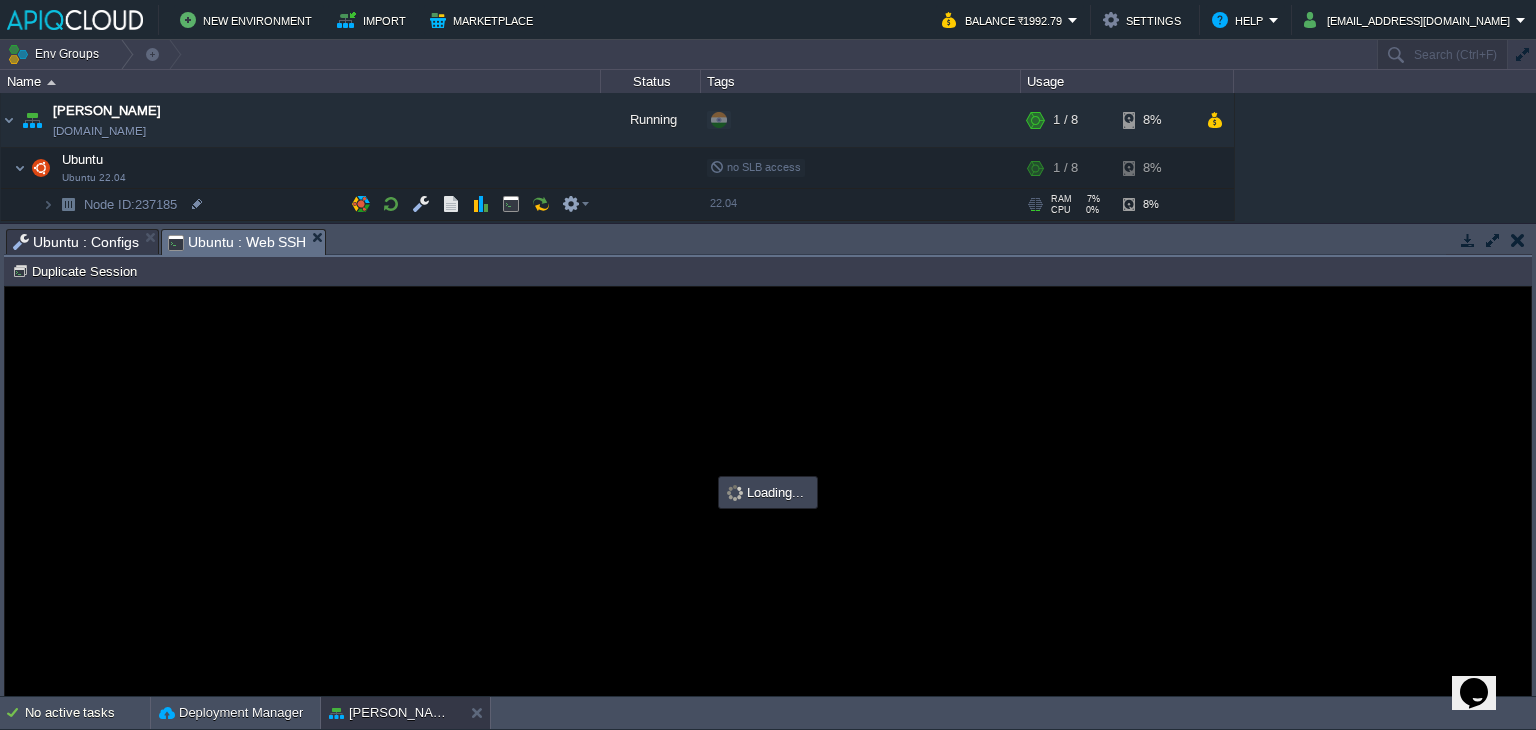 scroll, scrollTop: 0, scrollLeft: 0, axis: both 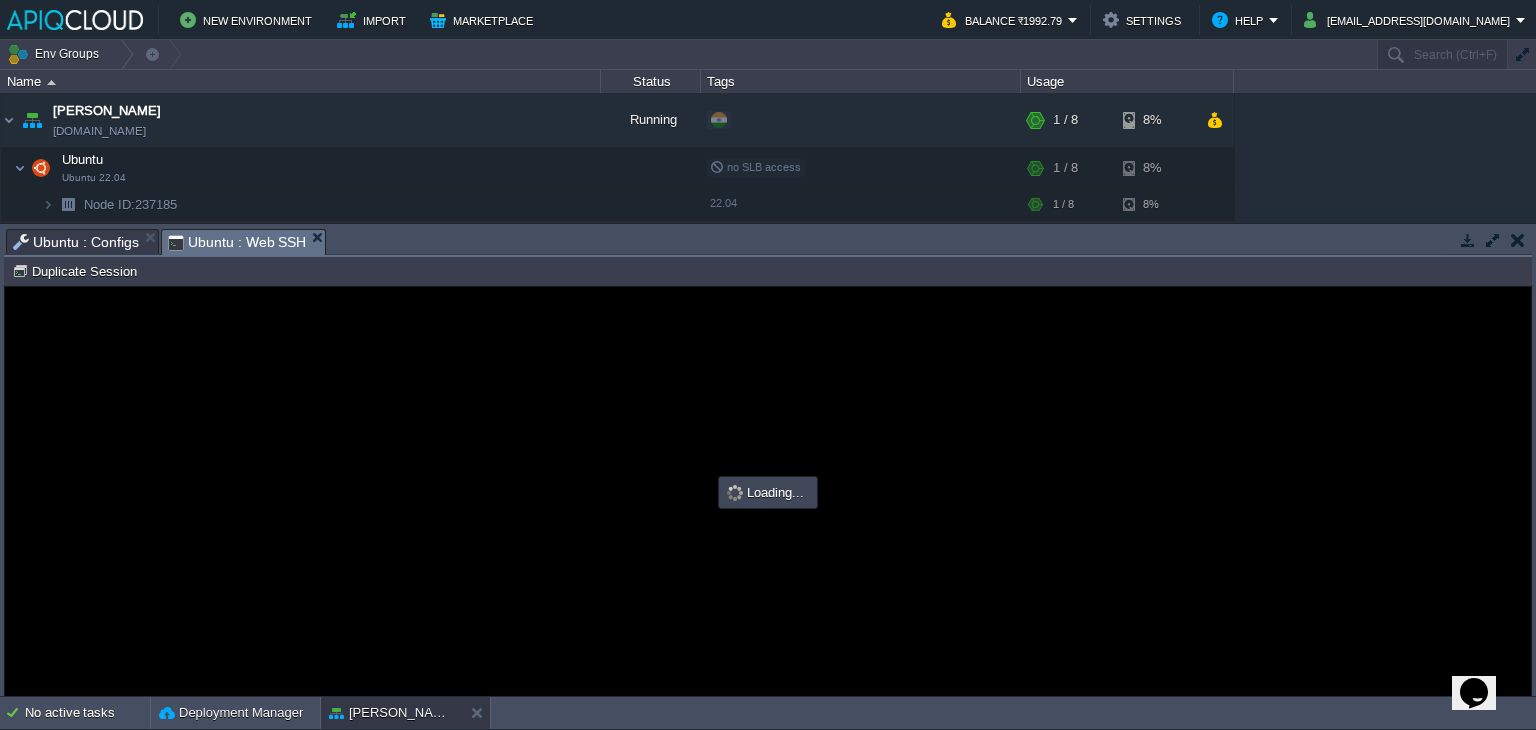 type on "#000000" 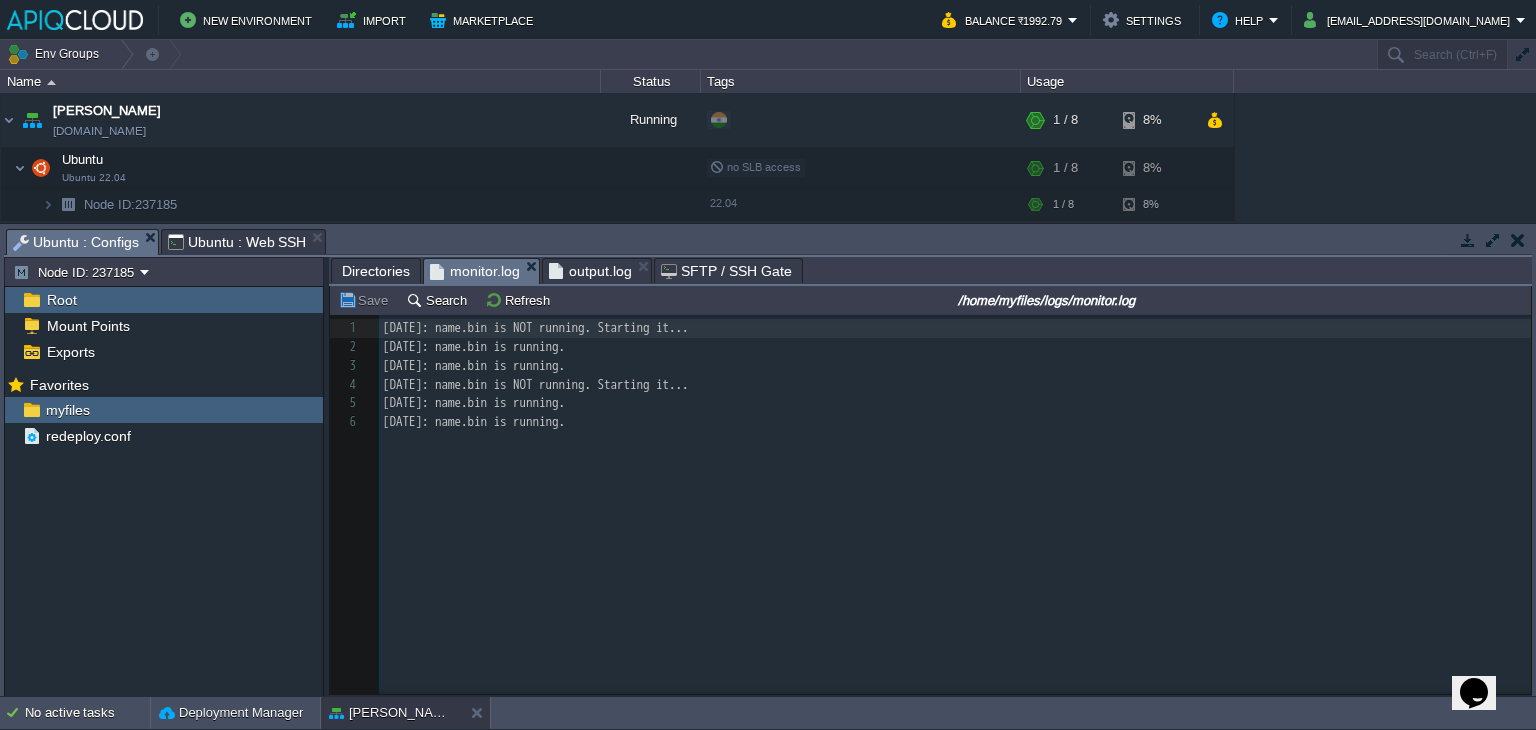 click on "Ubuntu : Configs" at bounding box center (76, 242) 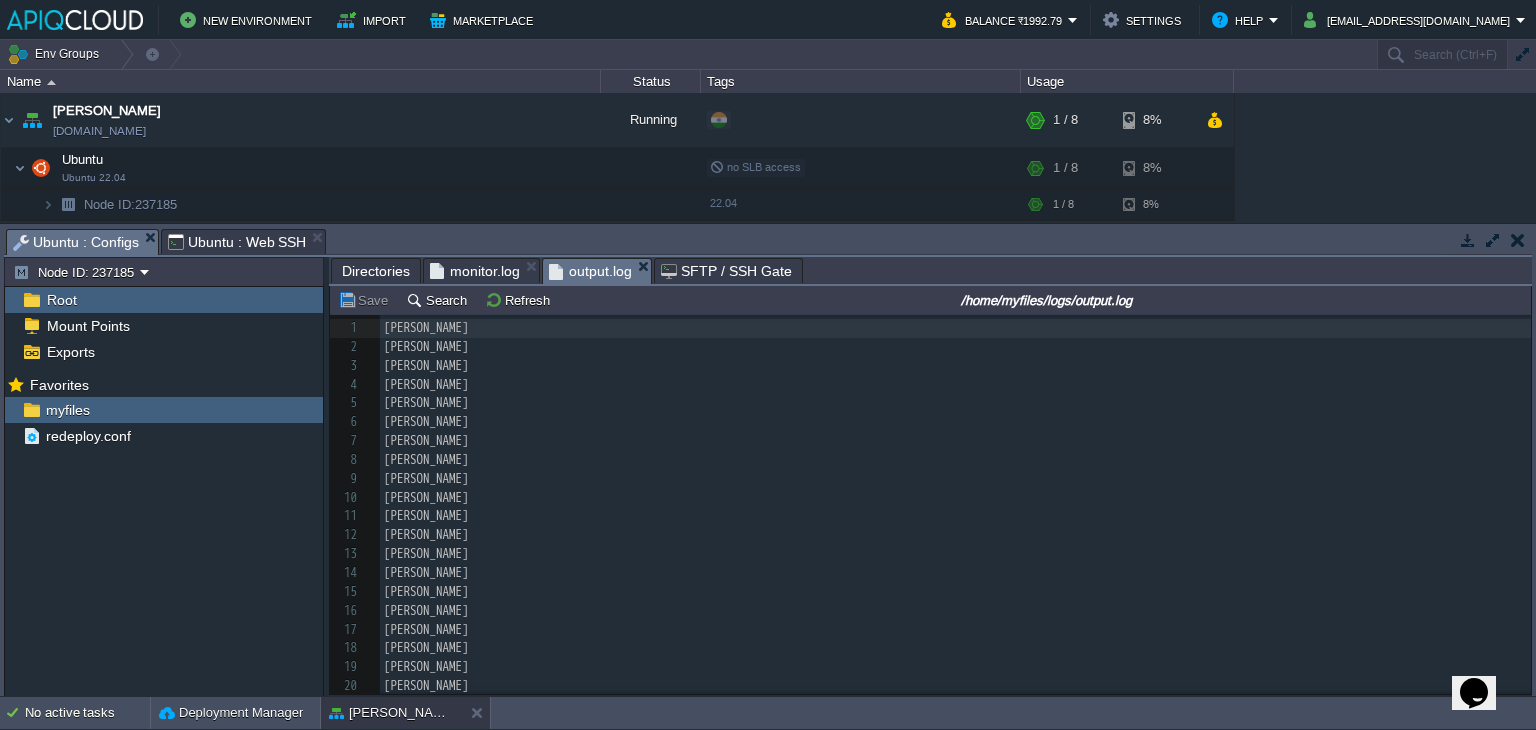 scroll, scrollTop: 536, scrollLeft: 0, axis: vertical 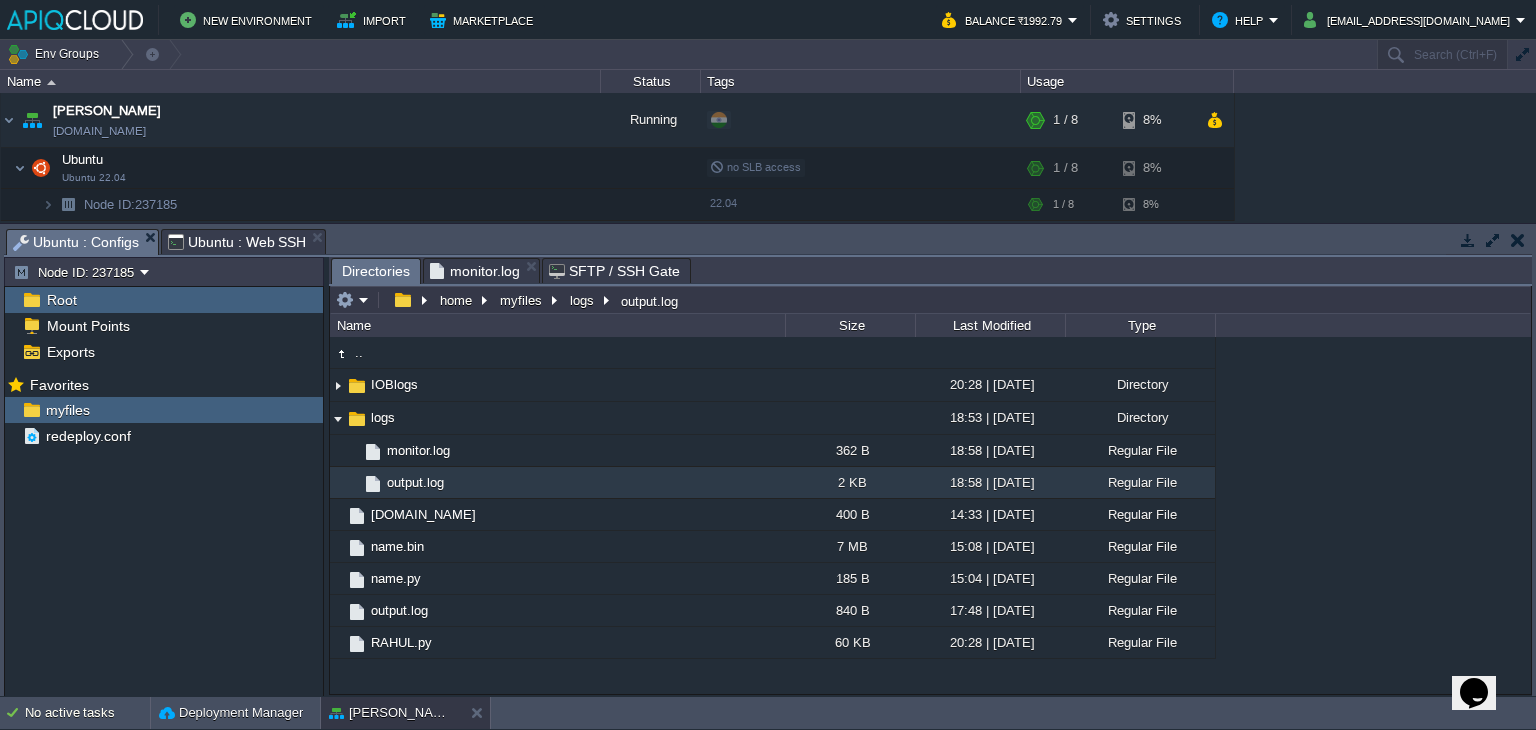click on "monitor.log" at bounding box center (475, 271) 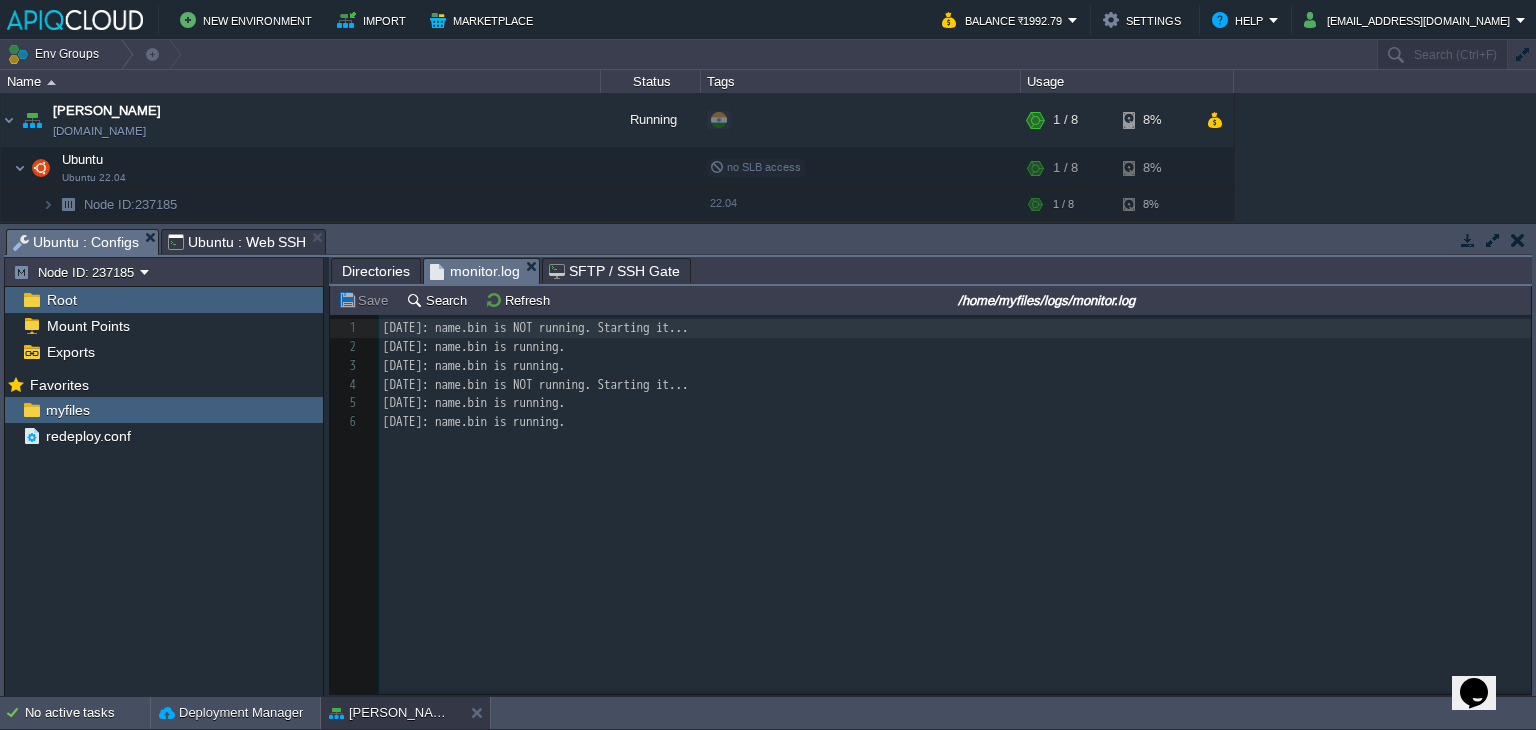 click on "Ubuntu : Web SSH" at bounding box center (237, 242) 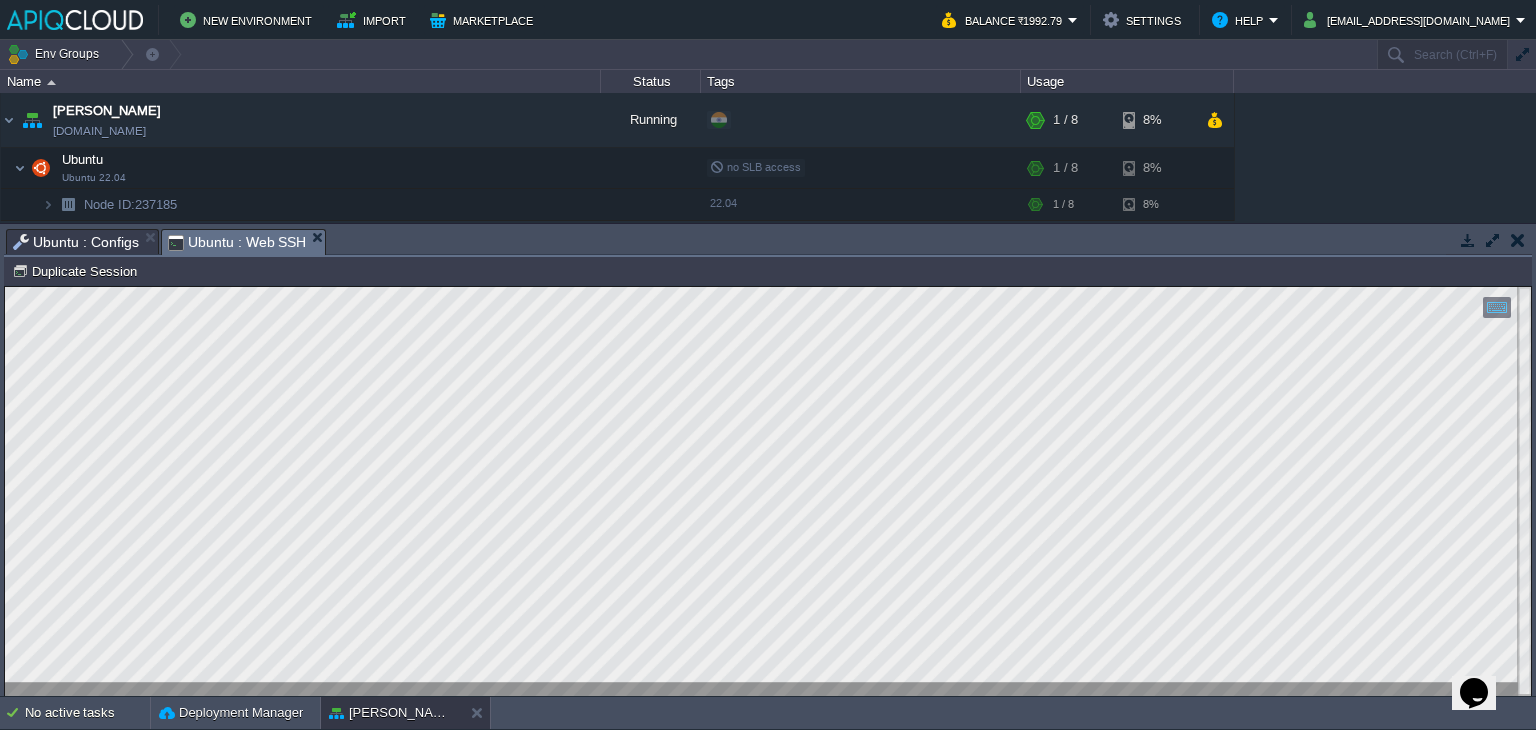 click on "Copy:                  Ctrl + Shift + C                                          Paste:                  Ctrl + V                                         Settings:                  Ctrl + Shift + Alt
0" at bounding box center (768, 287) 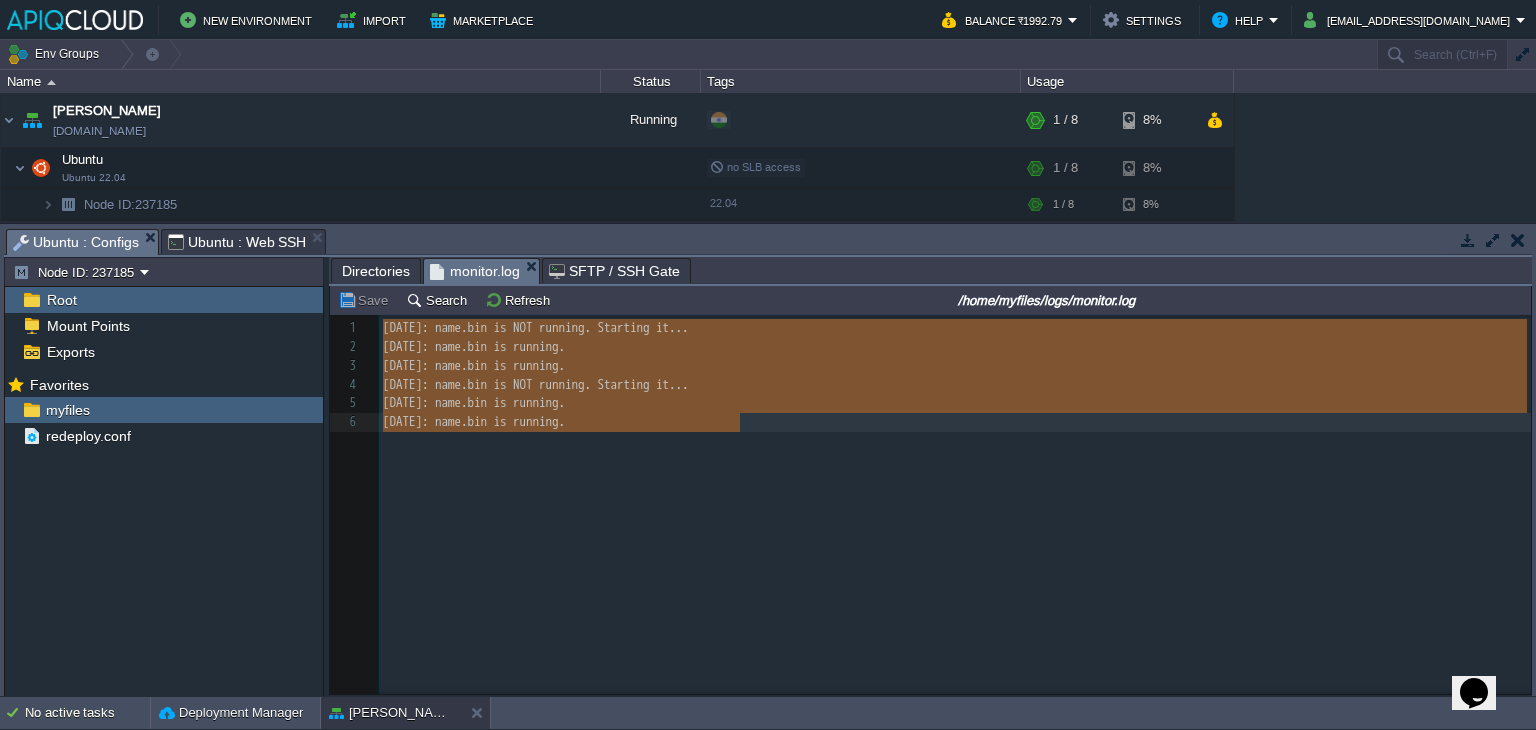 type on "[DATE]: name.bin is NOT running. Starting it...
[DATE]: name.bin is running.
[DATE]: name.bin is running.
[DATE]: name.bin is NOT running. Starting it...
[DATE]: name.bin is running.
[DATE]: name.bin is running." 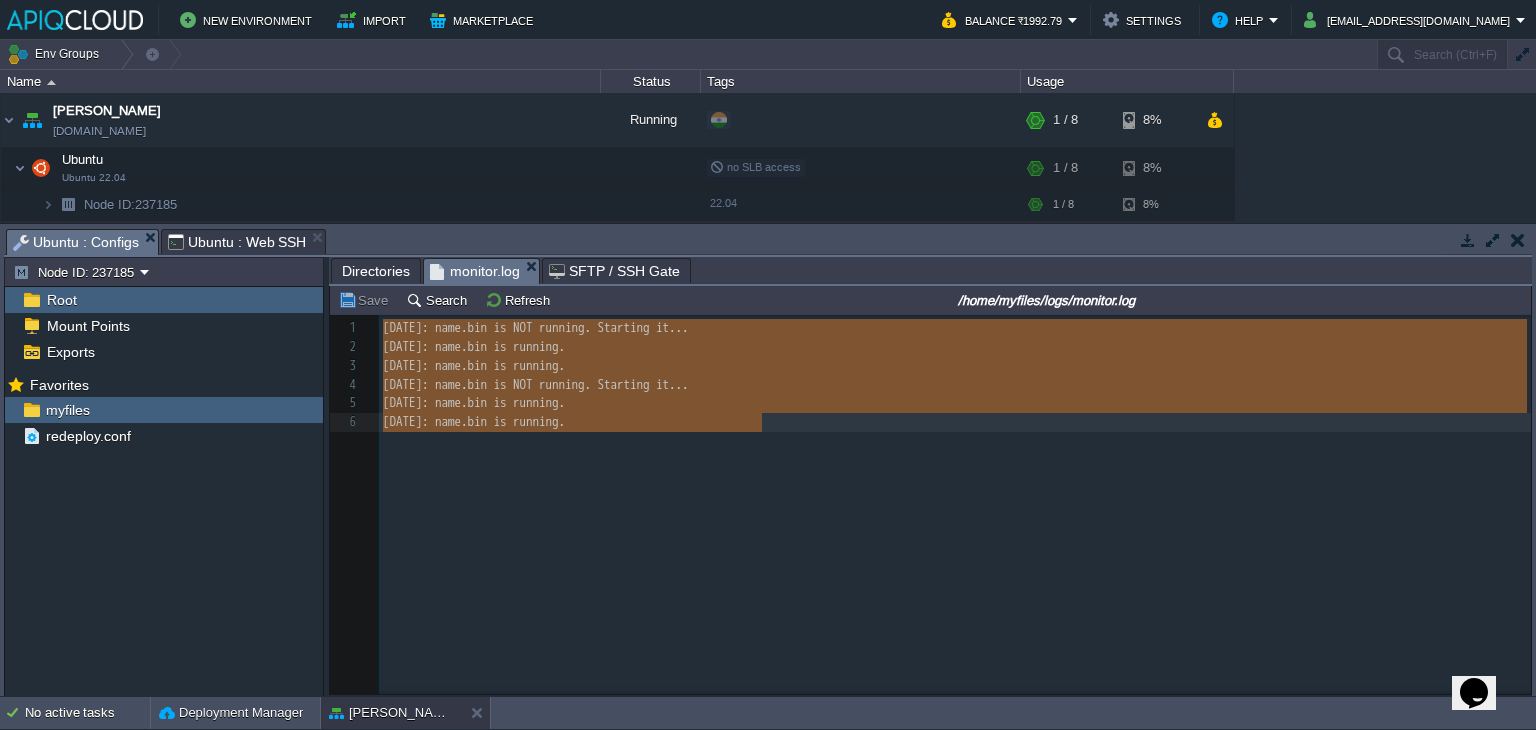 drag, startPoint x: 382, startPoint y: 331, endPoint x: 746, endPoint y: 421, distance: 374.96133 